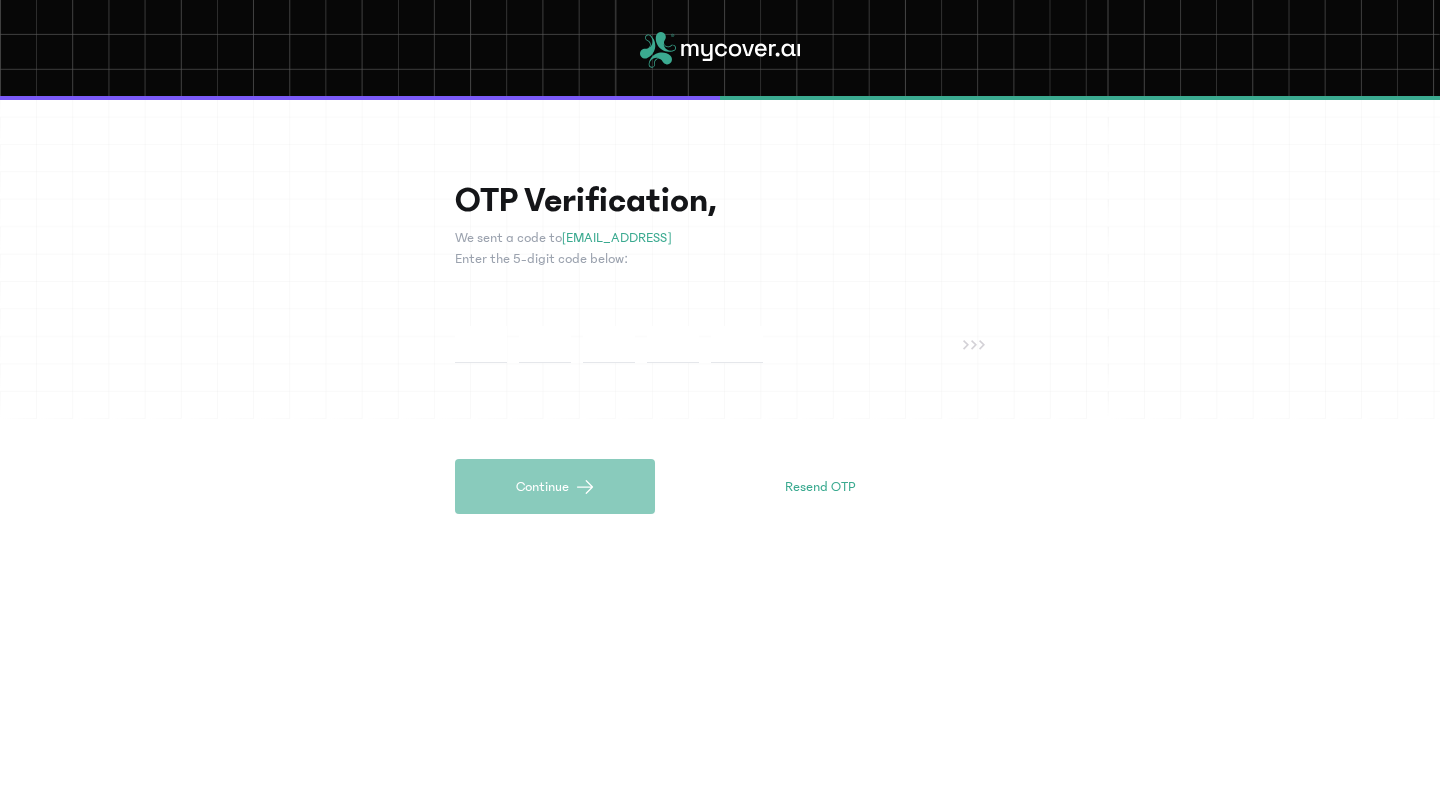 scroll, scrollTop: 0, scrollLeft: 0, axis: both 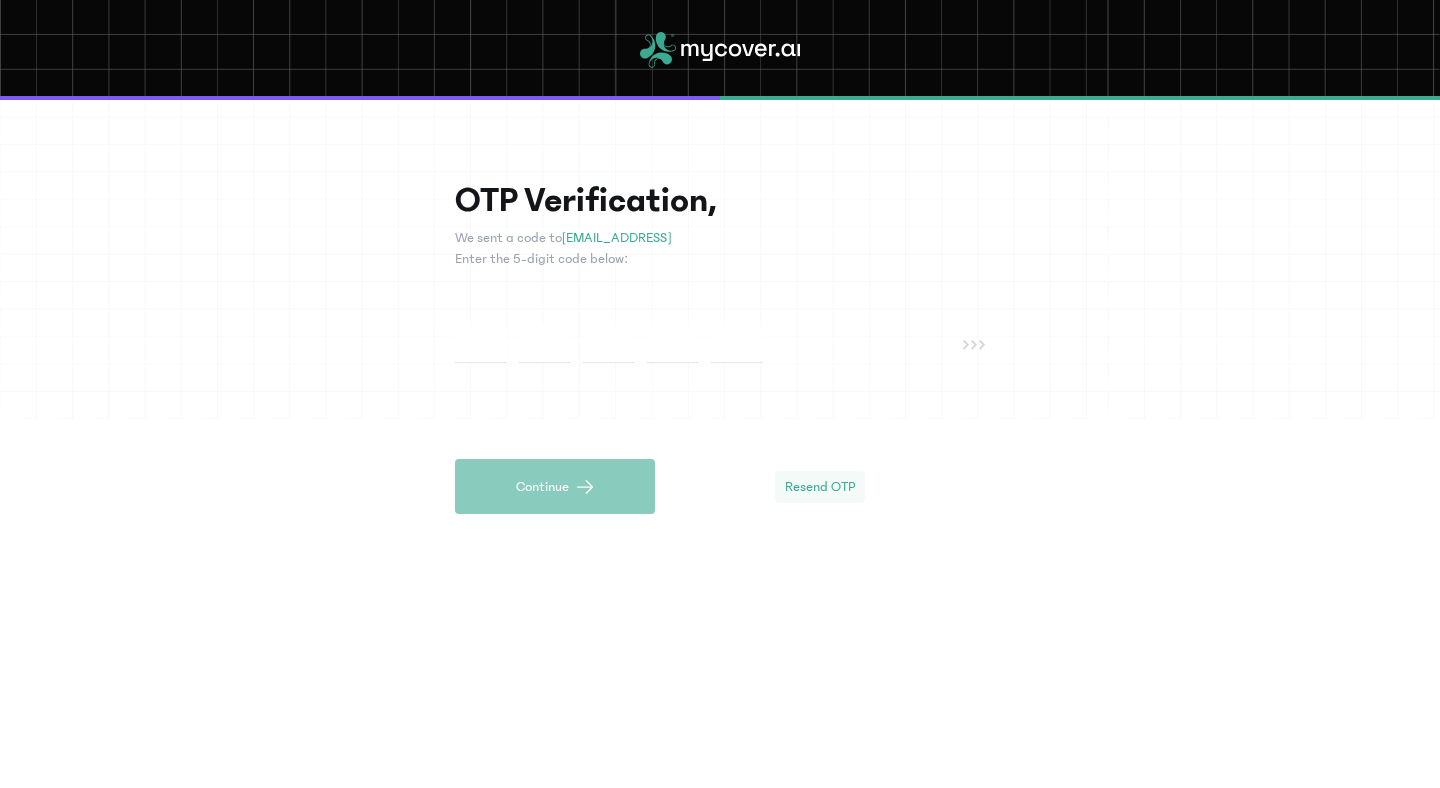 click on "Resend OTP" 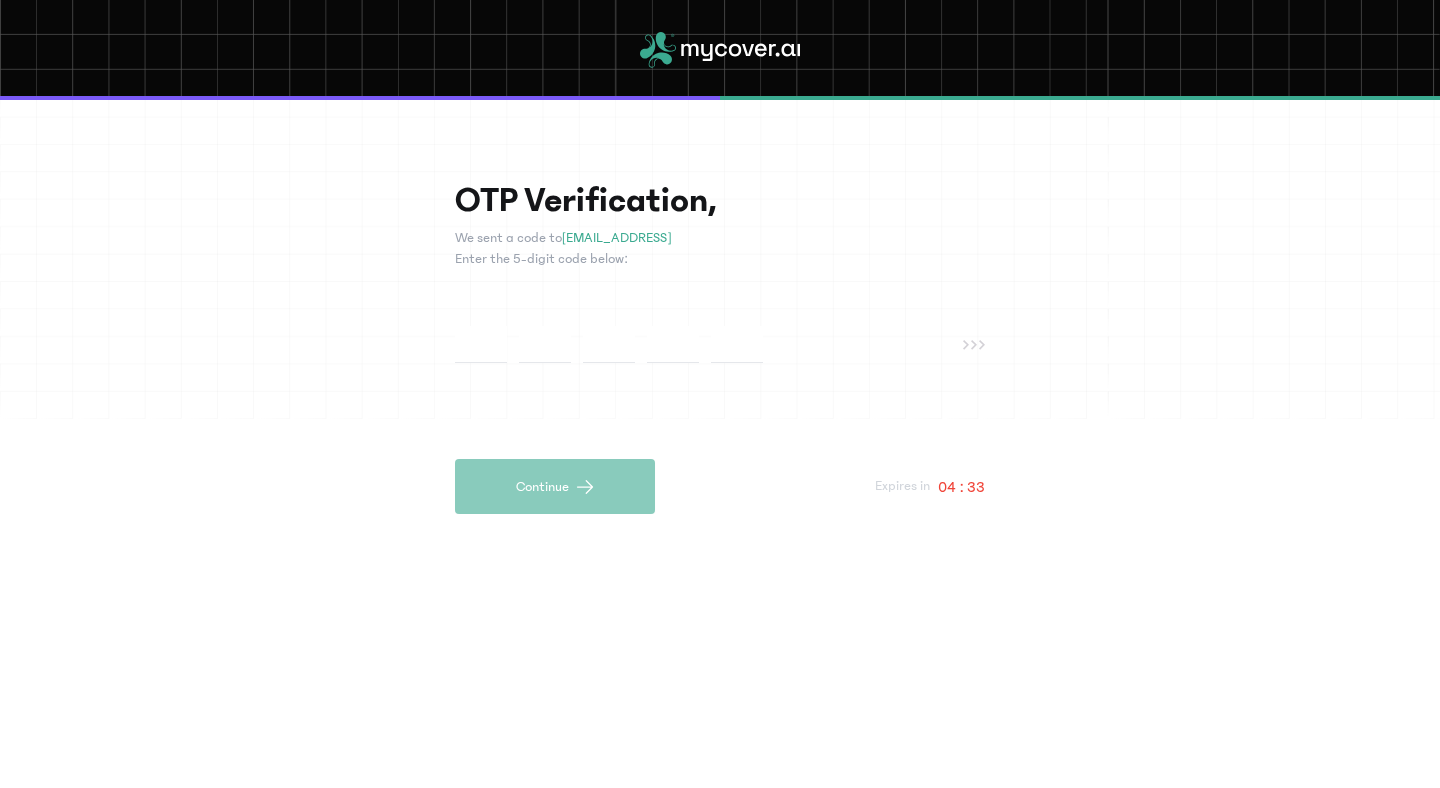 click at bounding box center [709, 344] 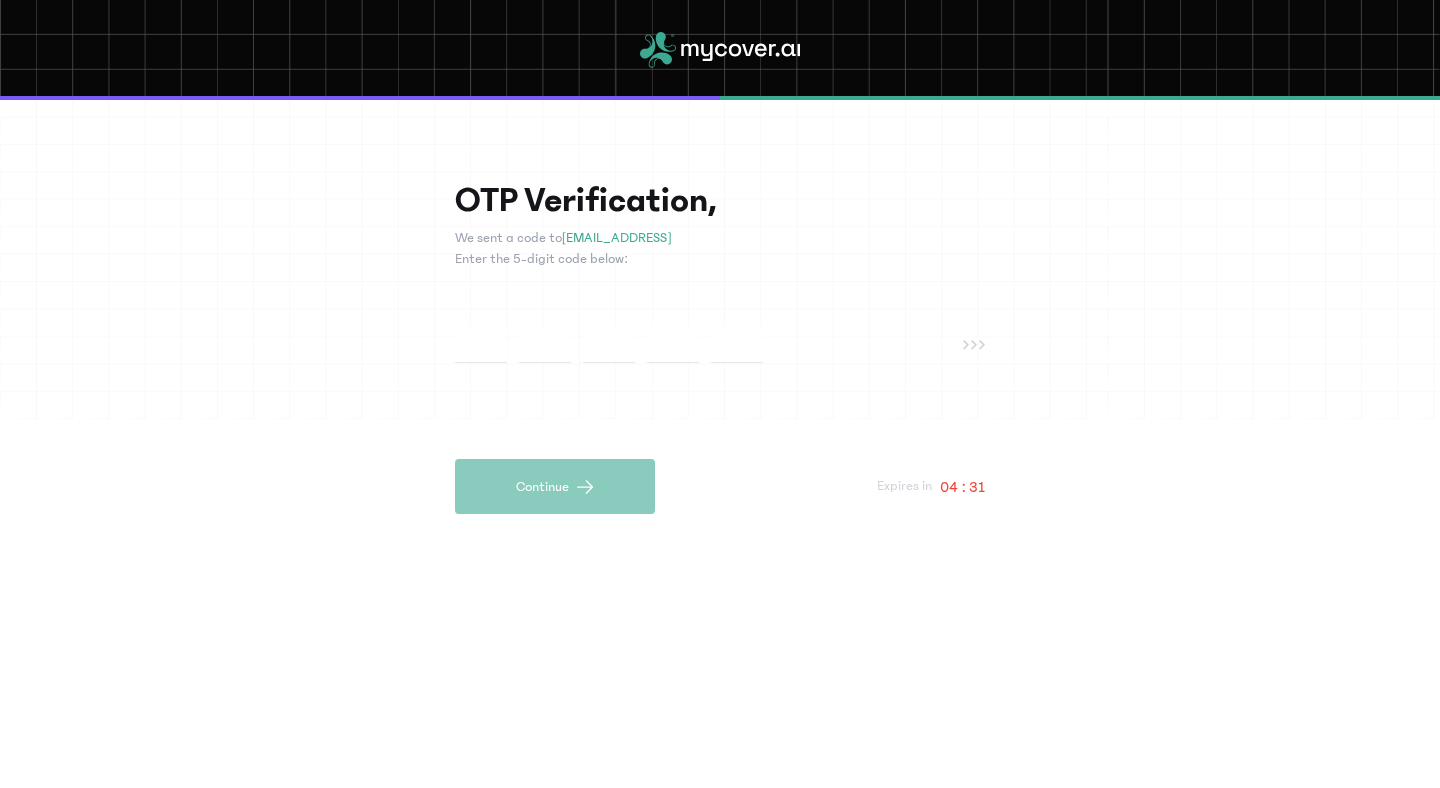click at bounding box center (481, 344) 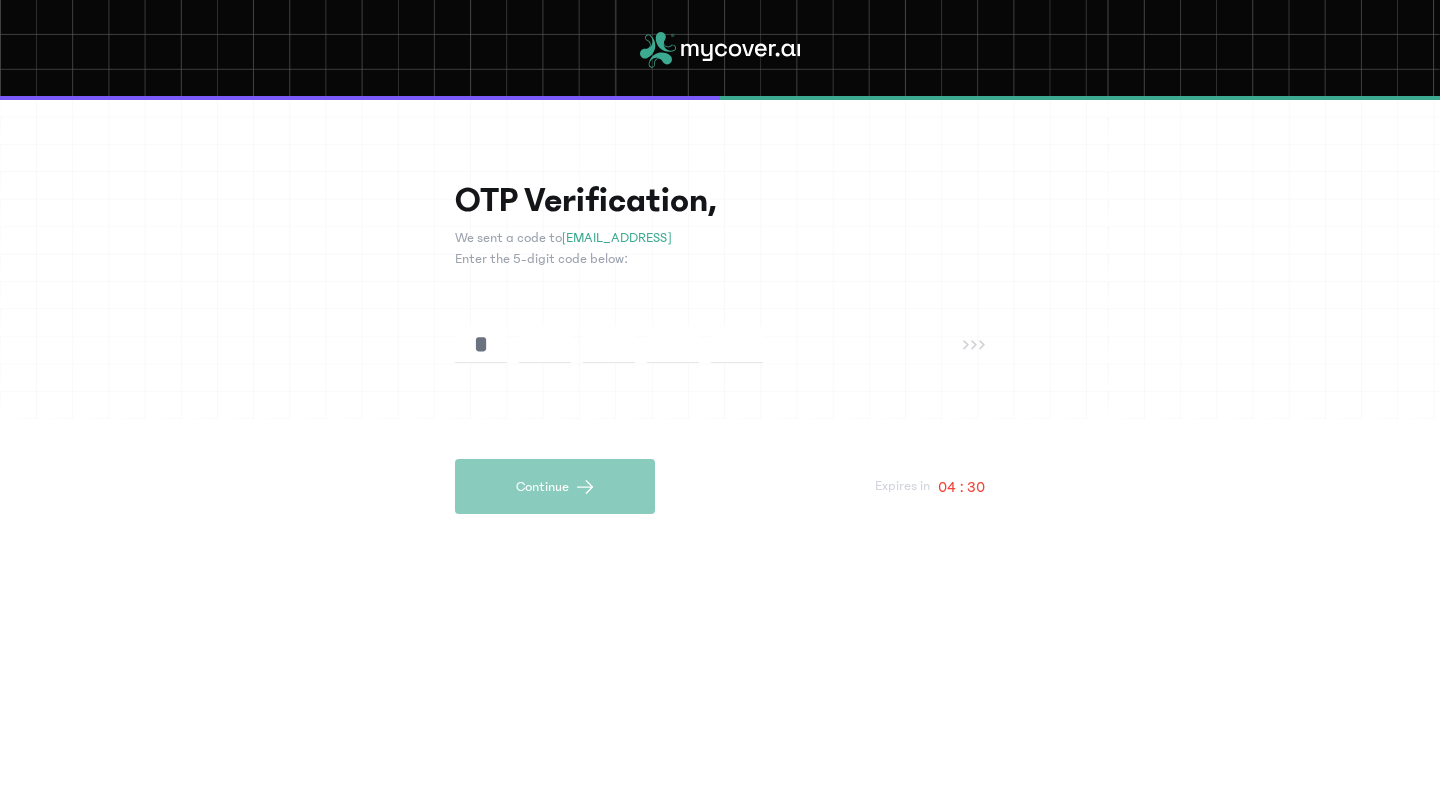 type on "*" 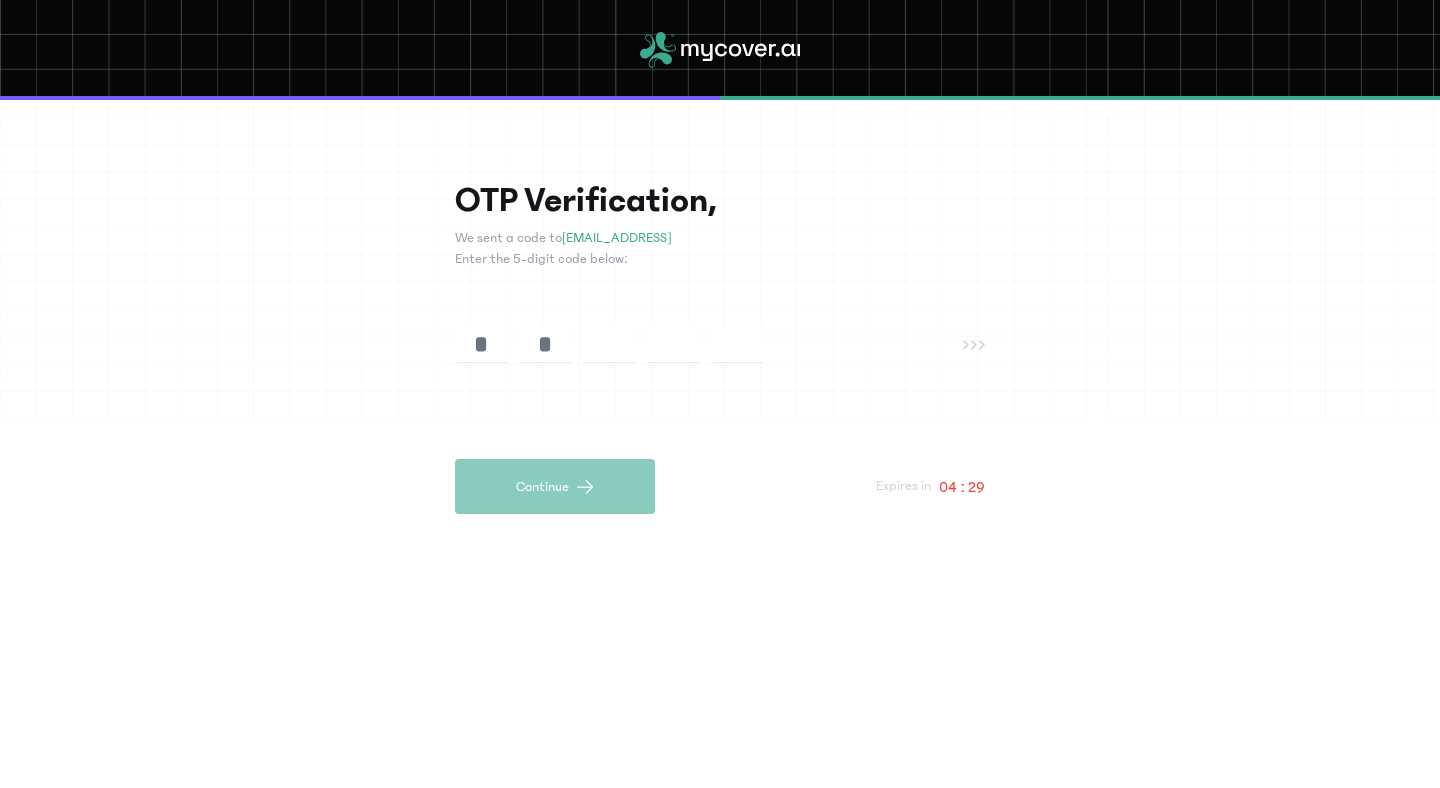 type on "*" 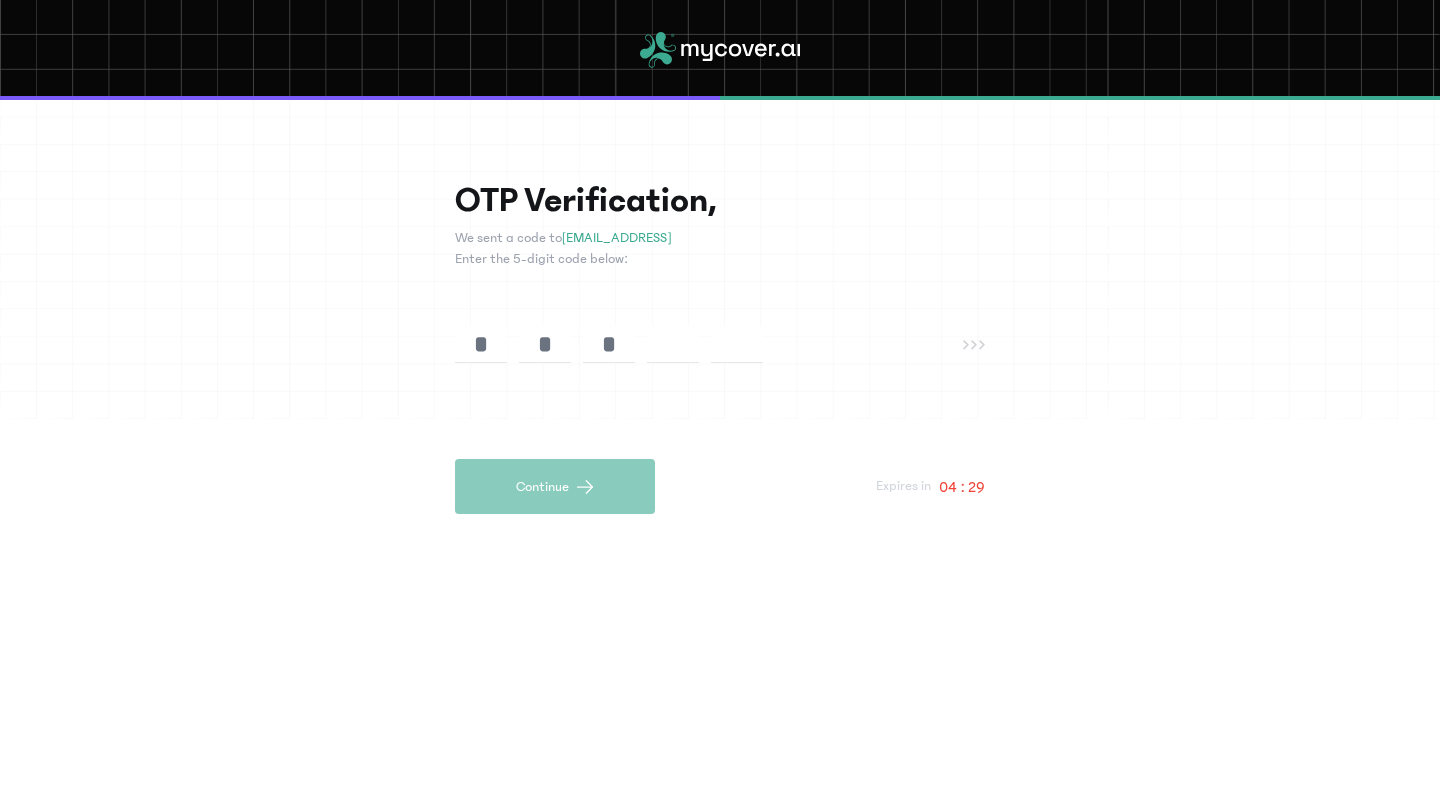 type on "*" 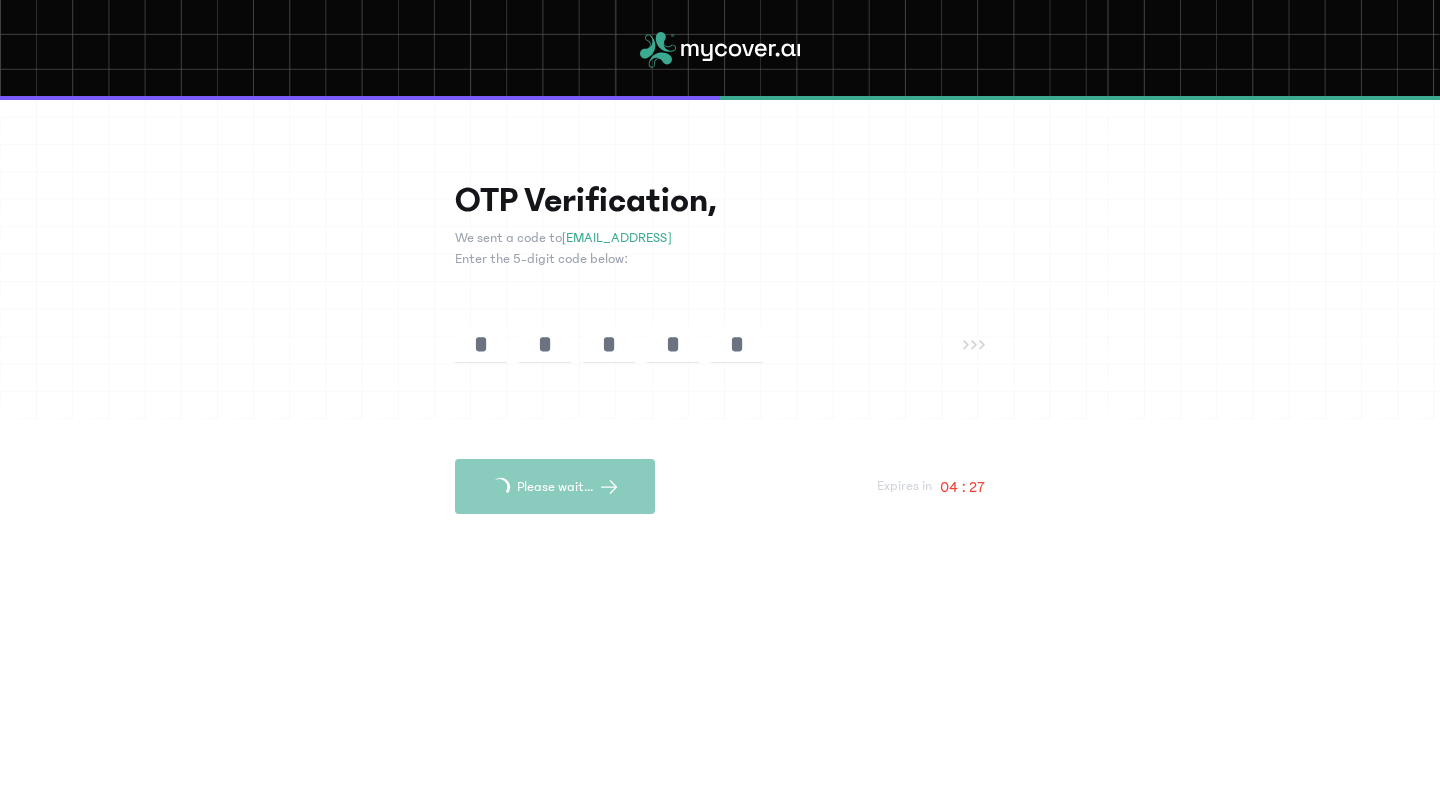 type on "*" 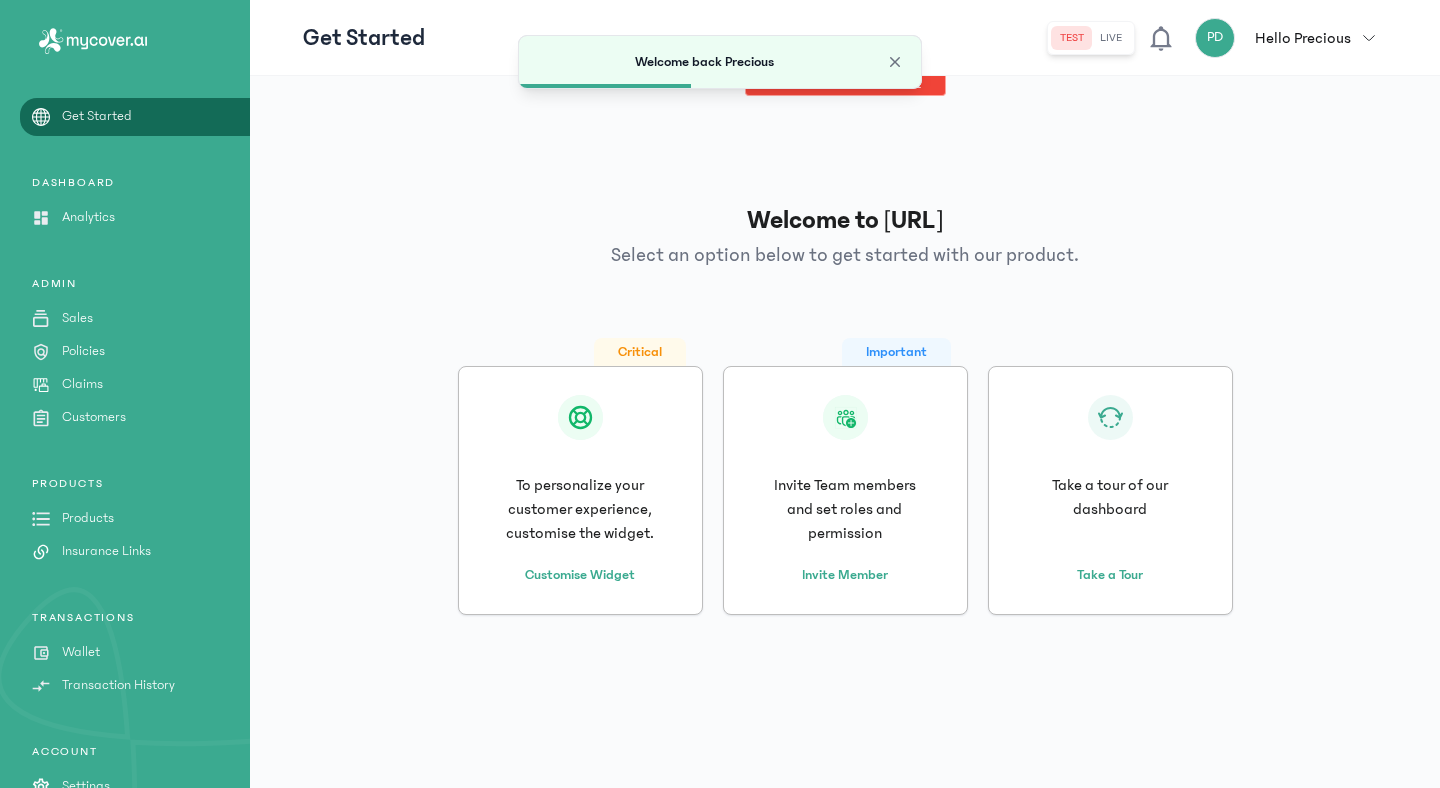 click on "live" 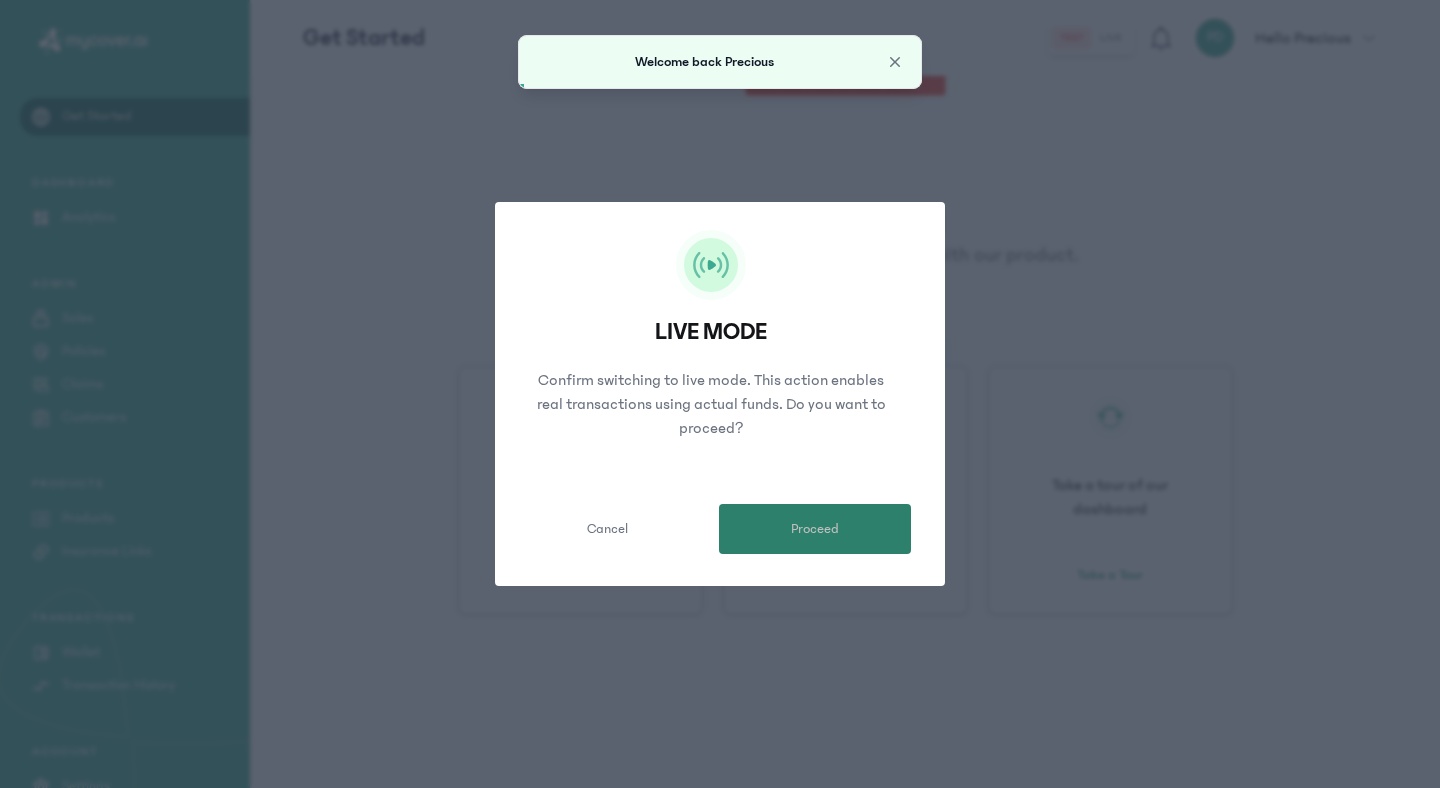 click on "Proceed" at bounding box center (815, 529) 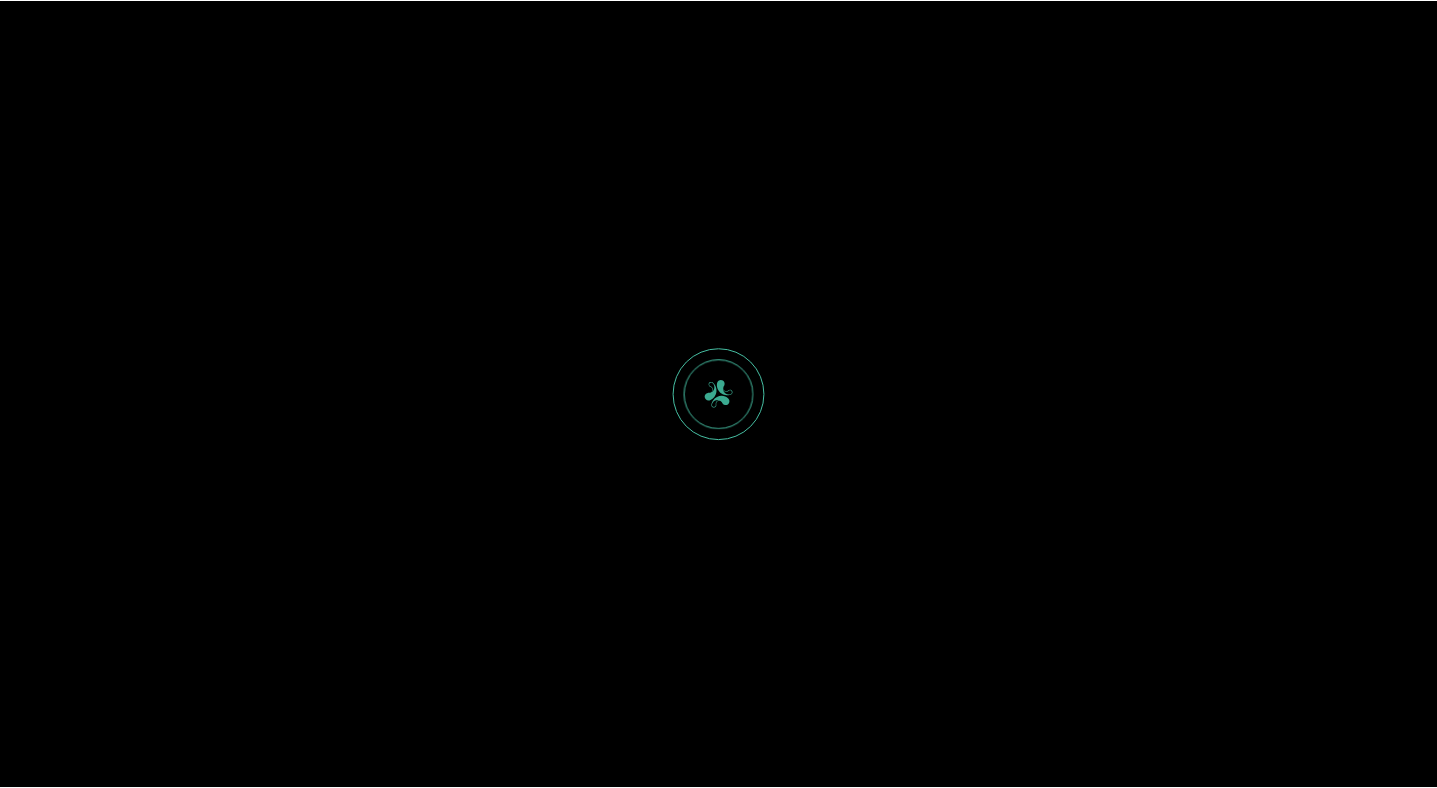 scroll, scrollTop: 0, scrollLeft: 0, axis: both 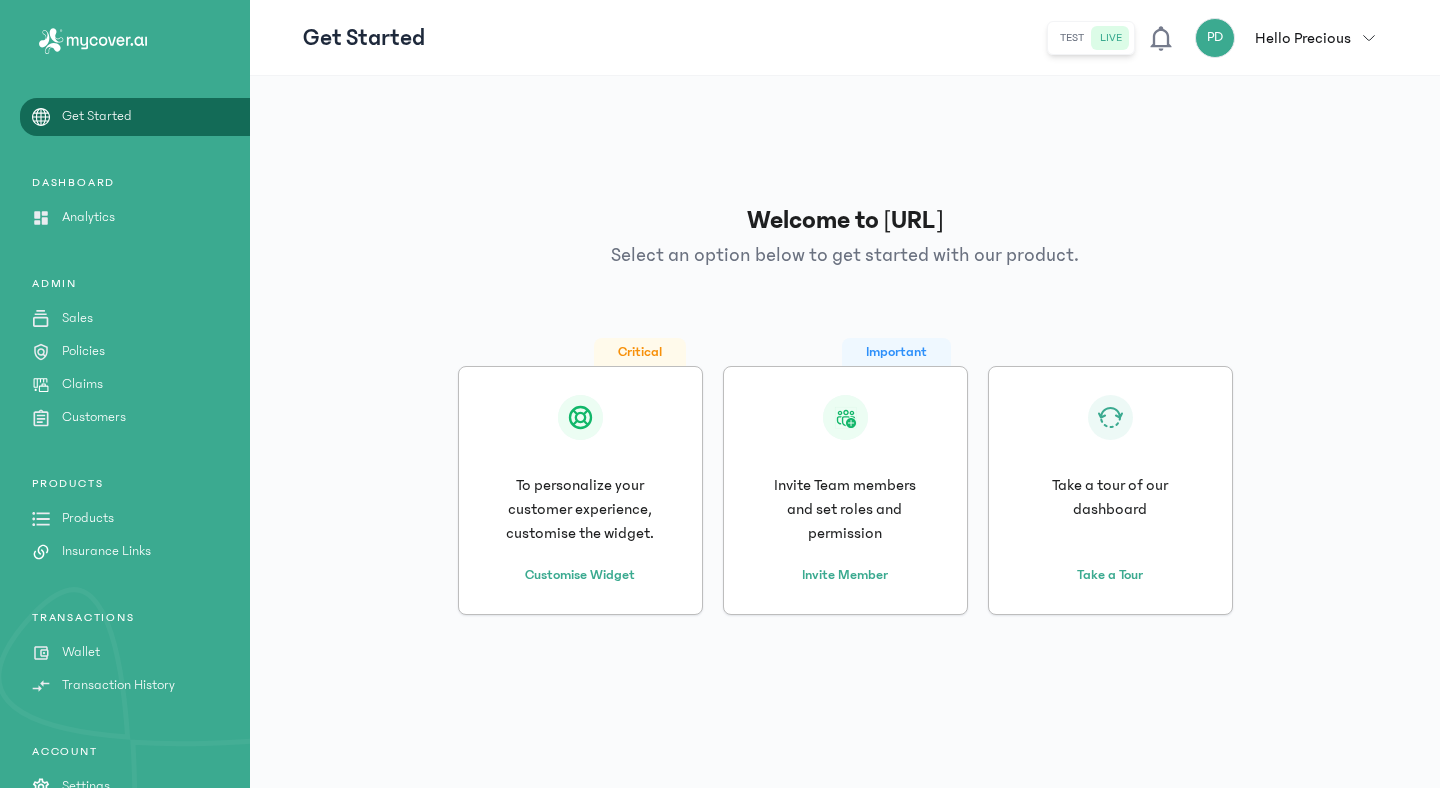 click on "Products" at bounding box center (88, 518) 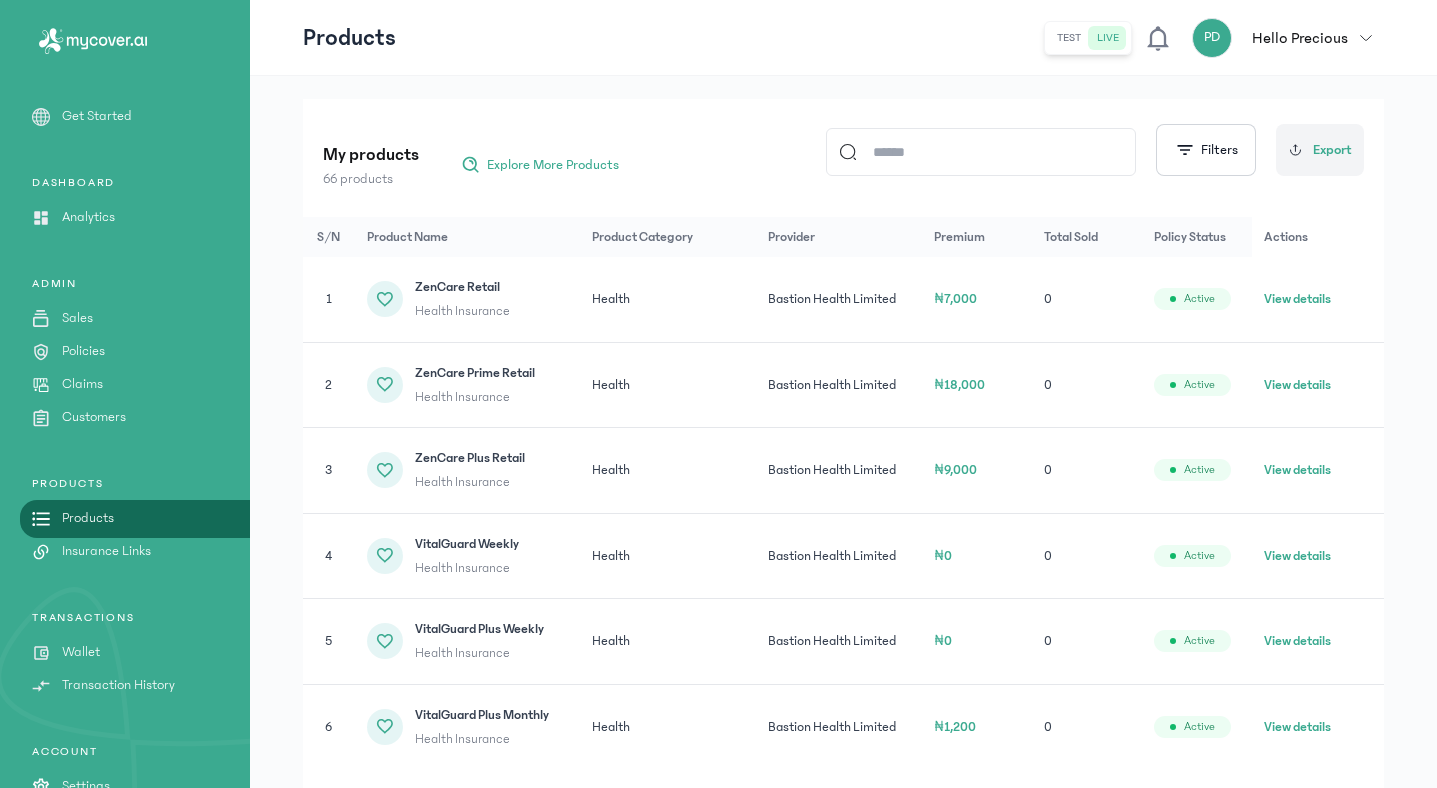 scroll, scrollTop: 0, scrollLeft: 0, axis: both 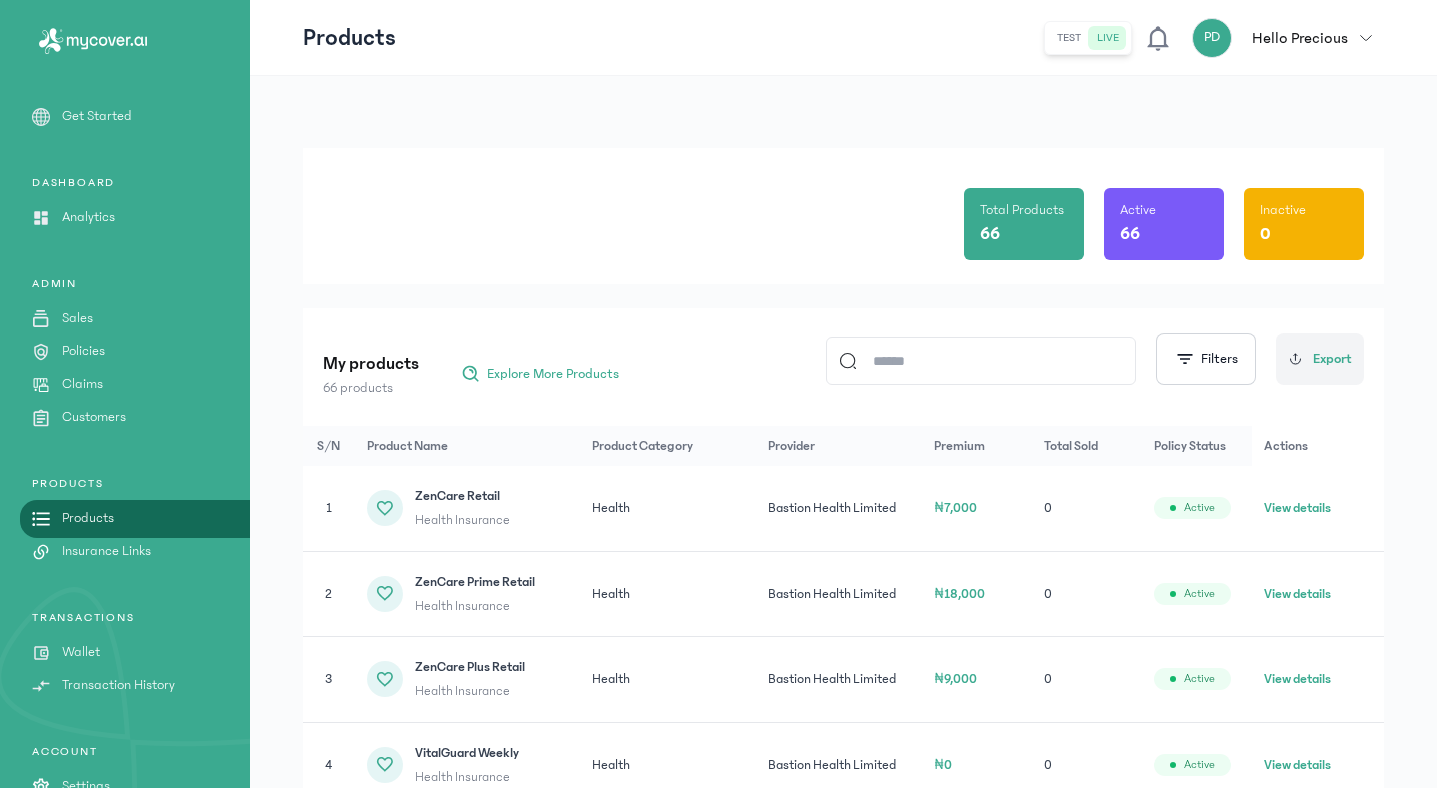 click 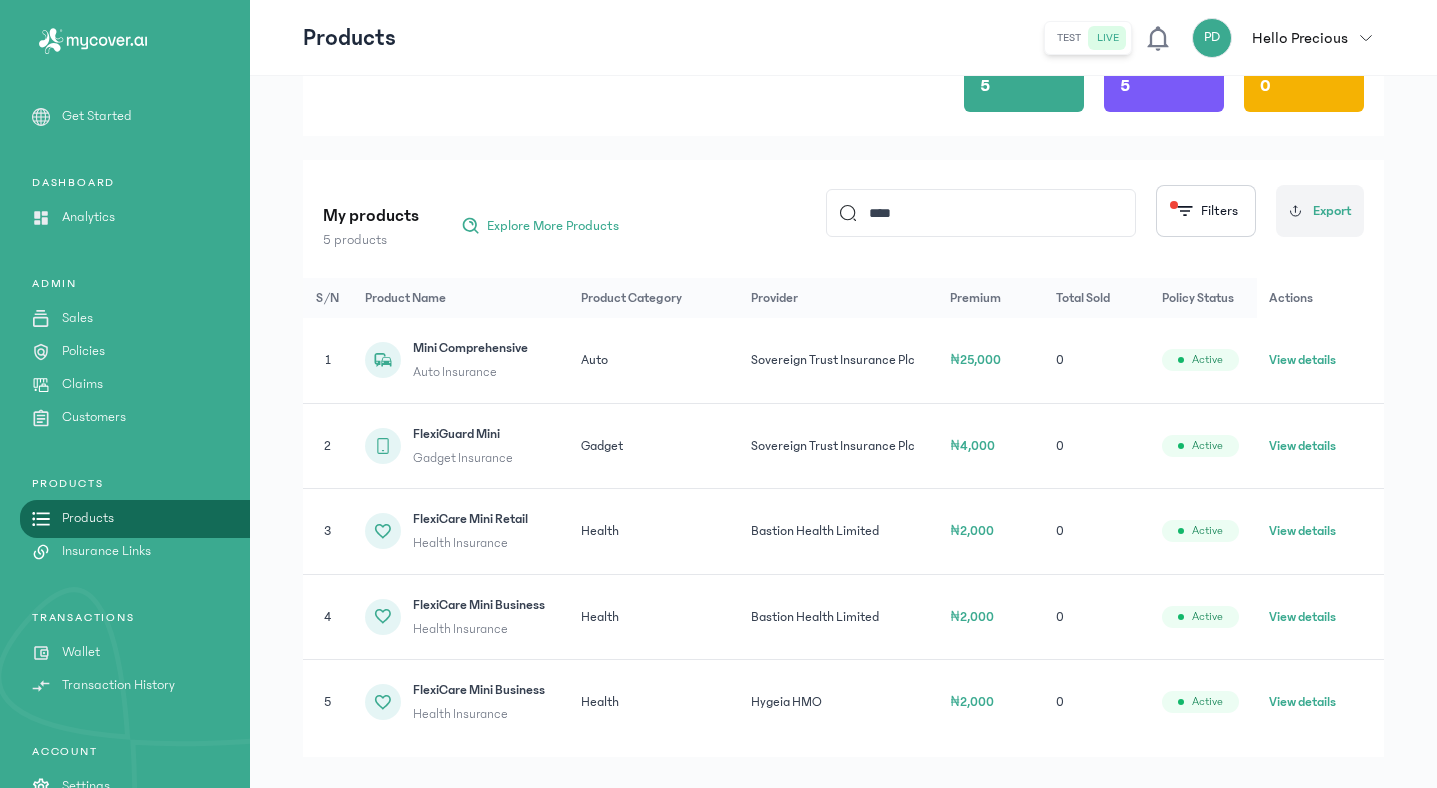 scroll, scrollTop: 151, scrollLeft: 0, axis: vertical 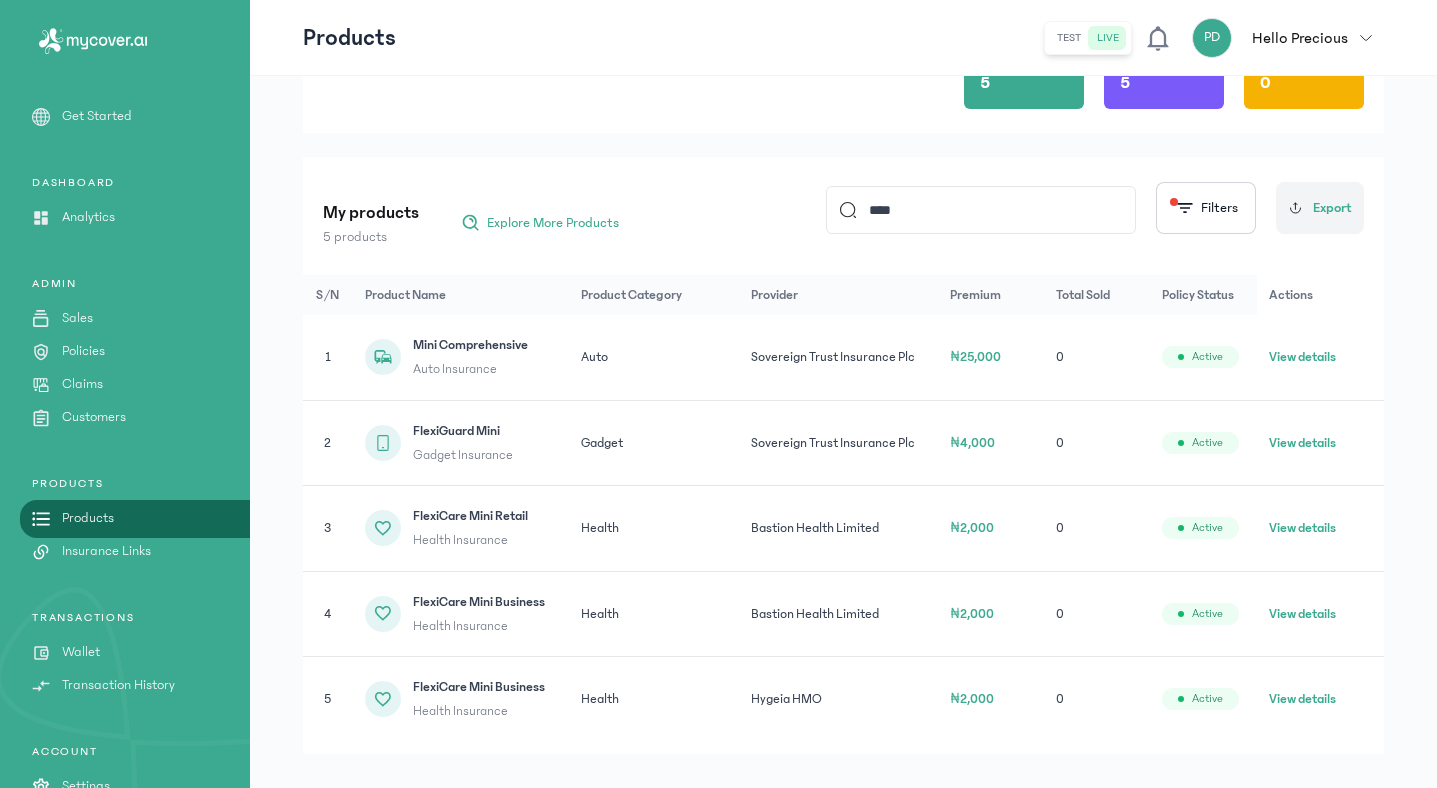type on "****" 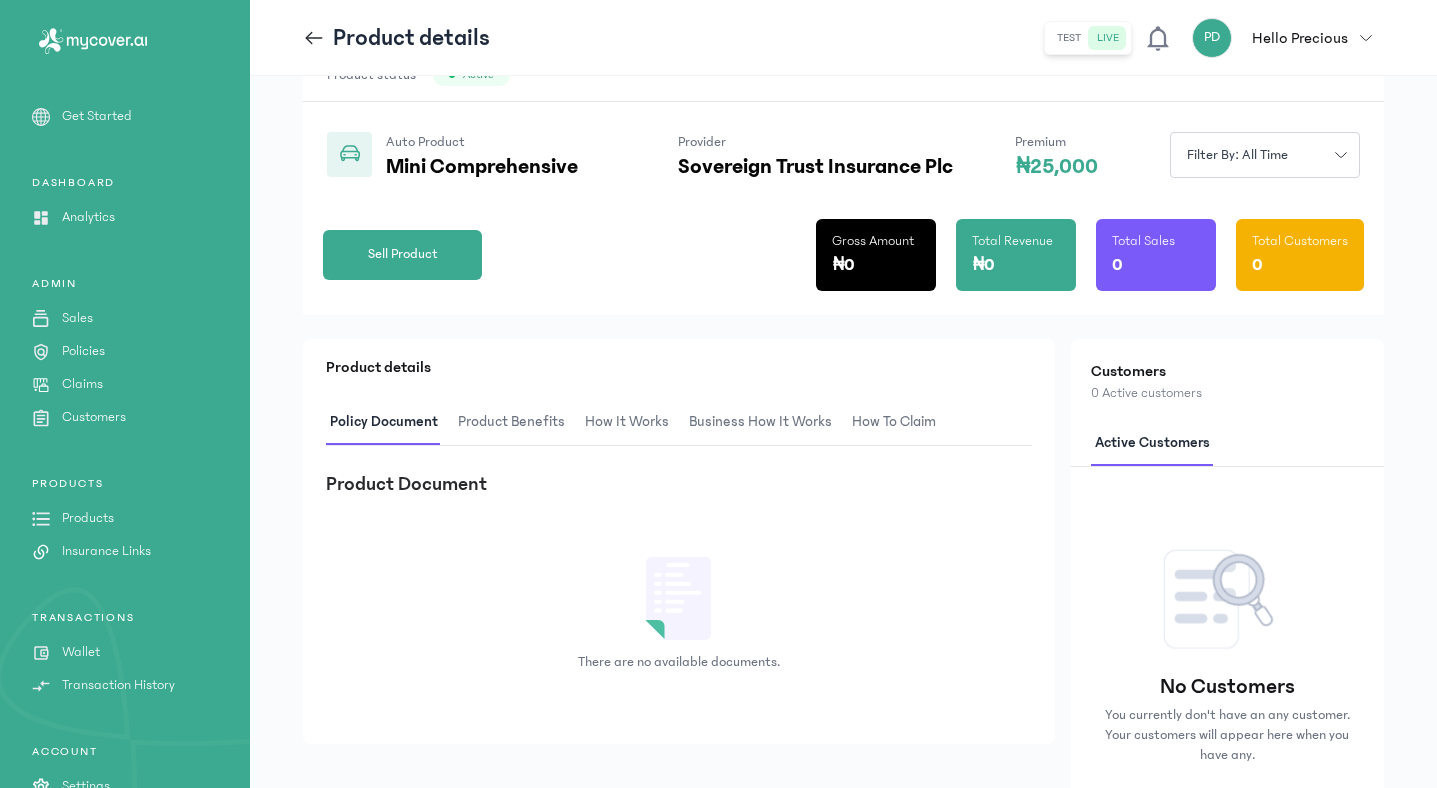 scroll, scrollTop: 303, scrollLeft: 0, axis: vertical 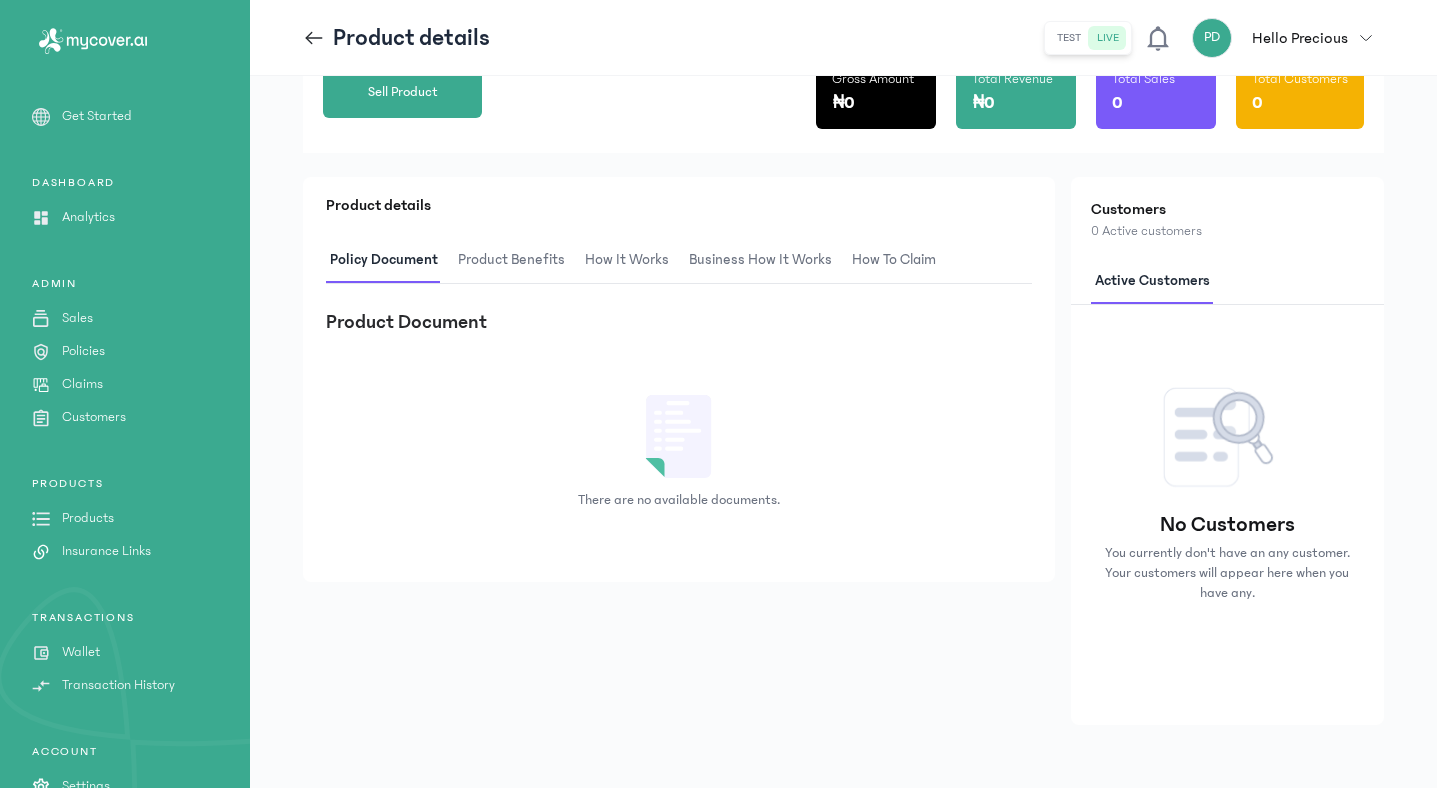 click on "Product Benefits" at bounding box center [511, 260] 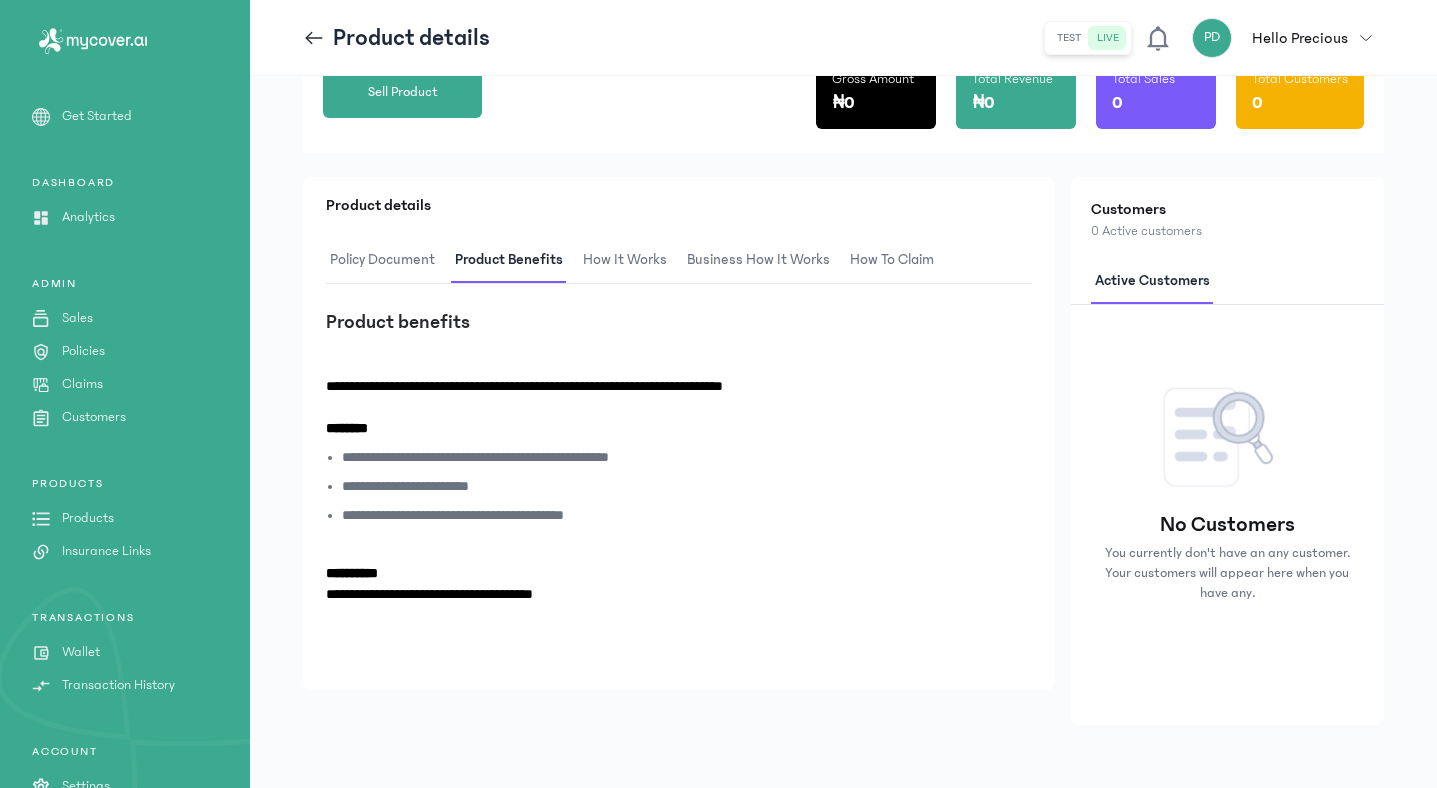 click on "How It Works" at bounding box center [625, 260] 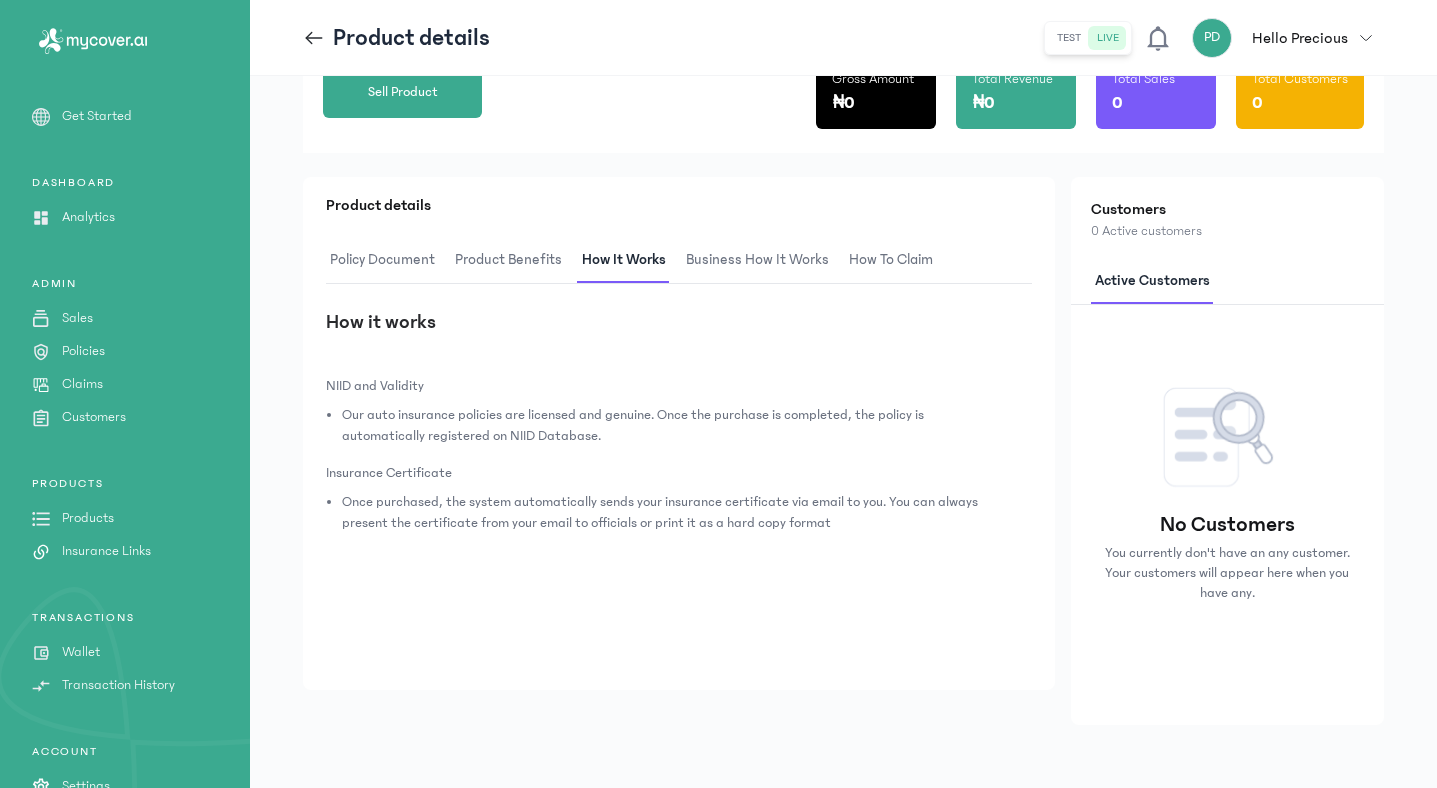 click on "Business How It Works" at bounding box center [757, 260] 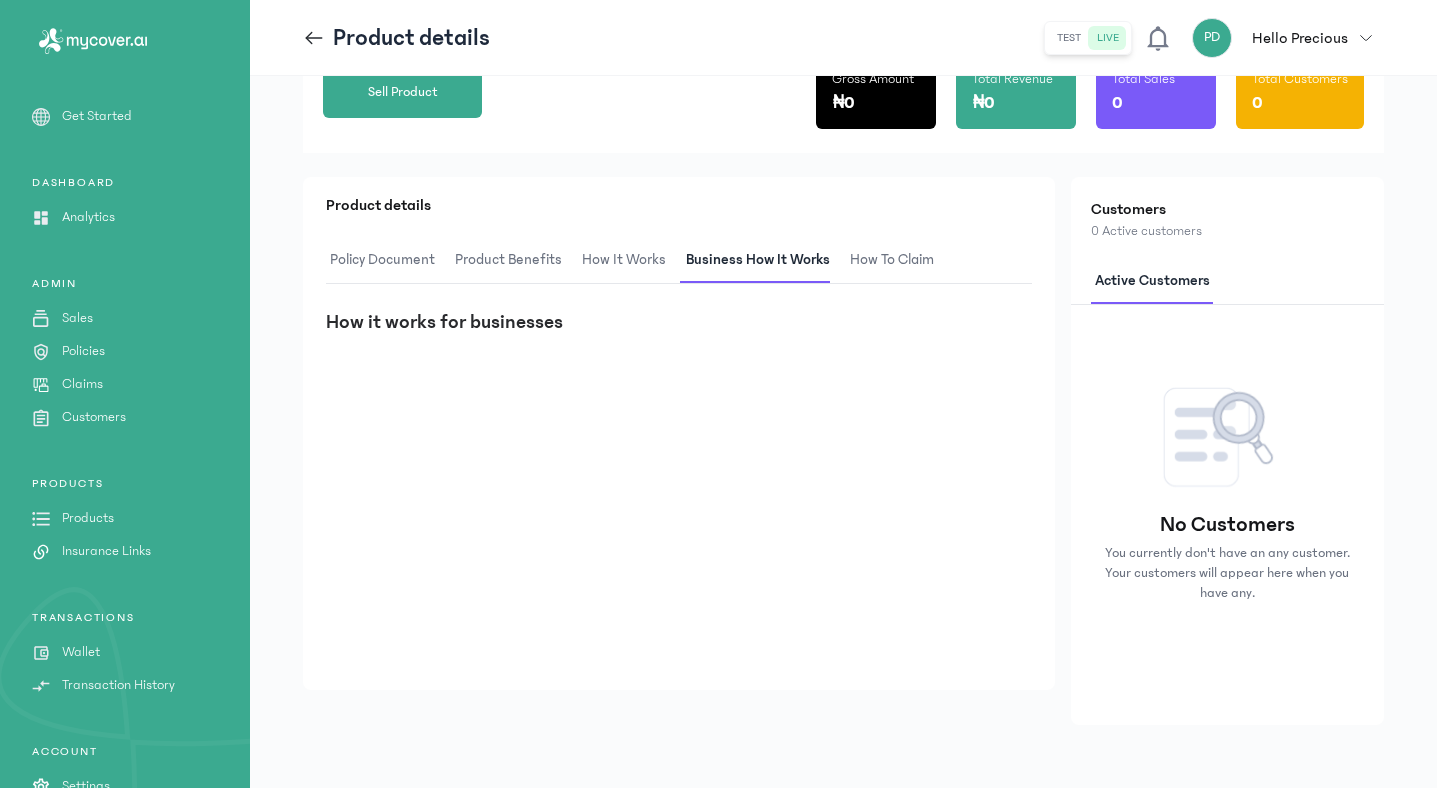 click on "Policy Document" at bounding box center (382, 260) 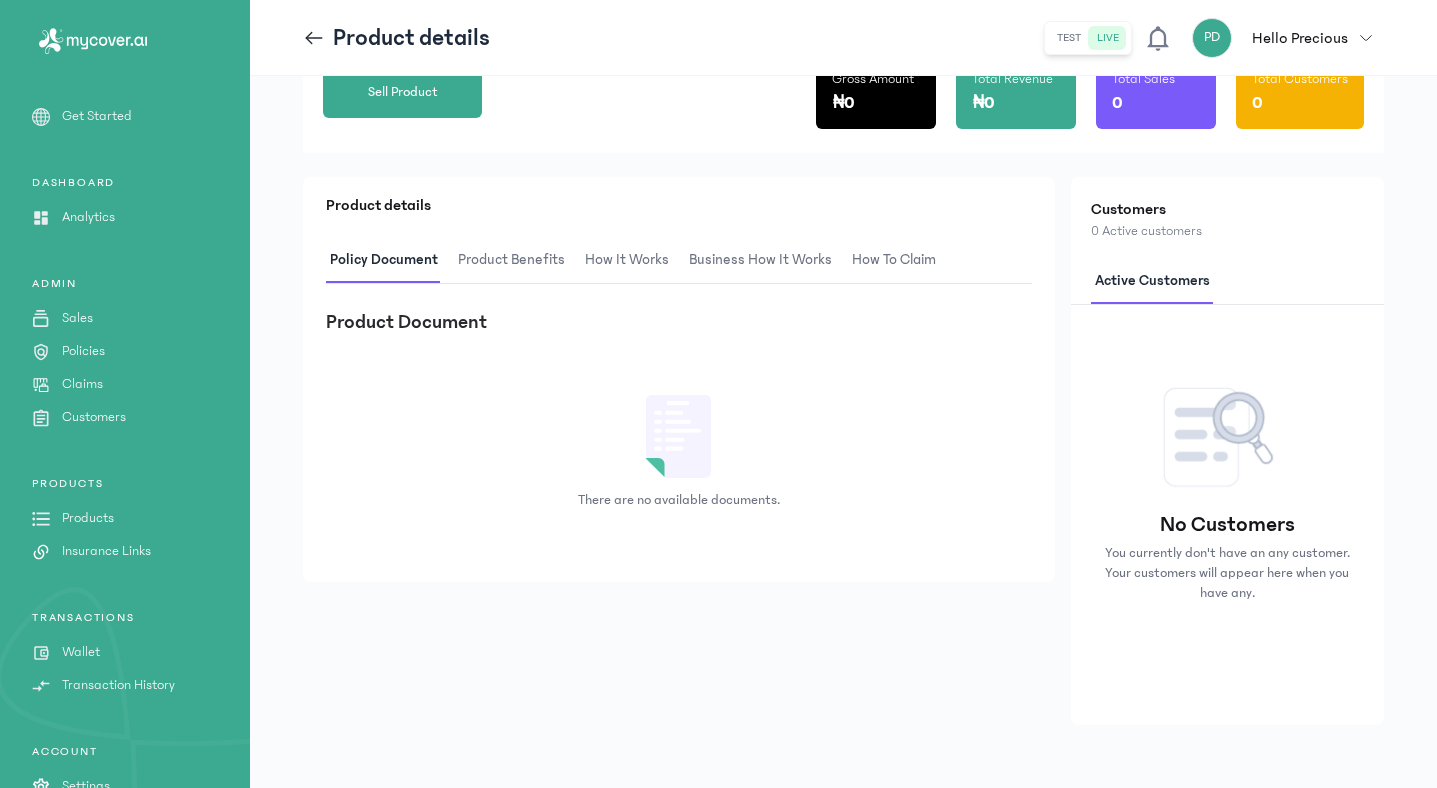 click on "Product Benefits" at bounding box center [511, 260] 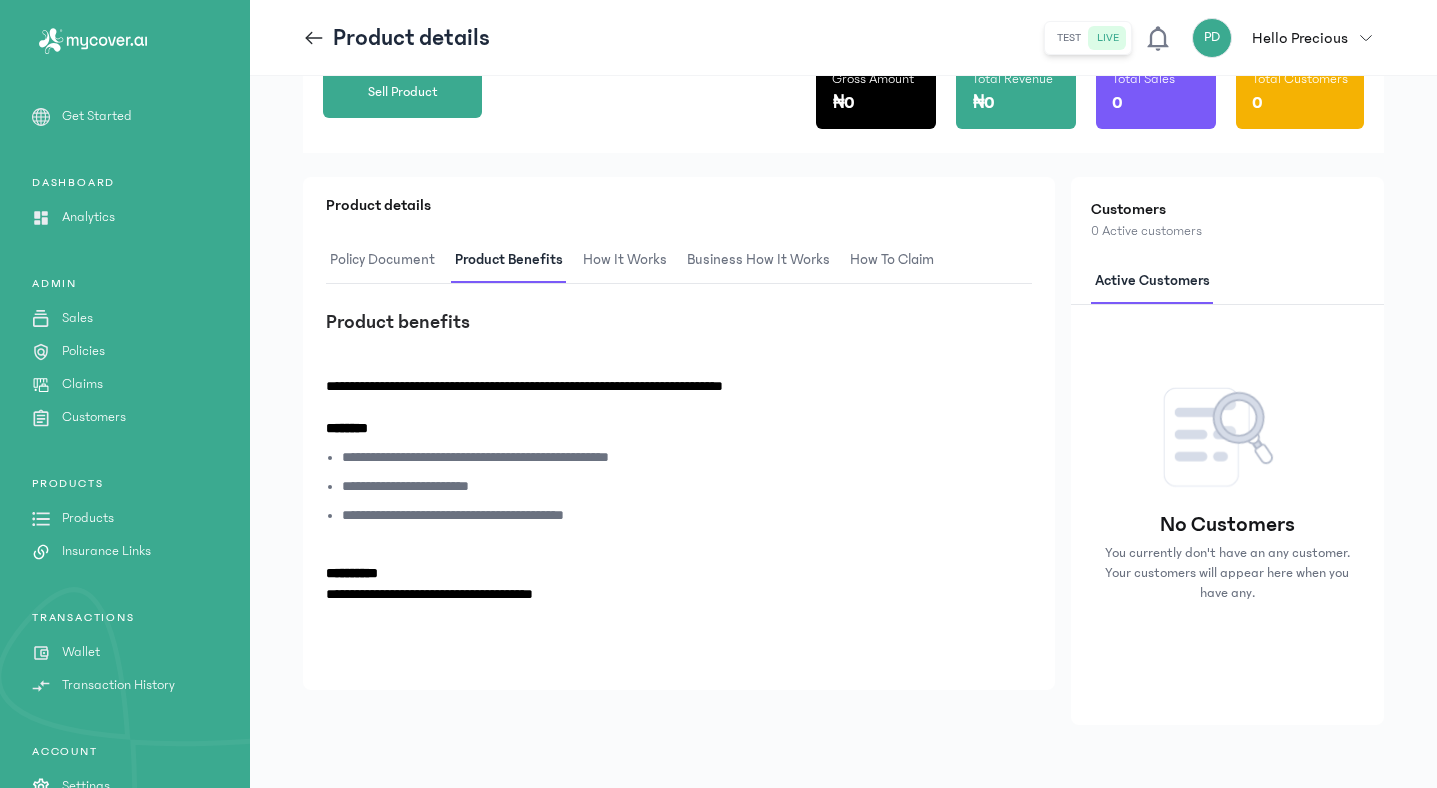 click 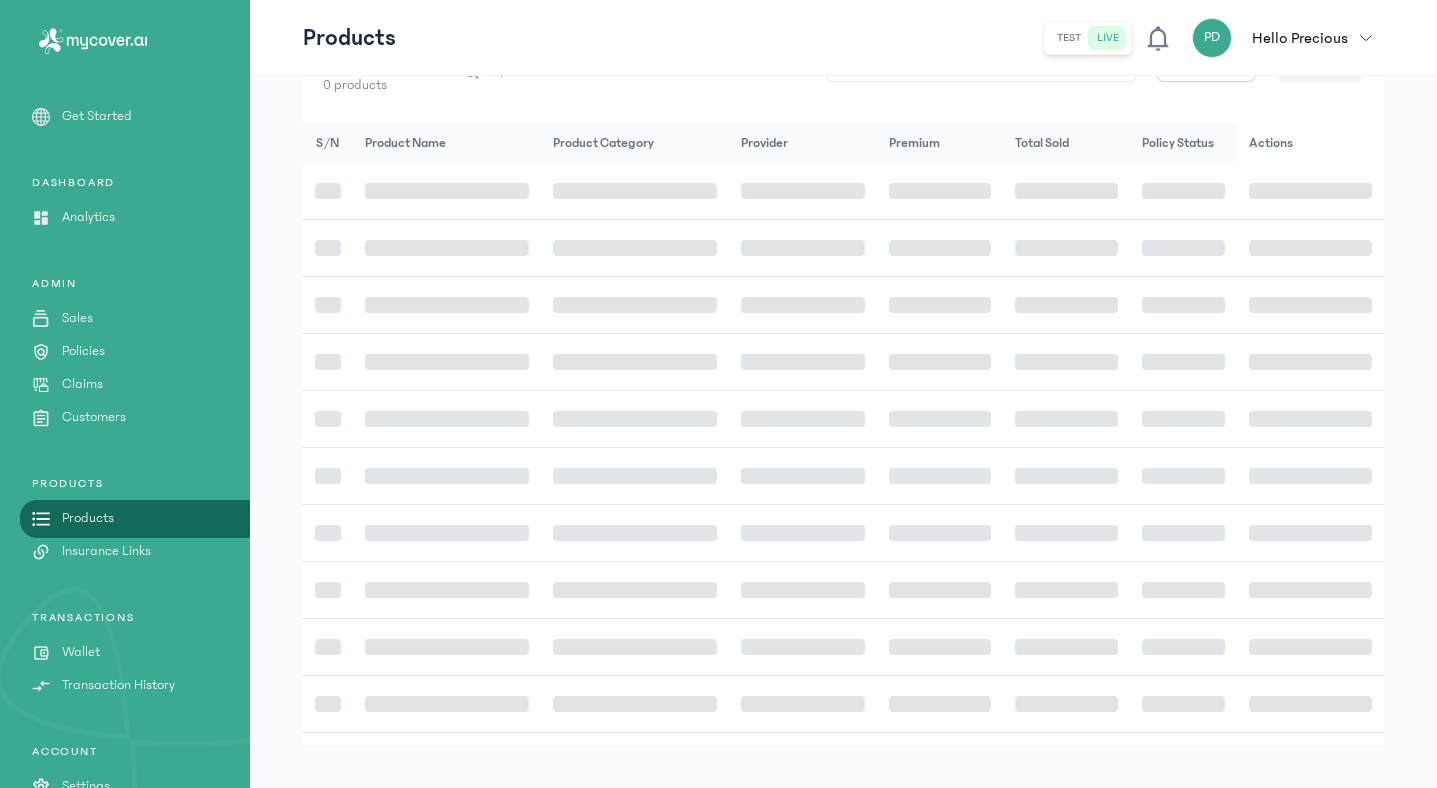 scroll, scrollTop: 151, scrollLeft: 0, axis: vertical 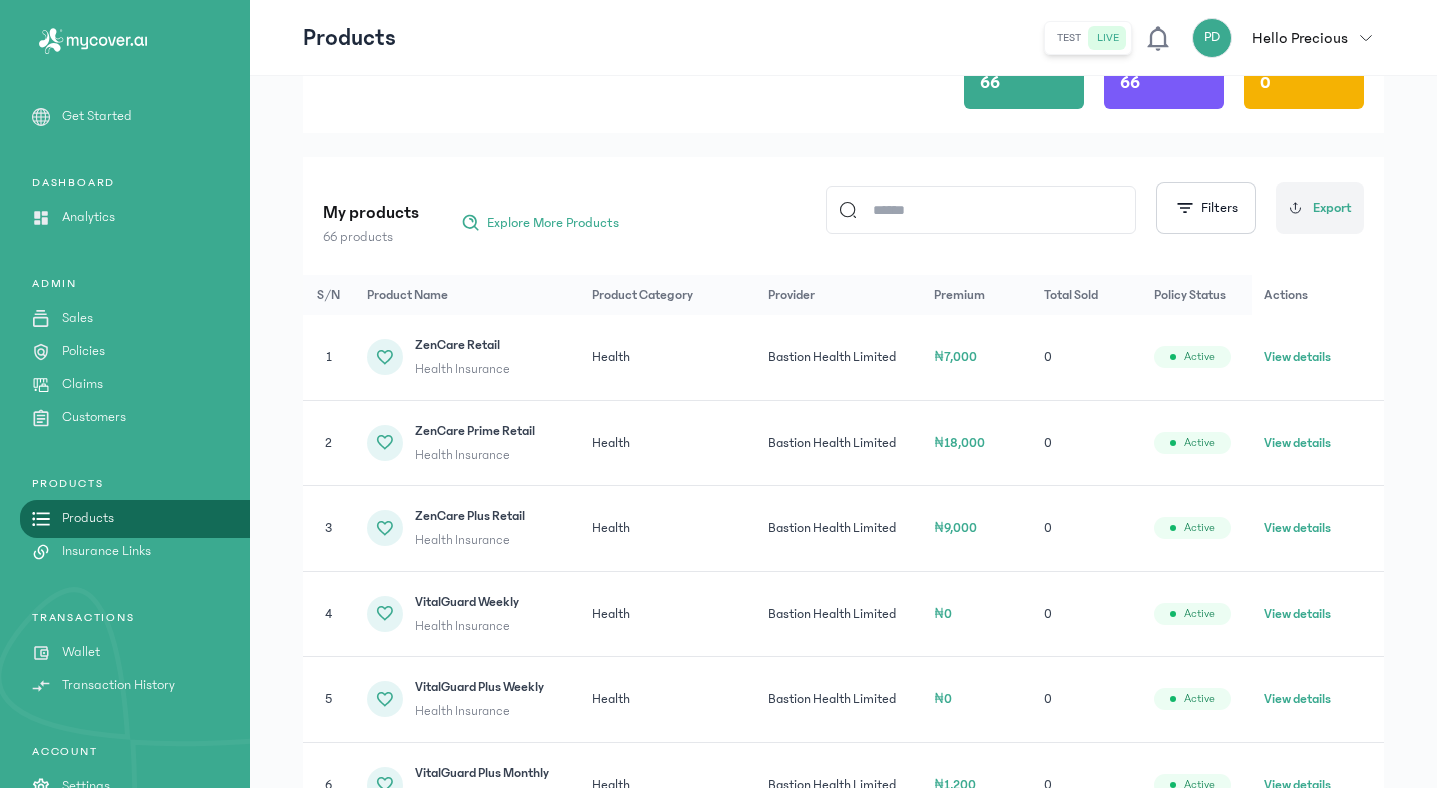 click 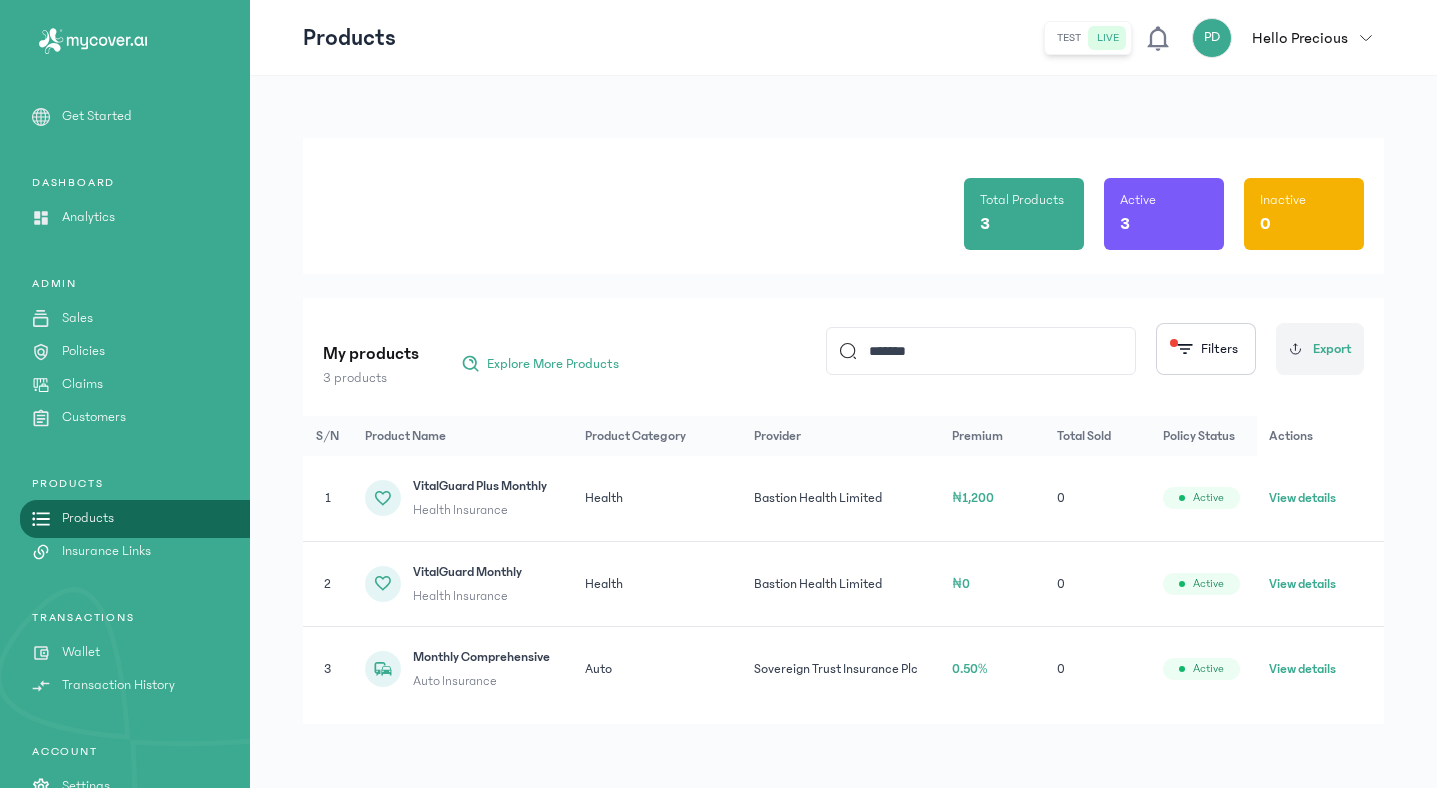 scroll, scrollTop: 9, scrollLeft: 0, axis: vertical 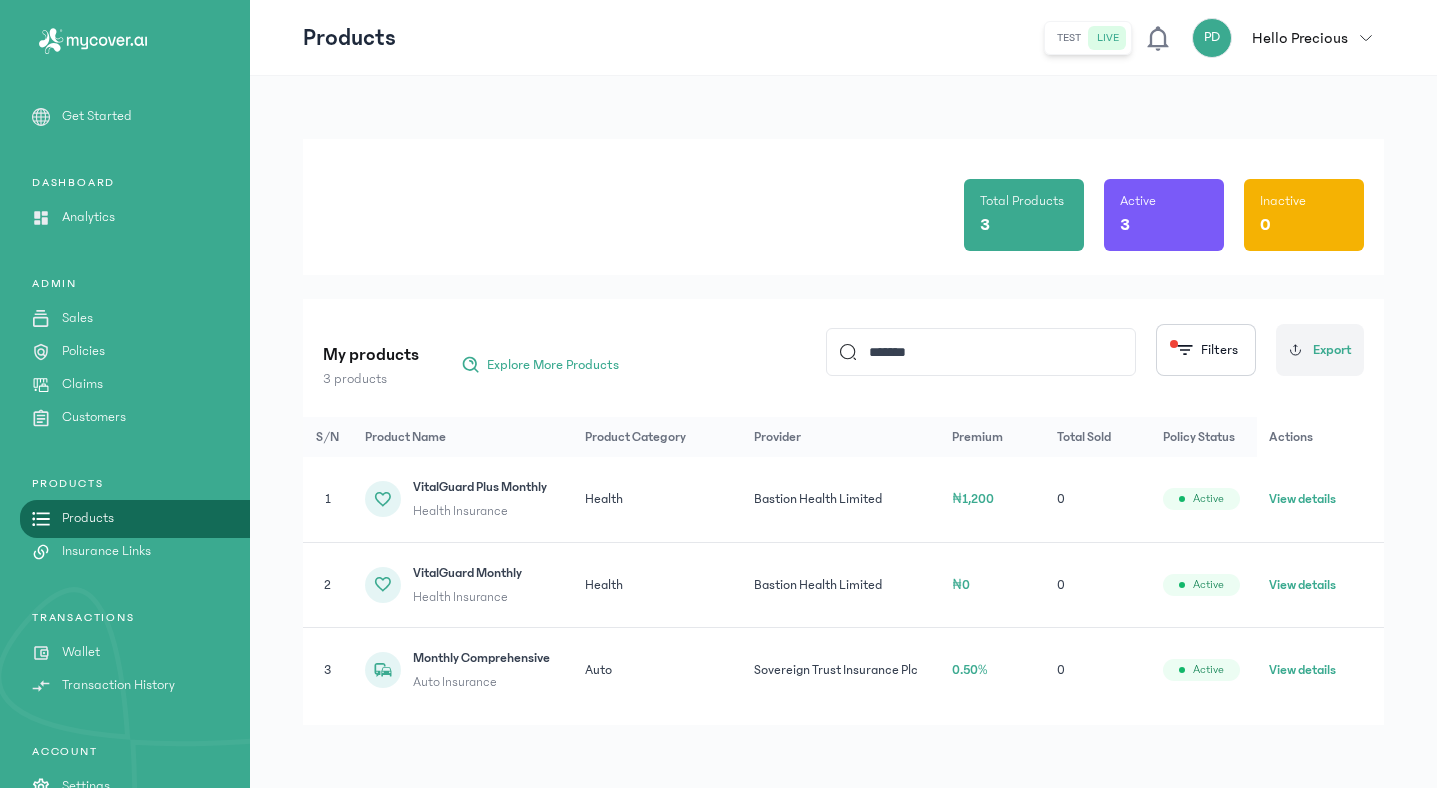 type on "*******" 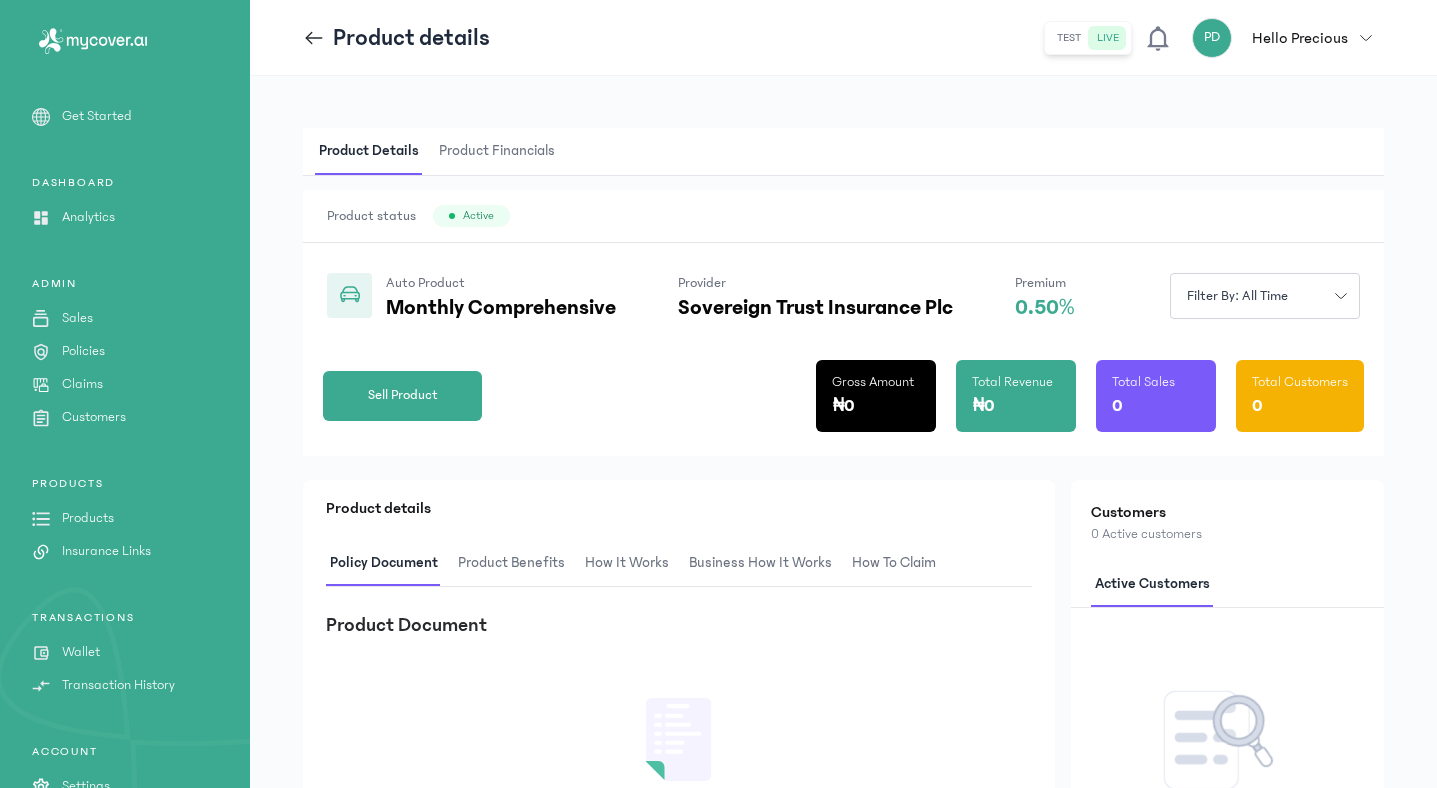 scroll, scrollTop: 31, scrollLeft: 0, axis: vertical 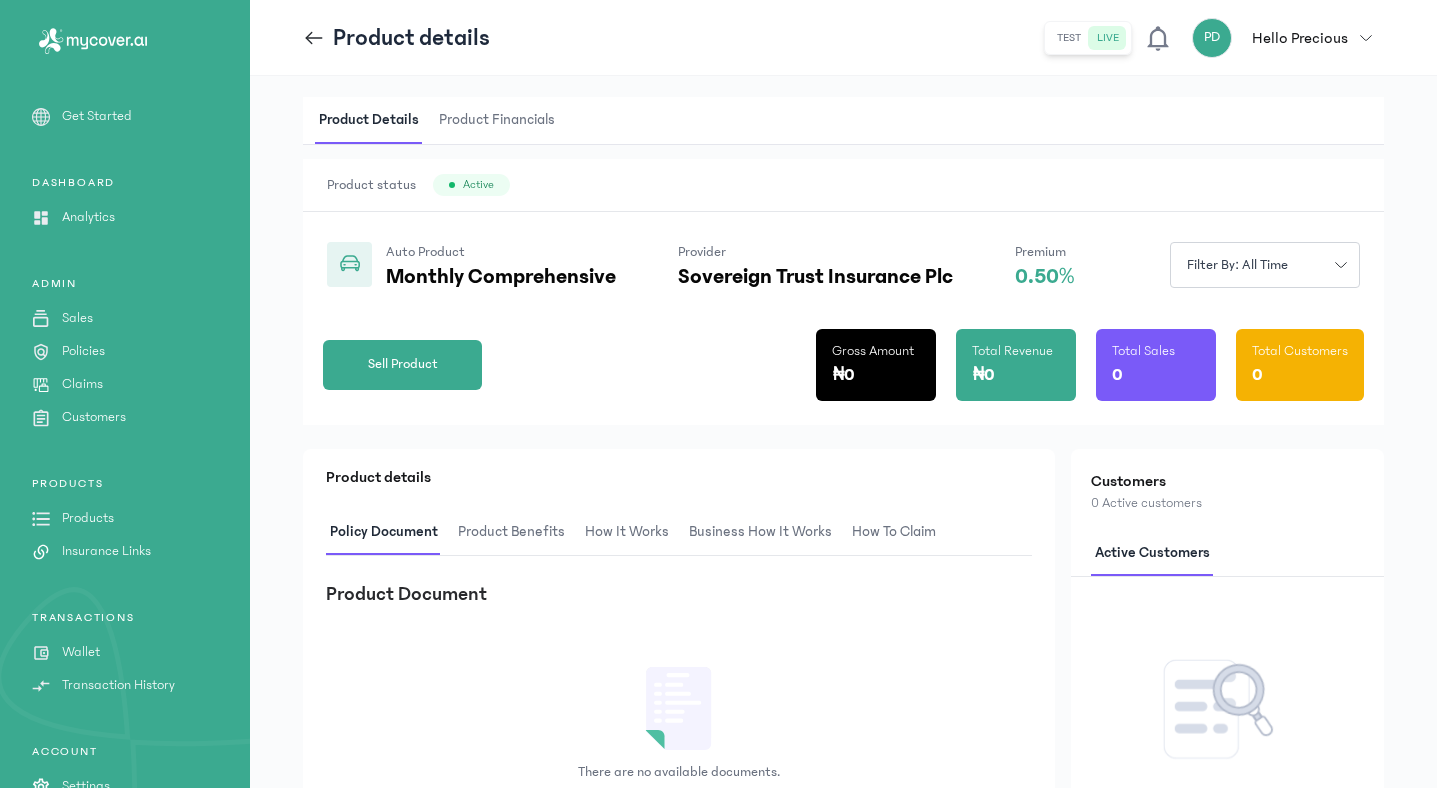 click 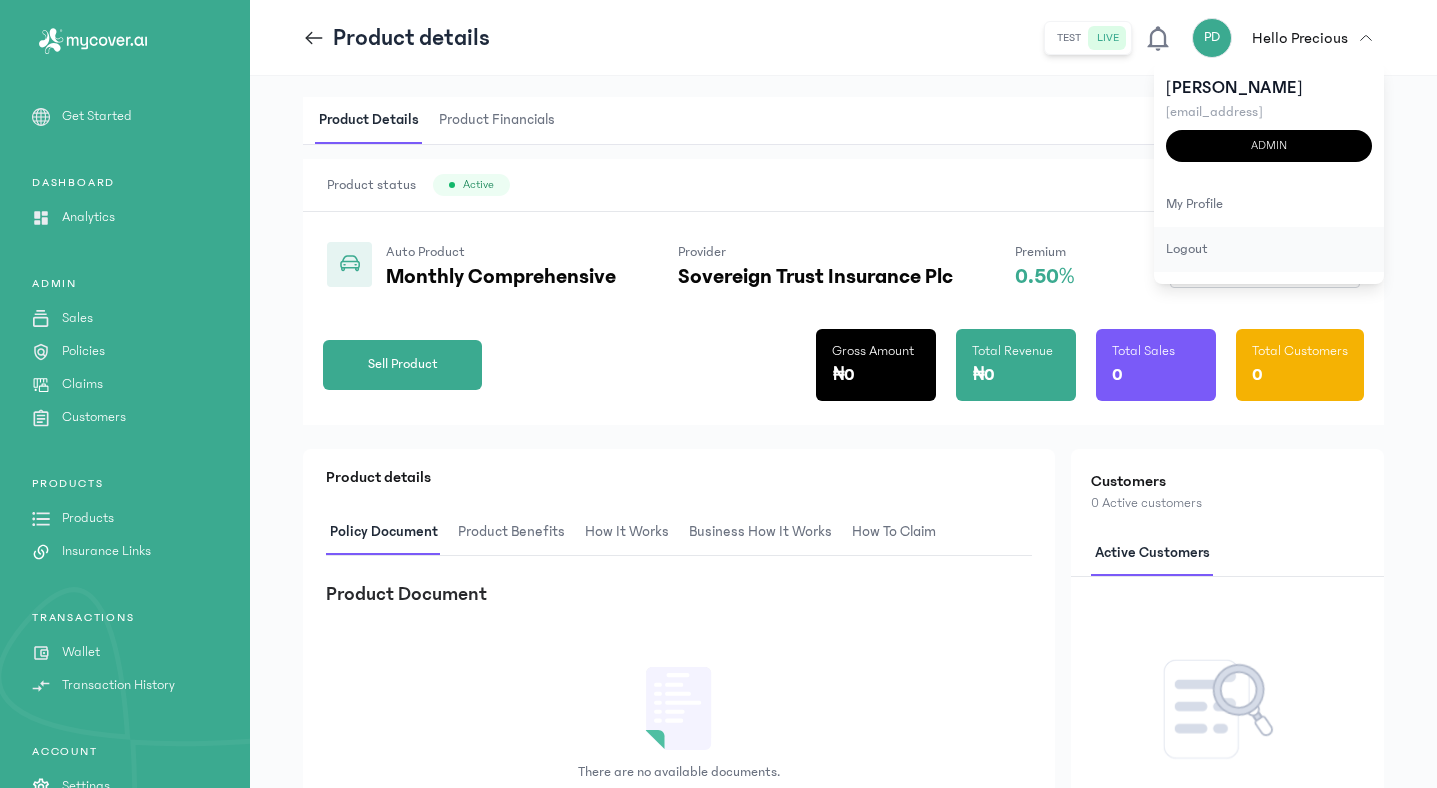 click on "logout" 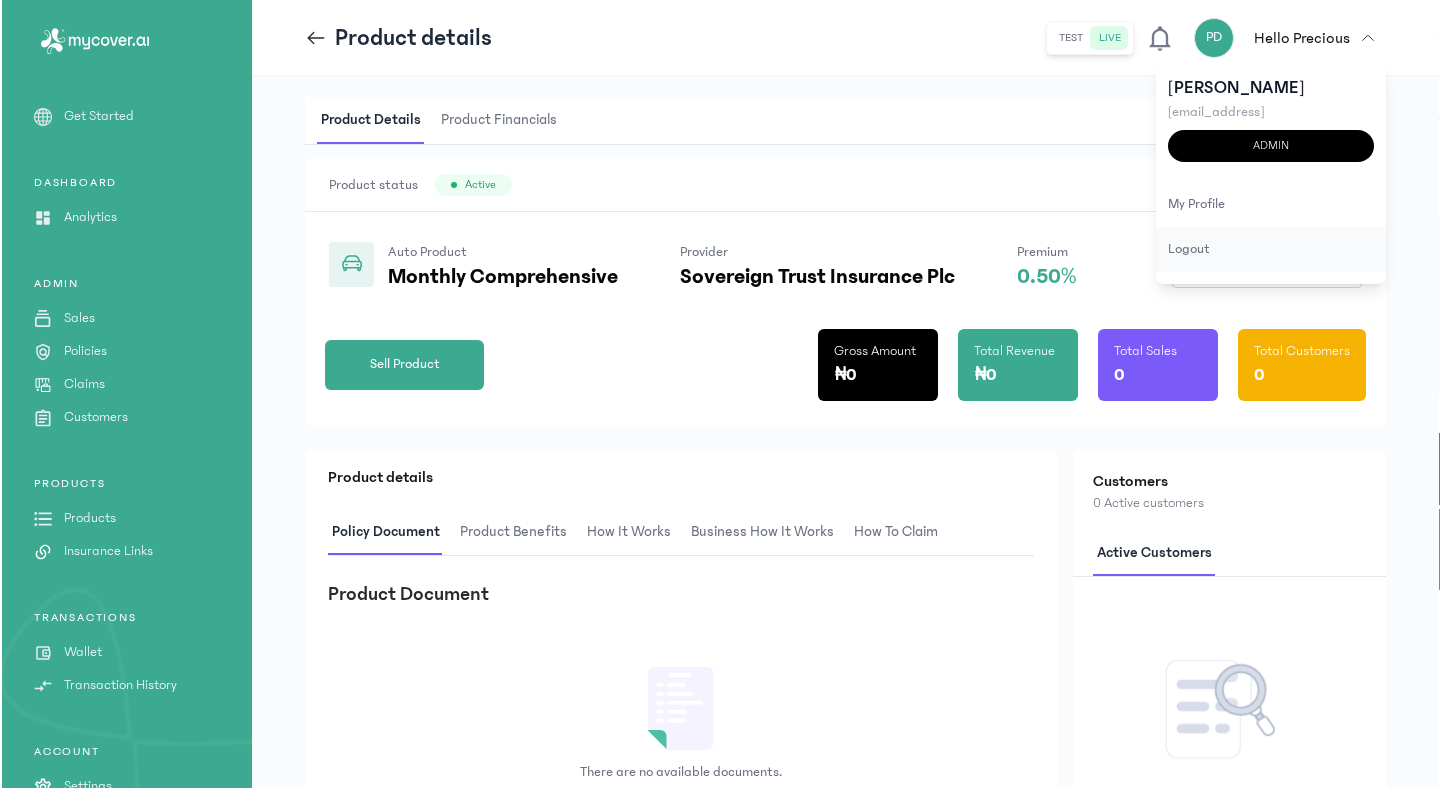 scroll, scrollTop: 0, scrollLeft: 0, axis: both 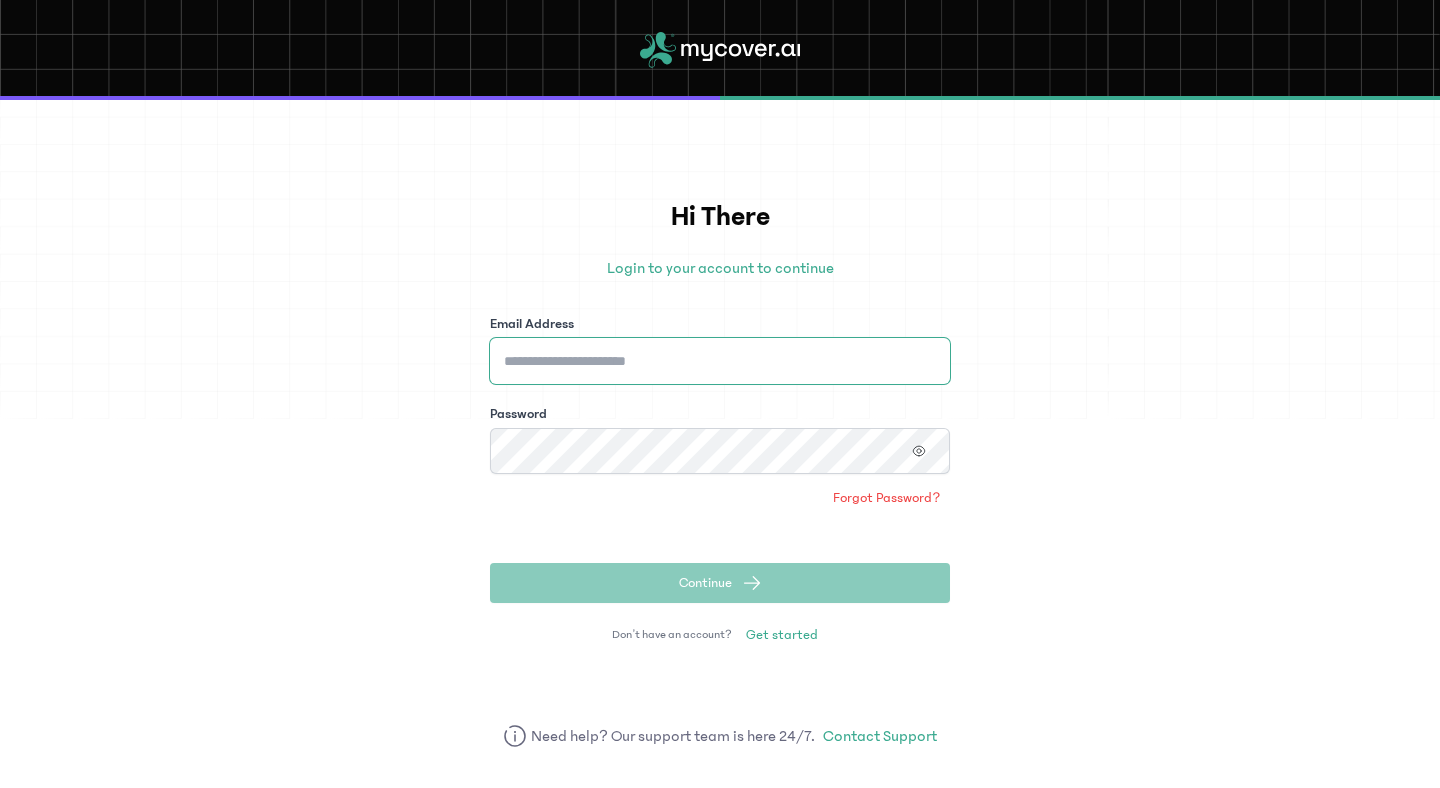 click on "Email Address" at bounding box center [720, 361] 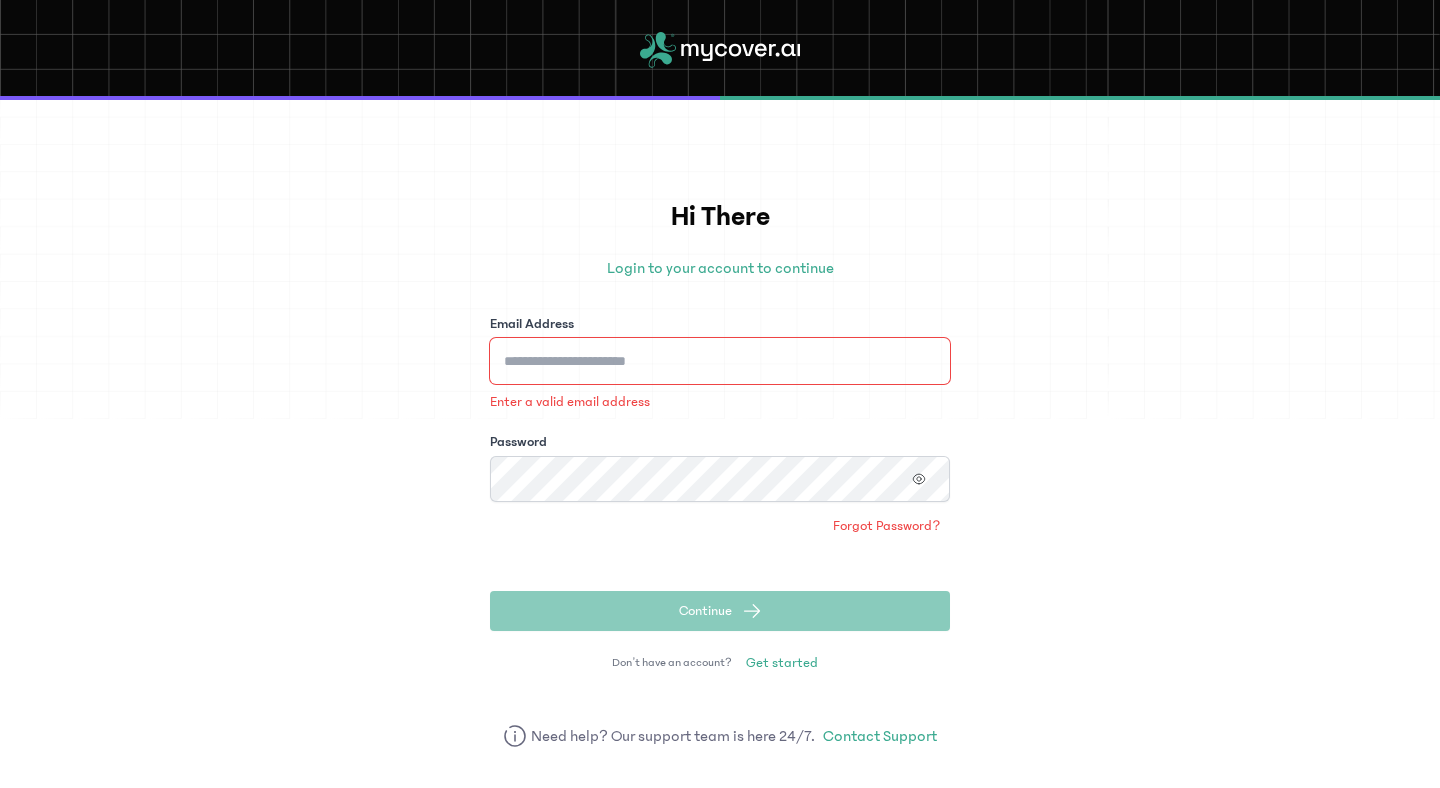type on "**********" 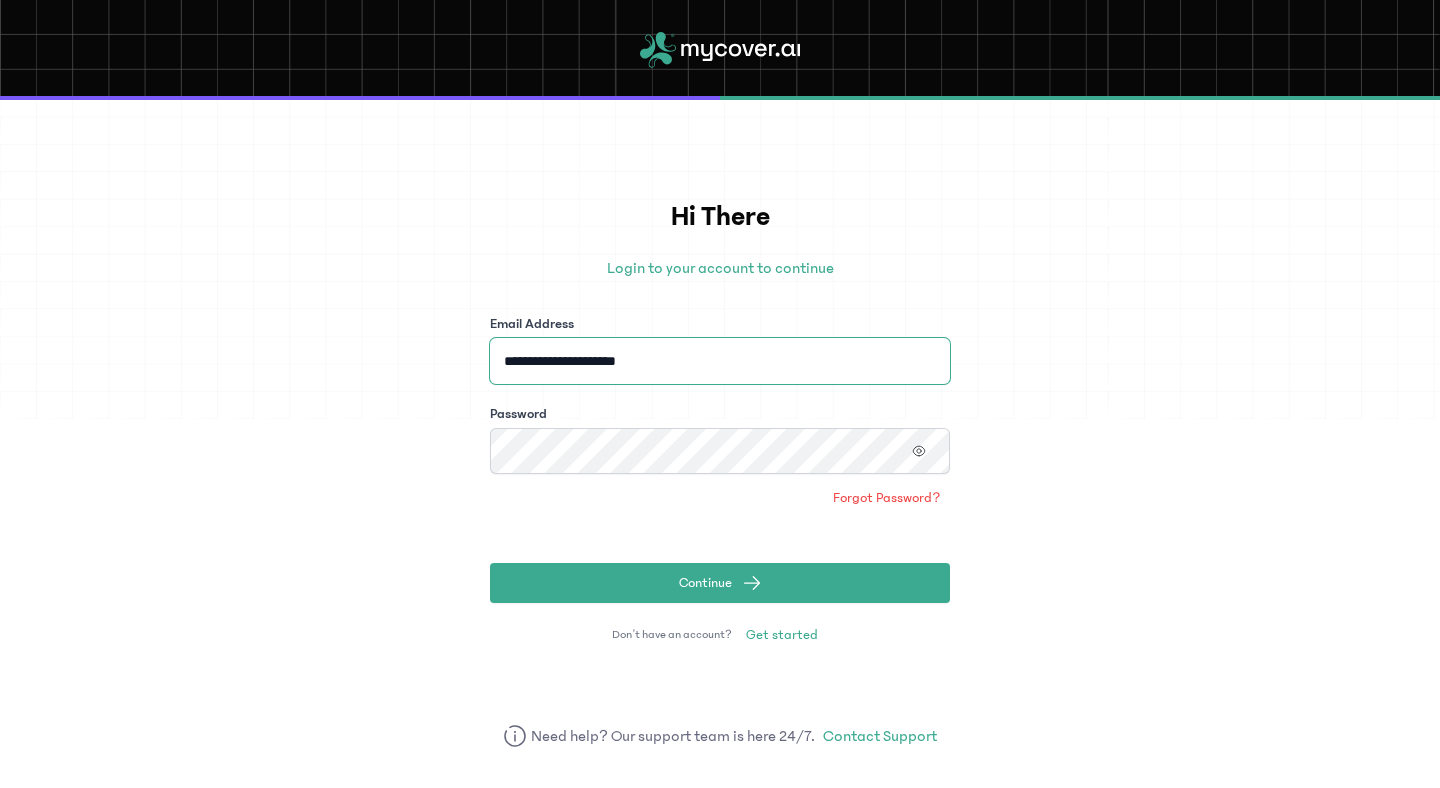 click on "Continue" 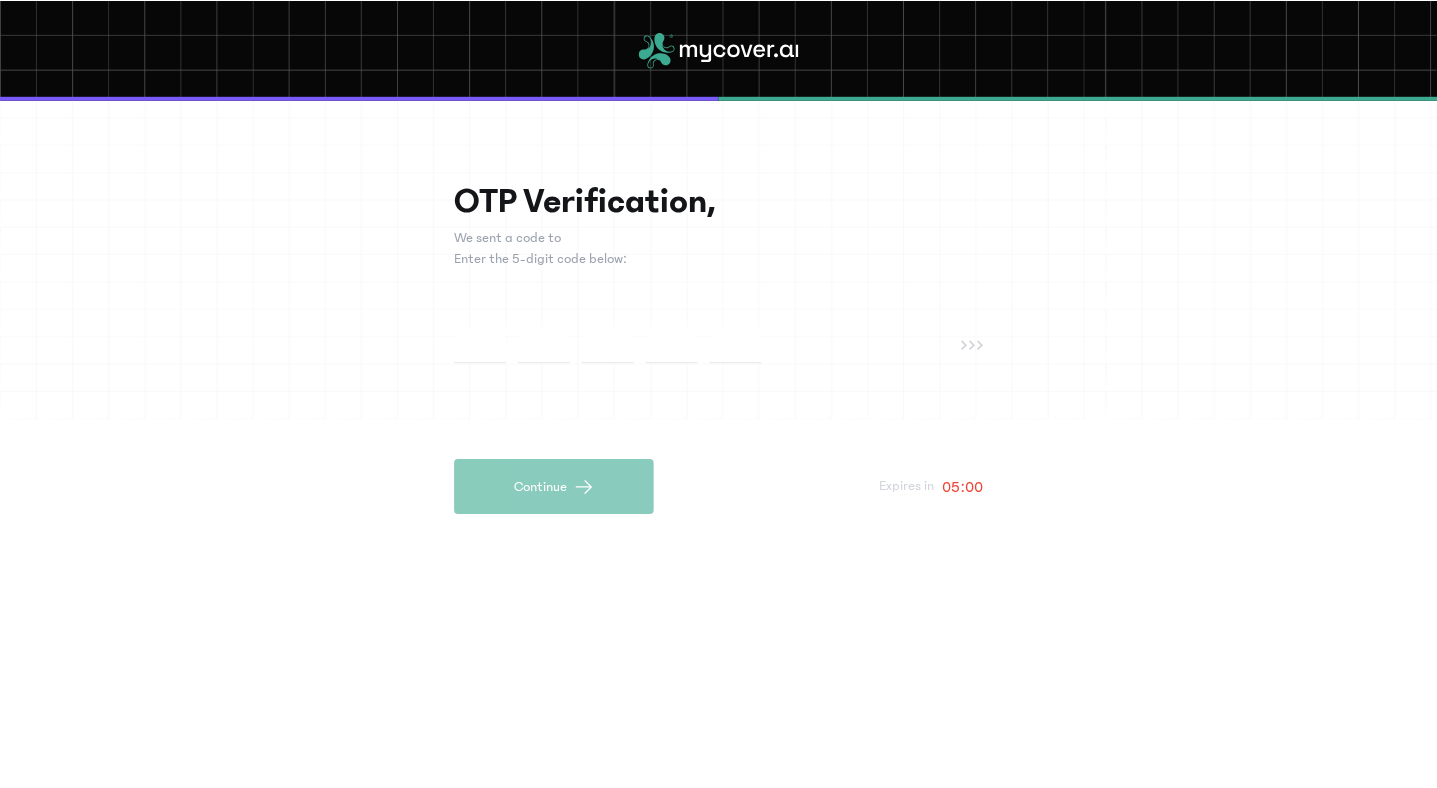 scroll, scrollTop: 0, scrollLeft: 0, axis: both 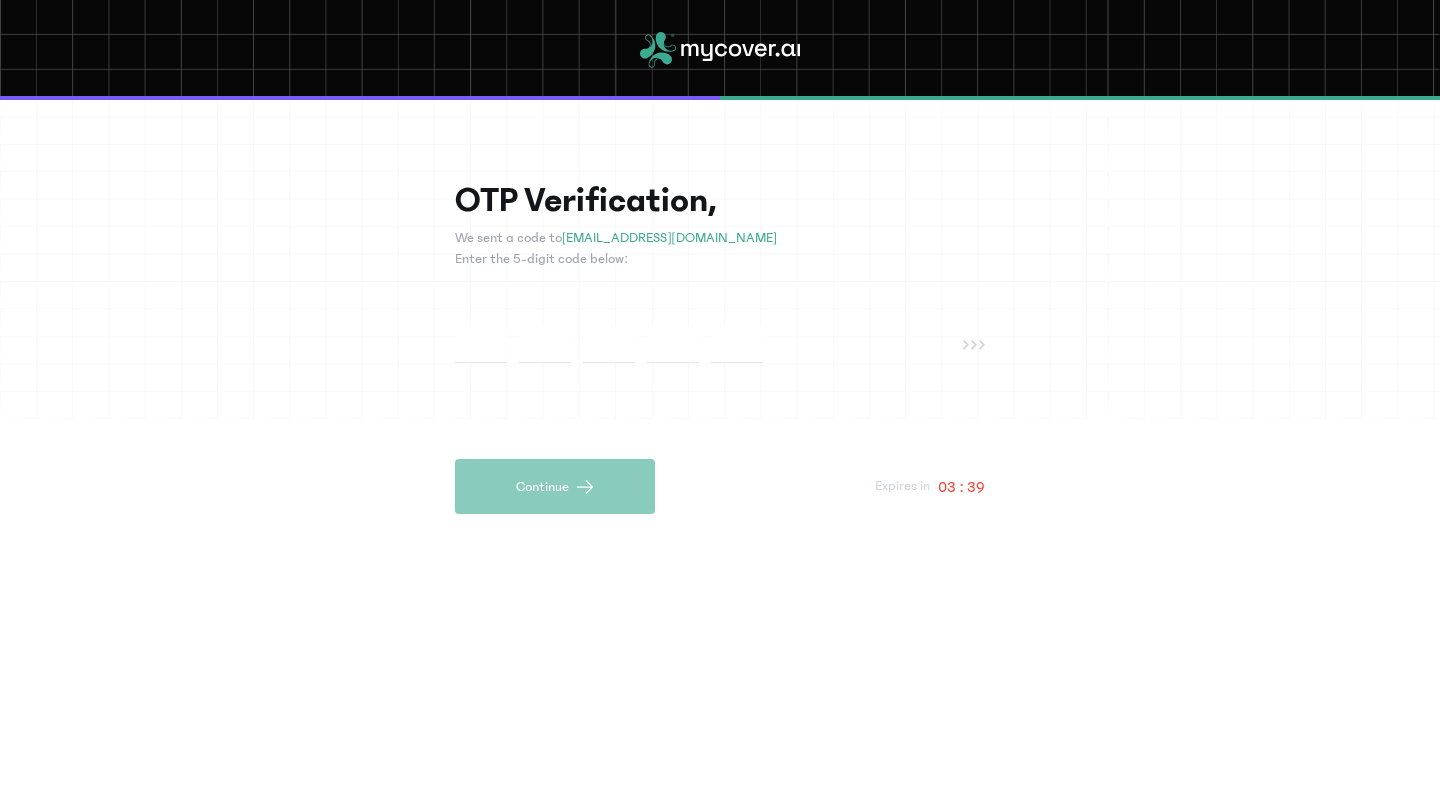 click 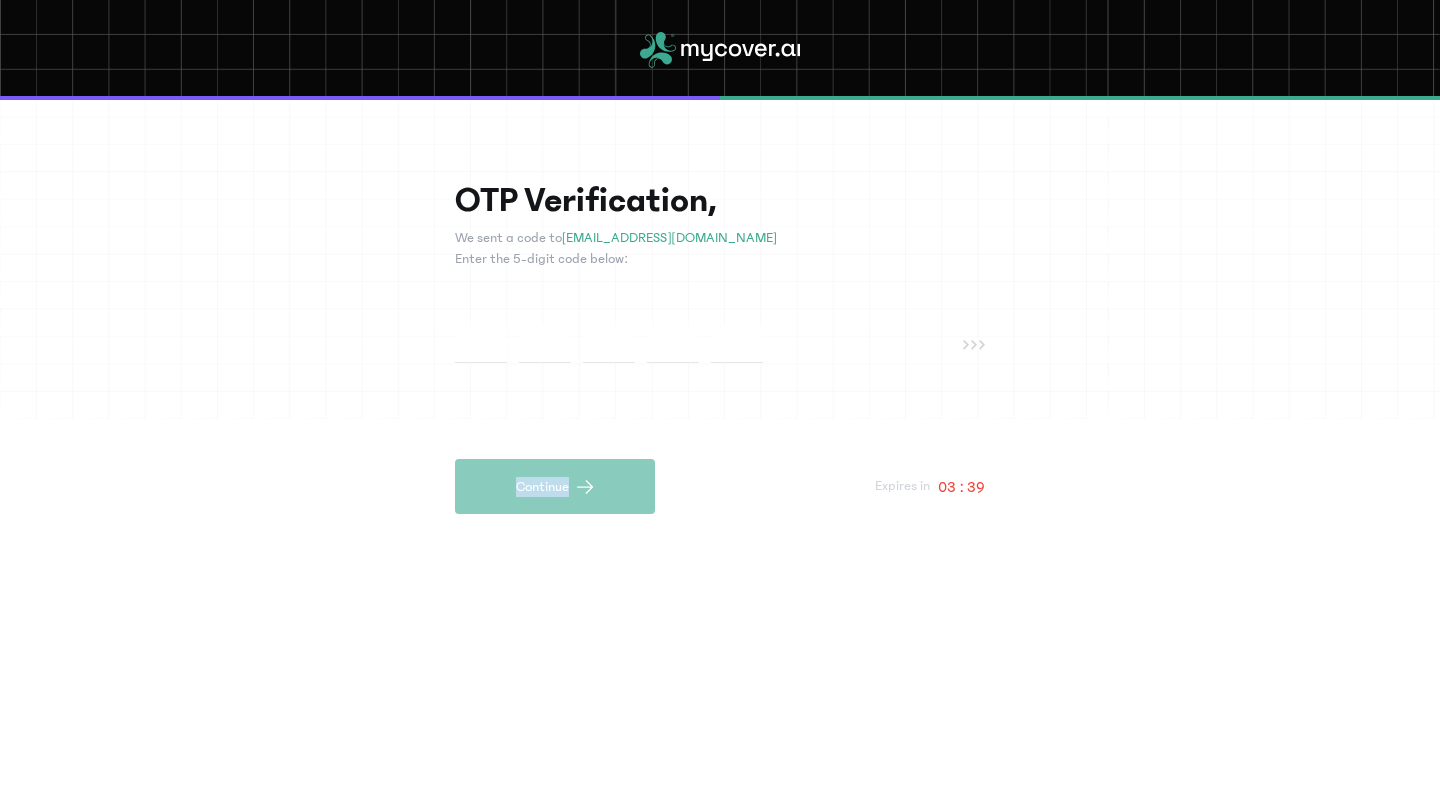 click 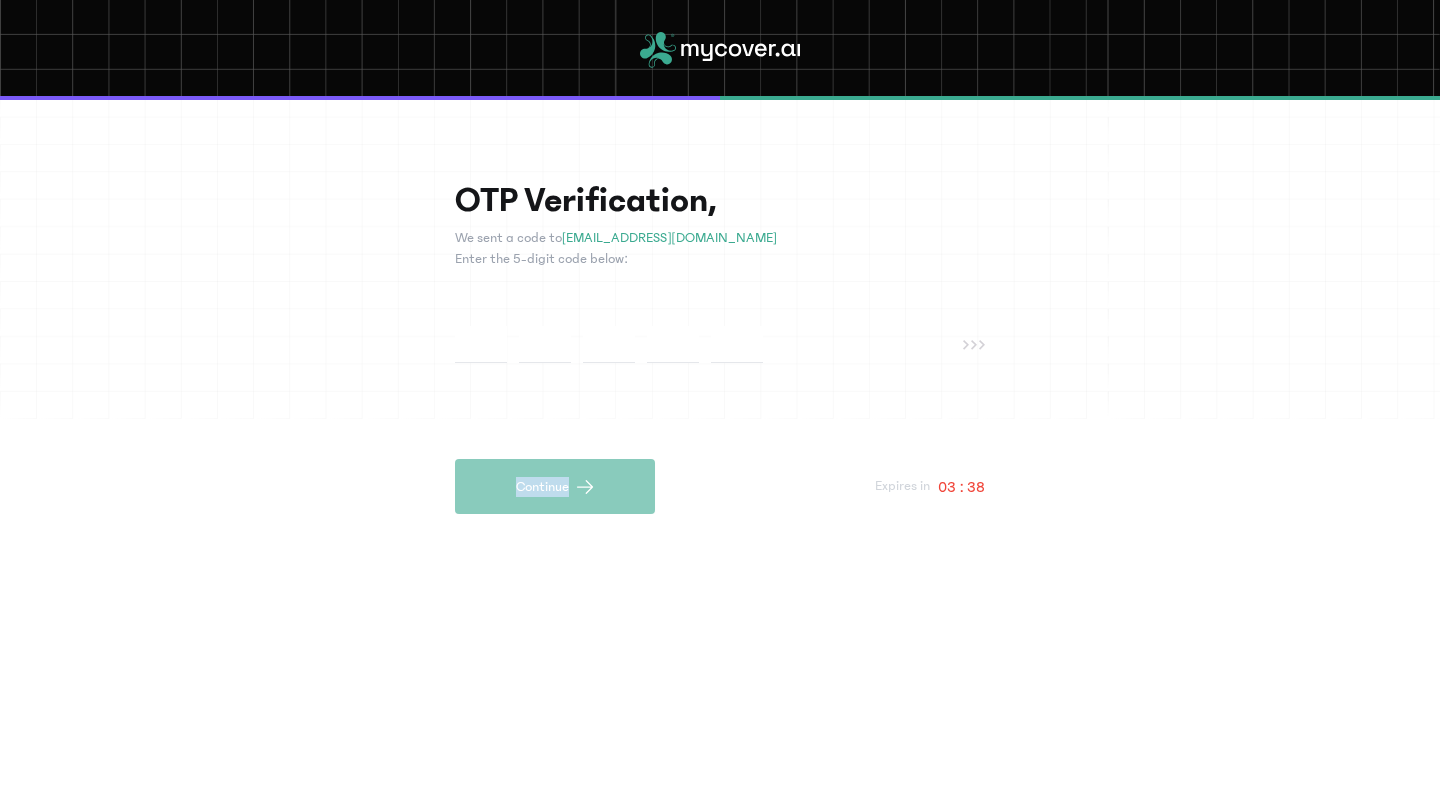 click 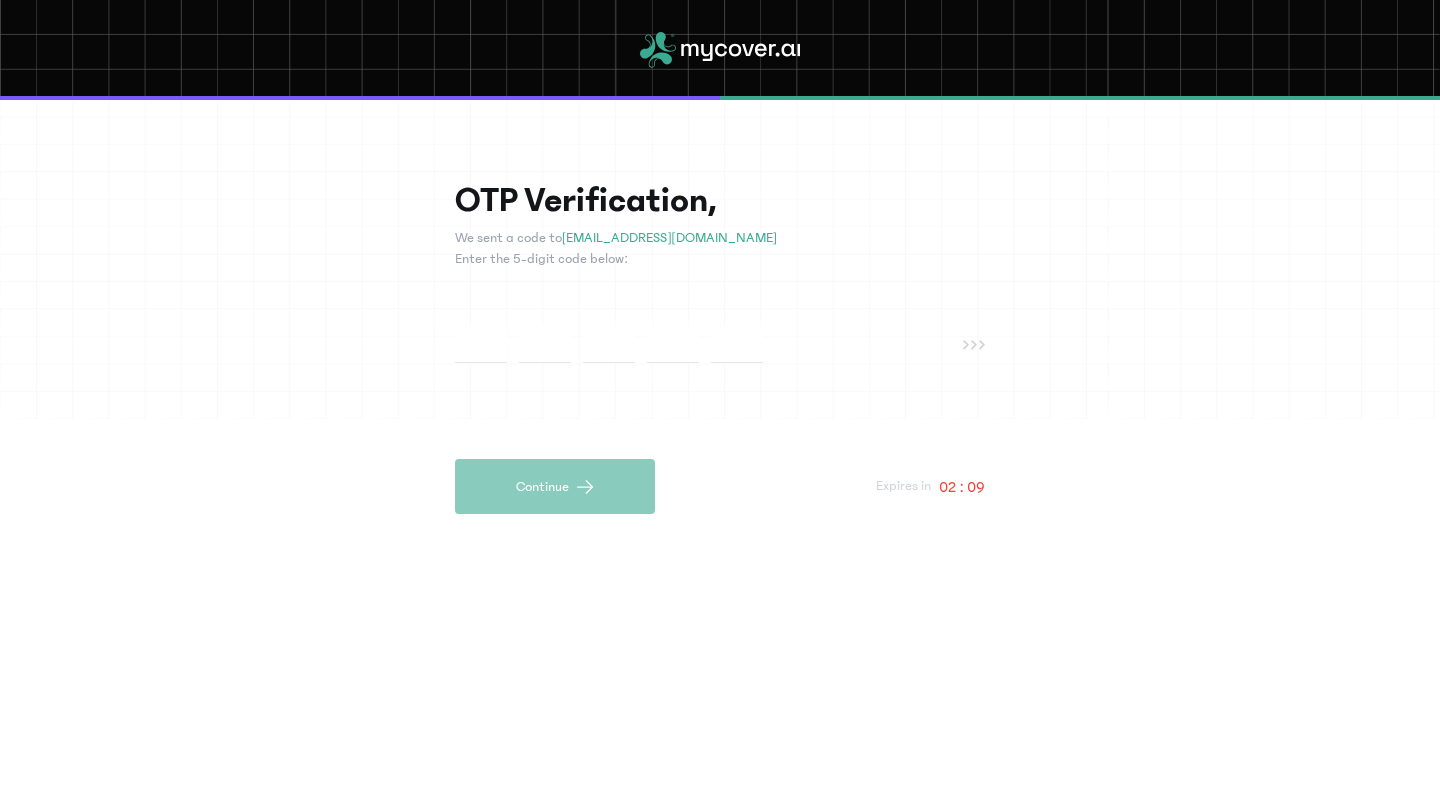 click at bounding box center (481, 344) 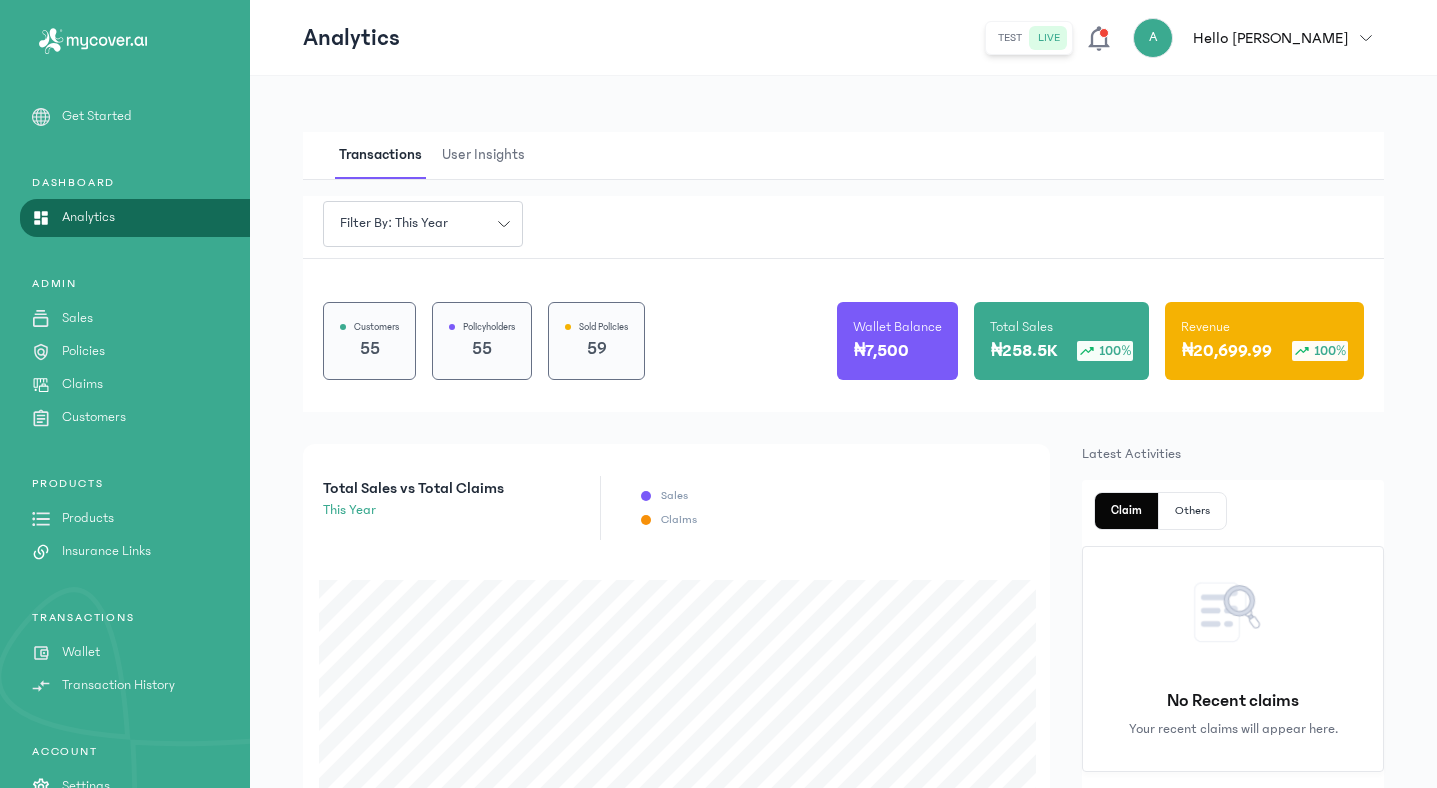 scroll, scrollTop: 70, scrollLeft: 0, axis: vertical 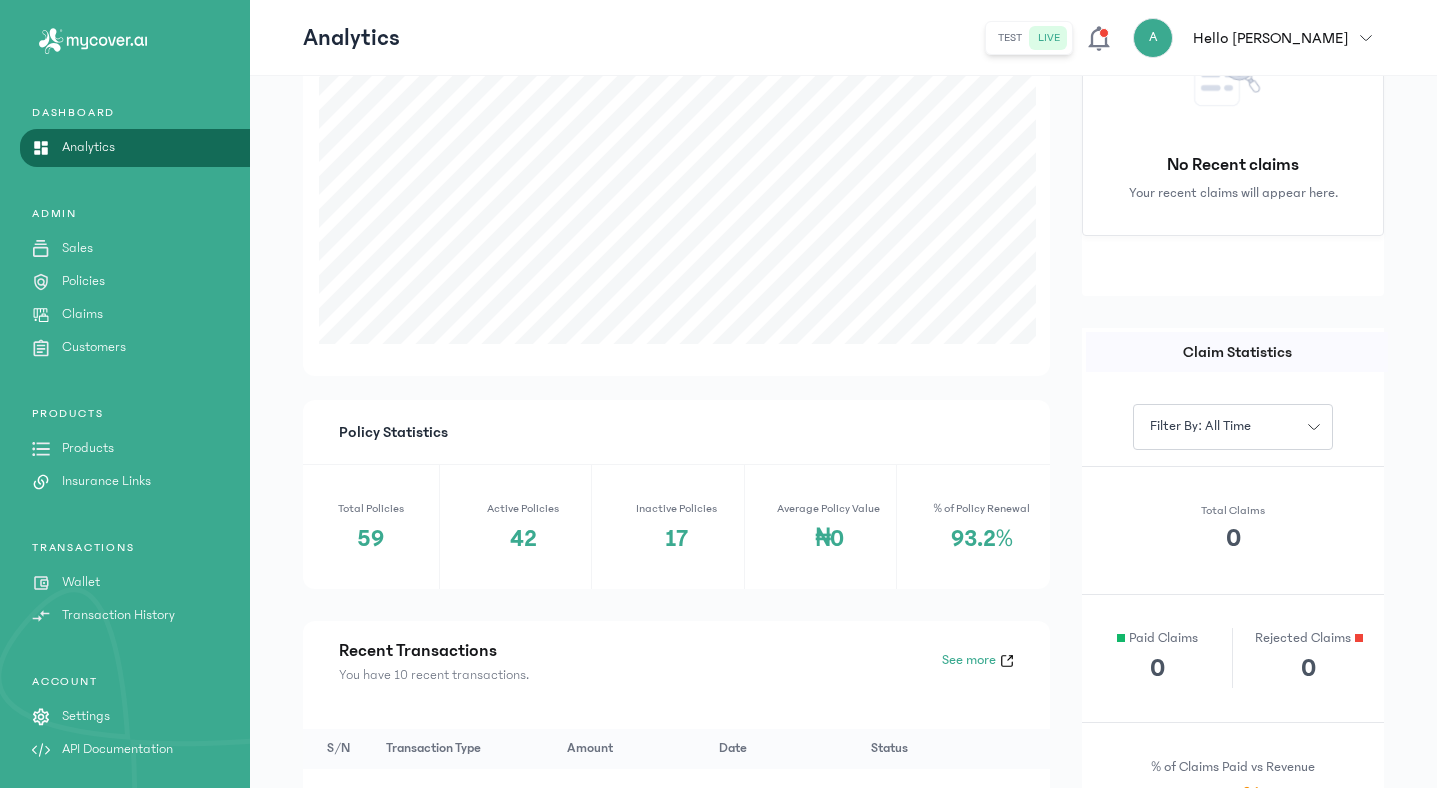 click on "Products" at bounding box center (88, 448) 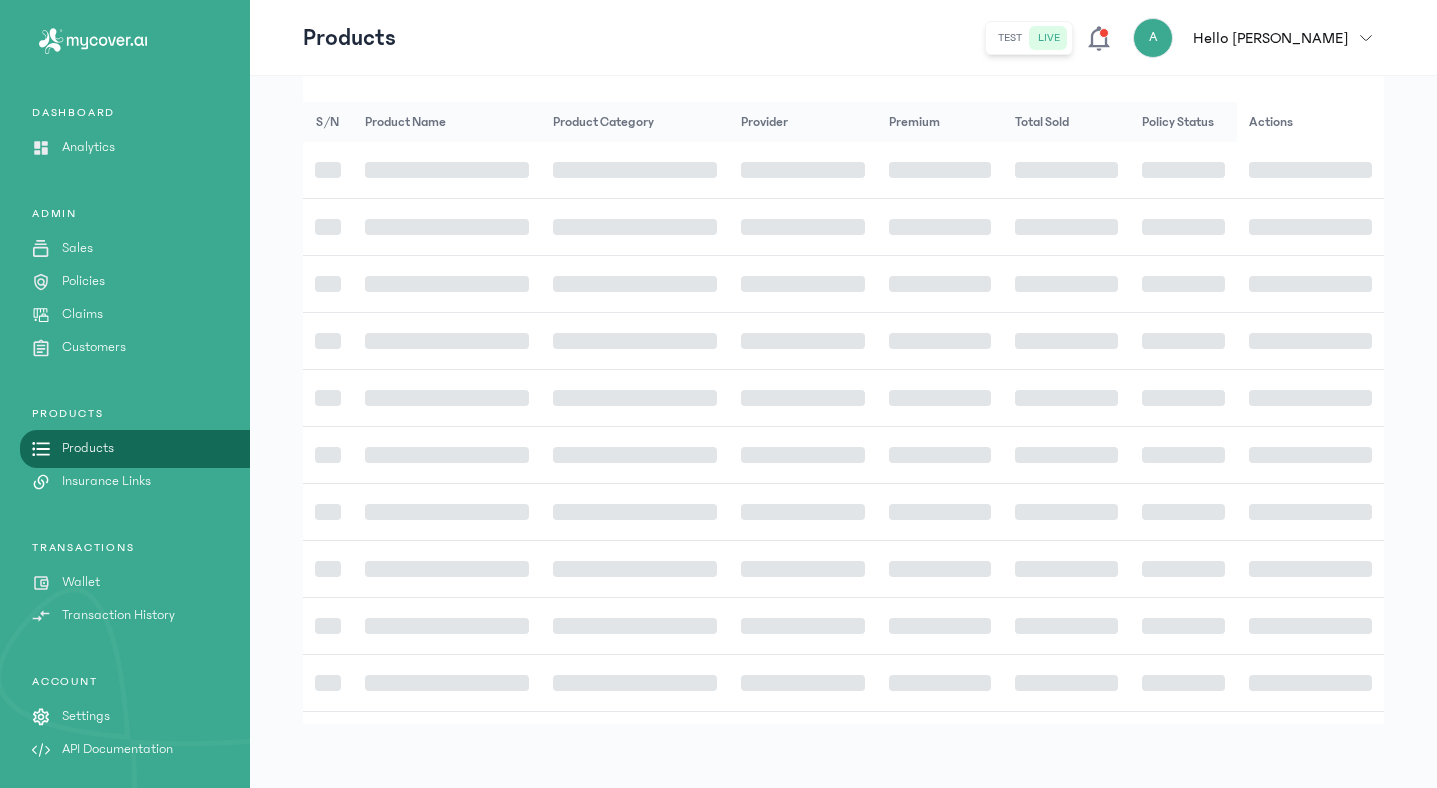 scroll, scrollTop: 0, scrollLeft: 0, axis: both 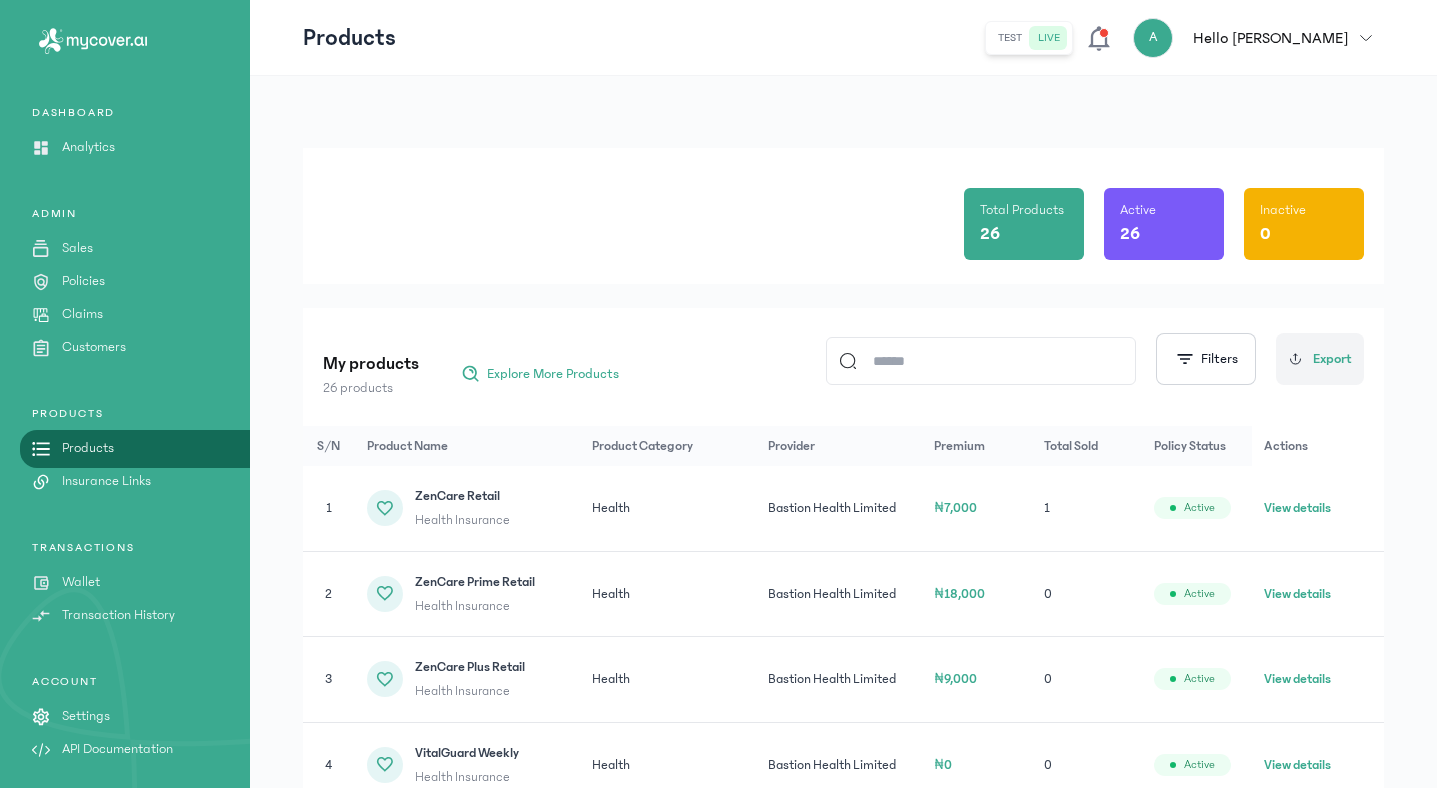 click on "Policies" at bounding box center [83, 281] 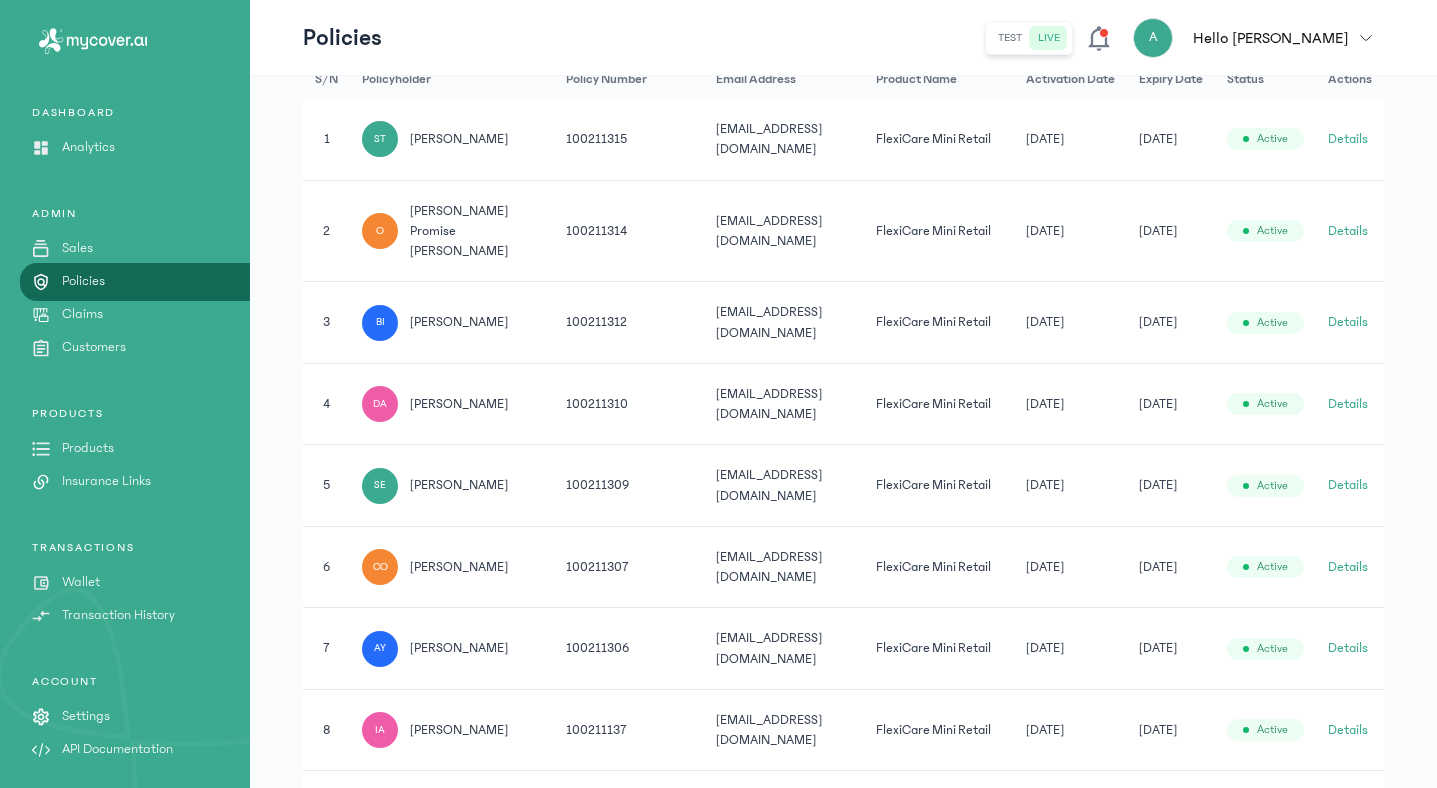 scroll, scrollTop: 298, scrollLeft: 0, axis: vertical 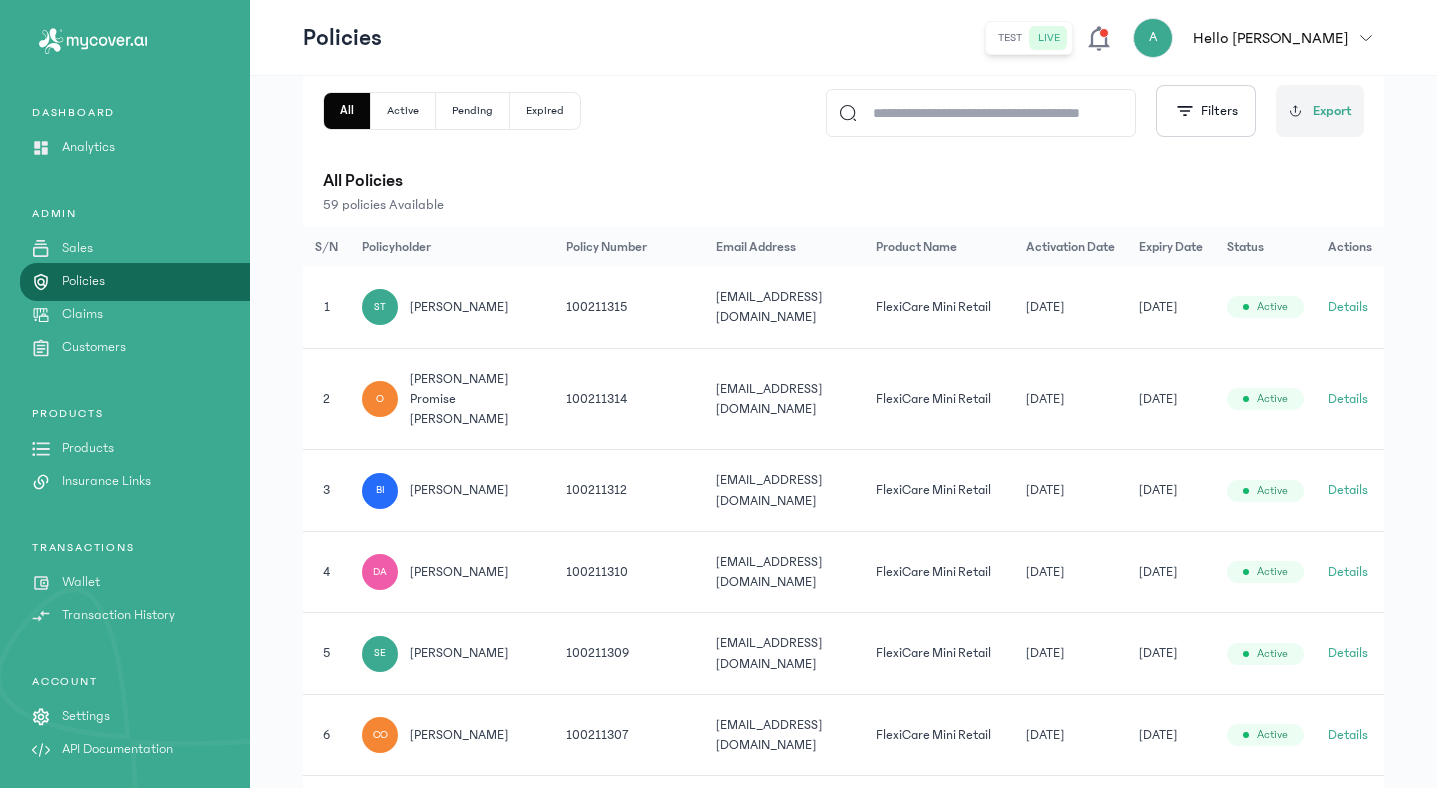 click 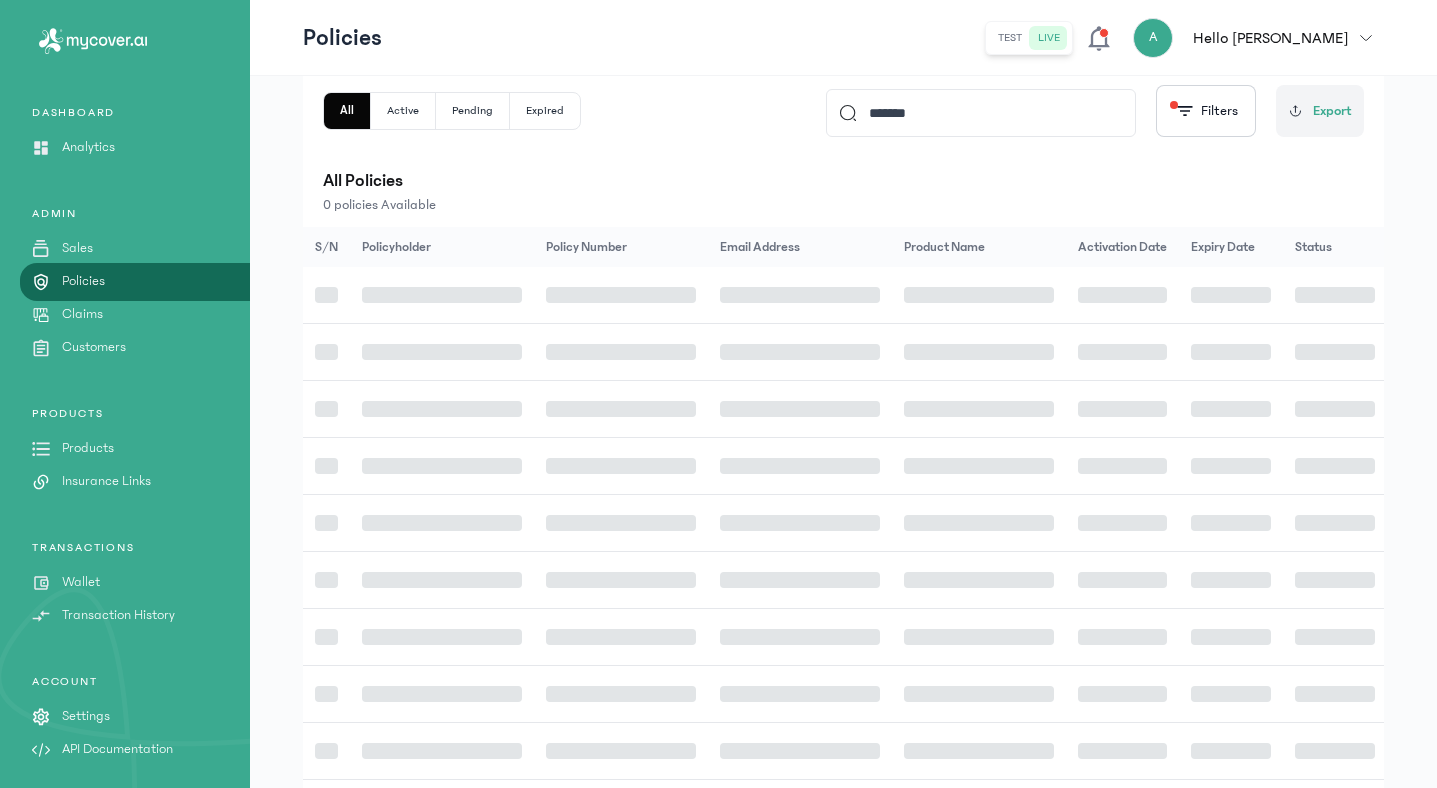 scroll, scrollTop: 0, scrollLeft: 0, axis: both 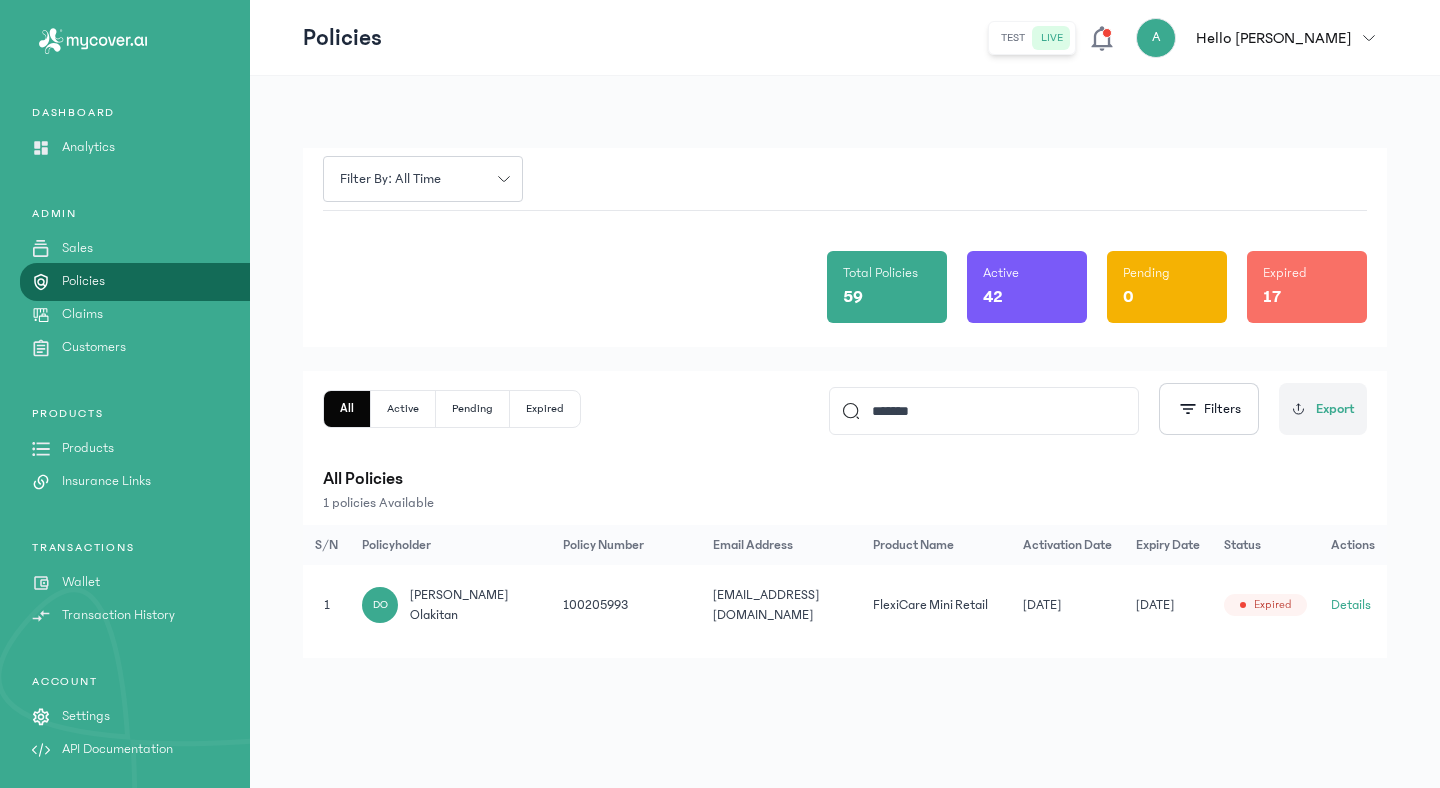 type on "*******" 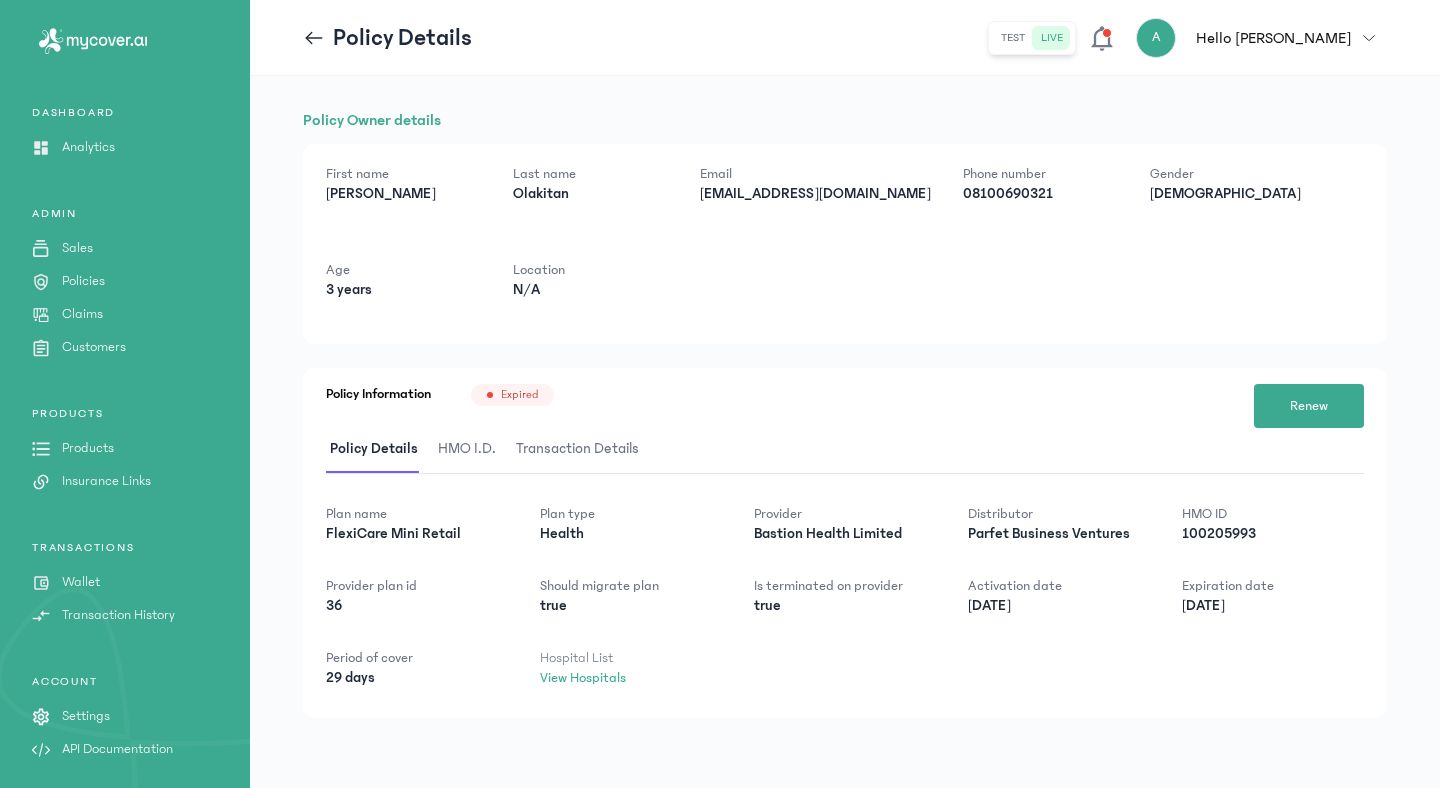 click on "Policy Details HMO I.D. Transaction Details" at bounding box center [845, 450] 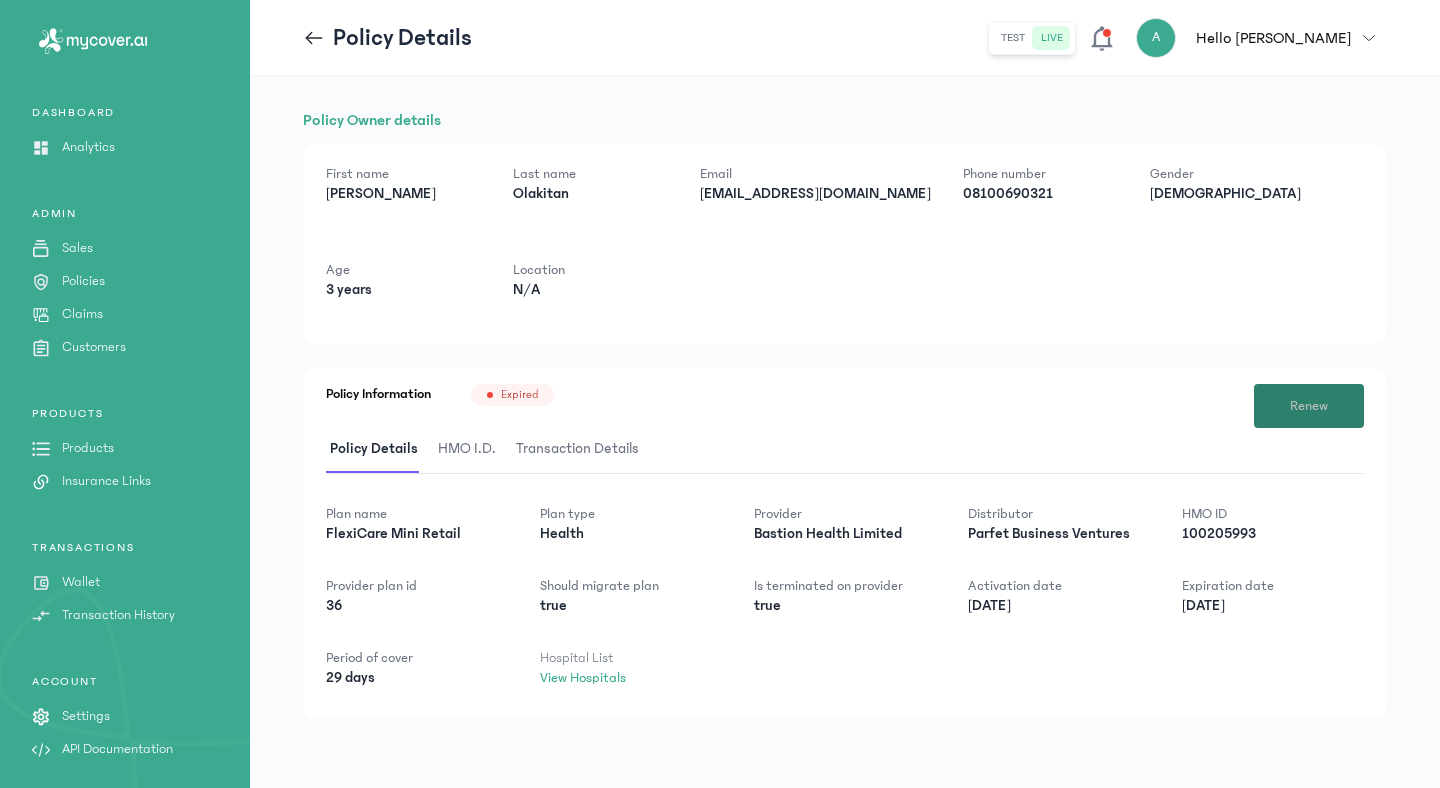 click on "Renew" at bounding box center [1309, 406] 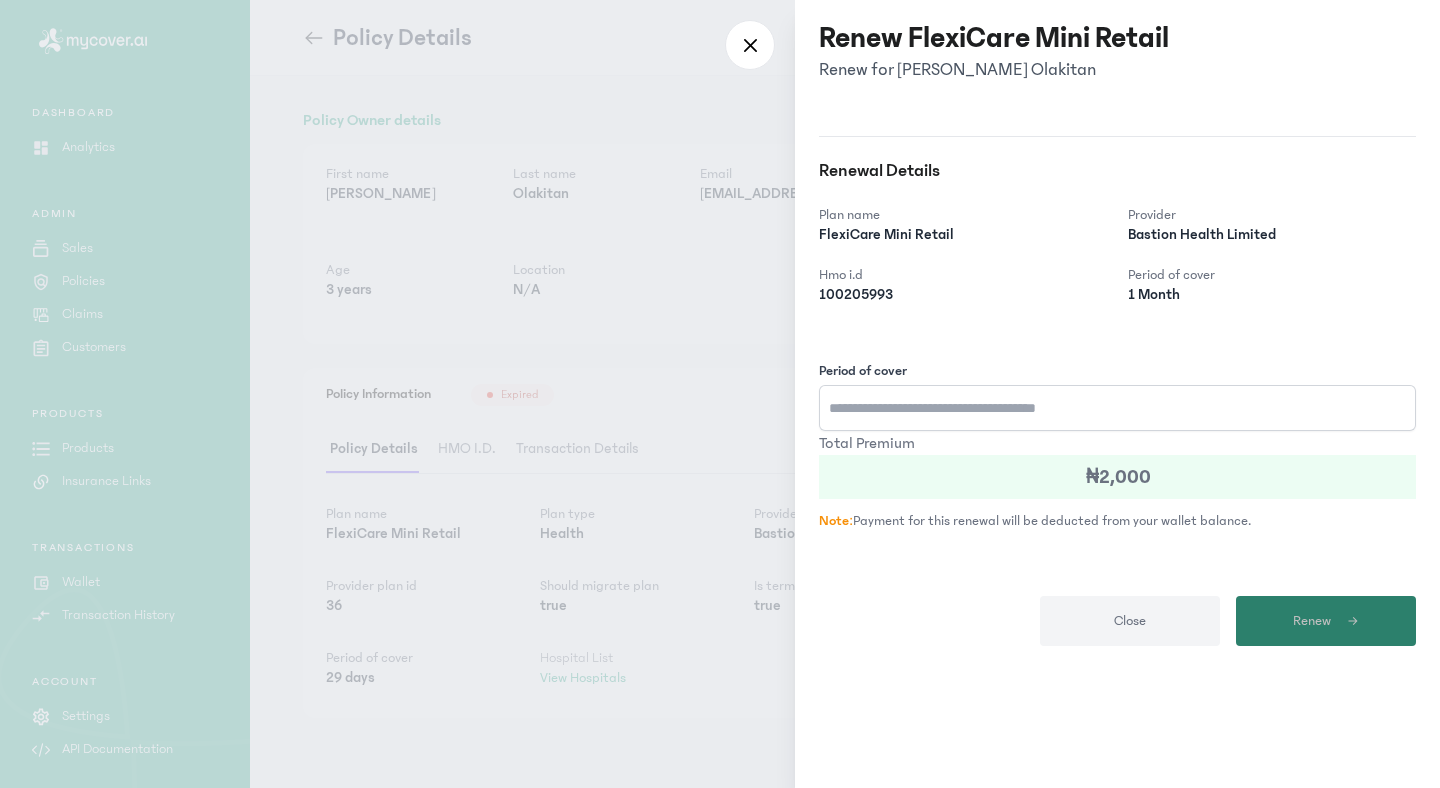 type on "*" 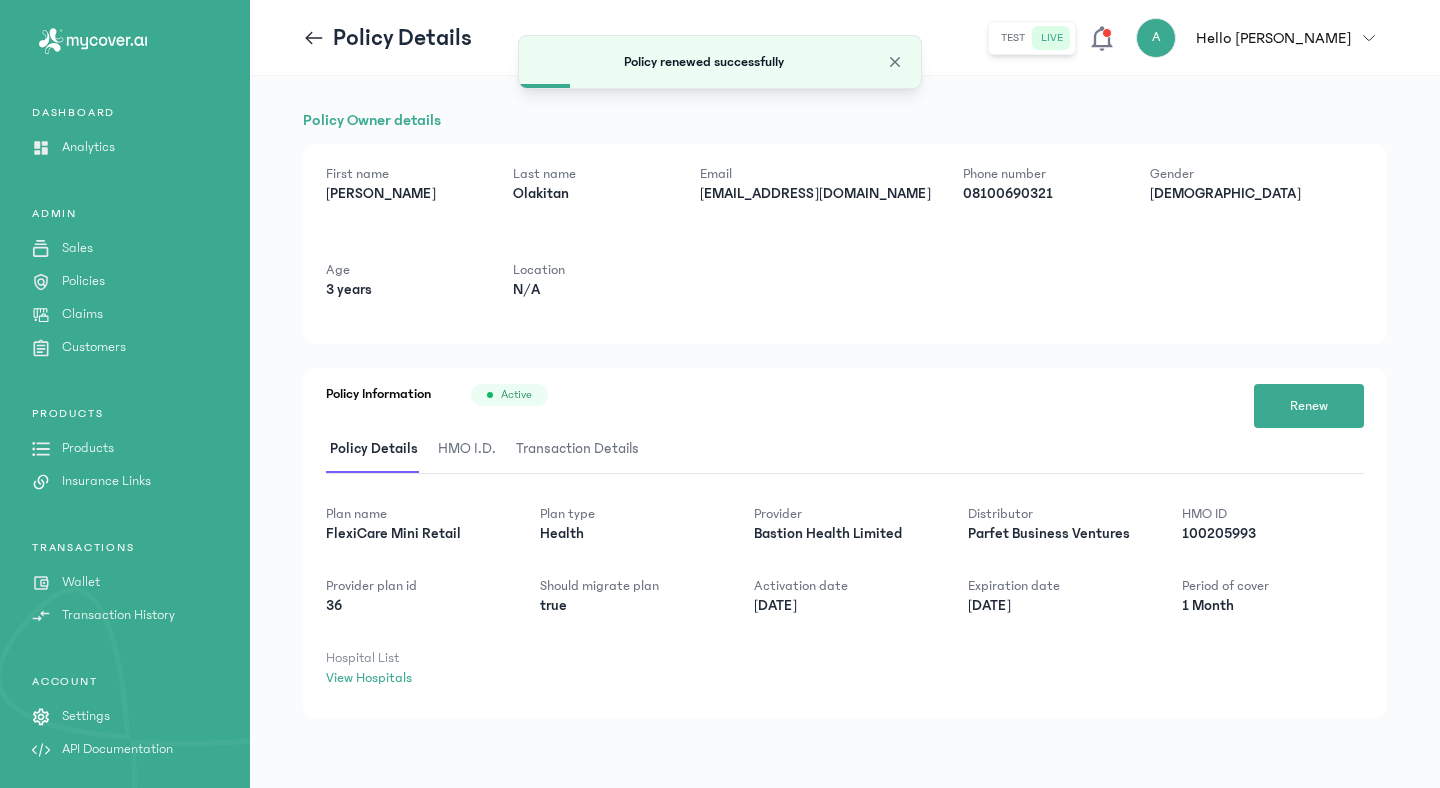 click on "Wallet" at bounding box center (81, 582) 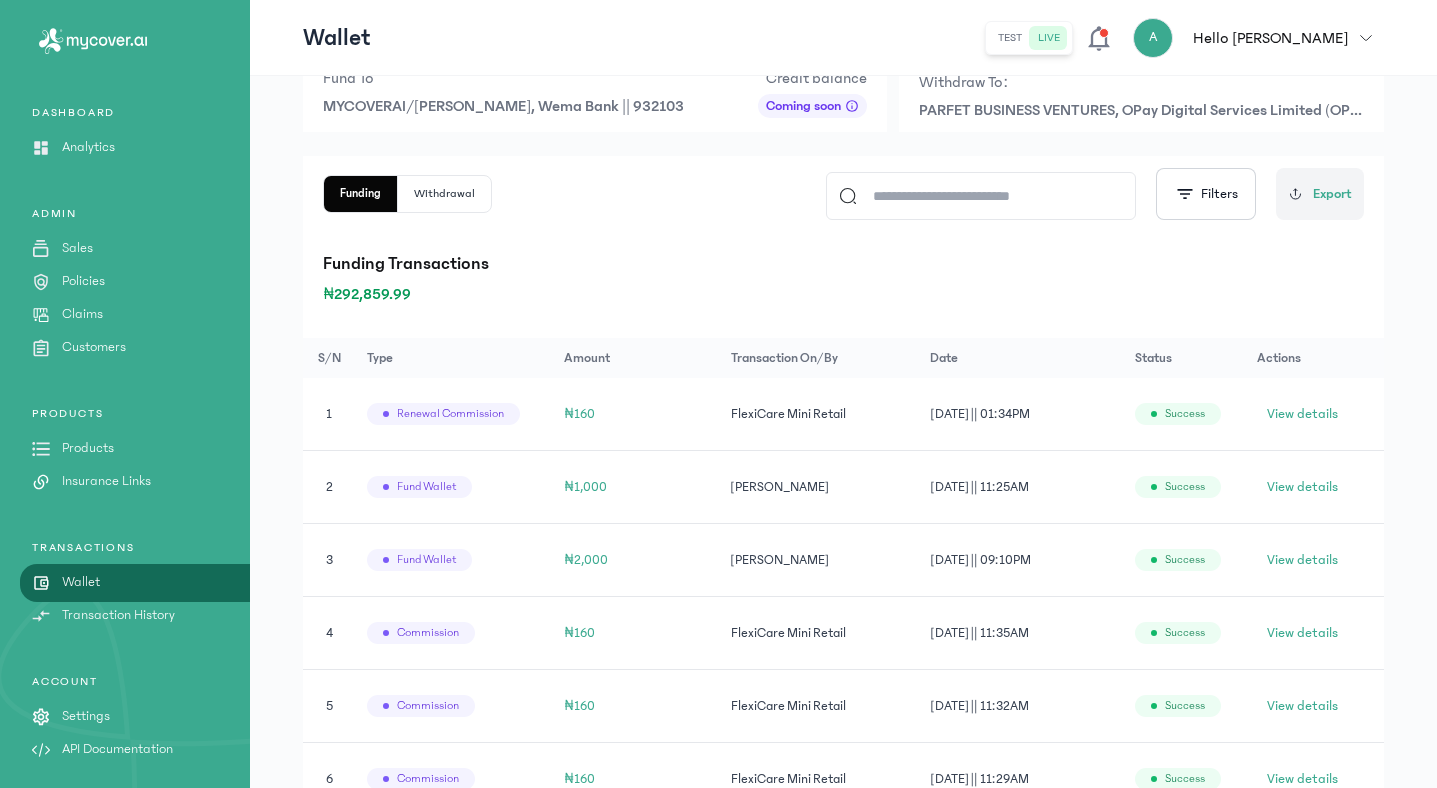 scroll, scrollTop: 0, scrollLeft: 0, axis: both 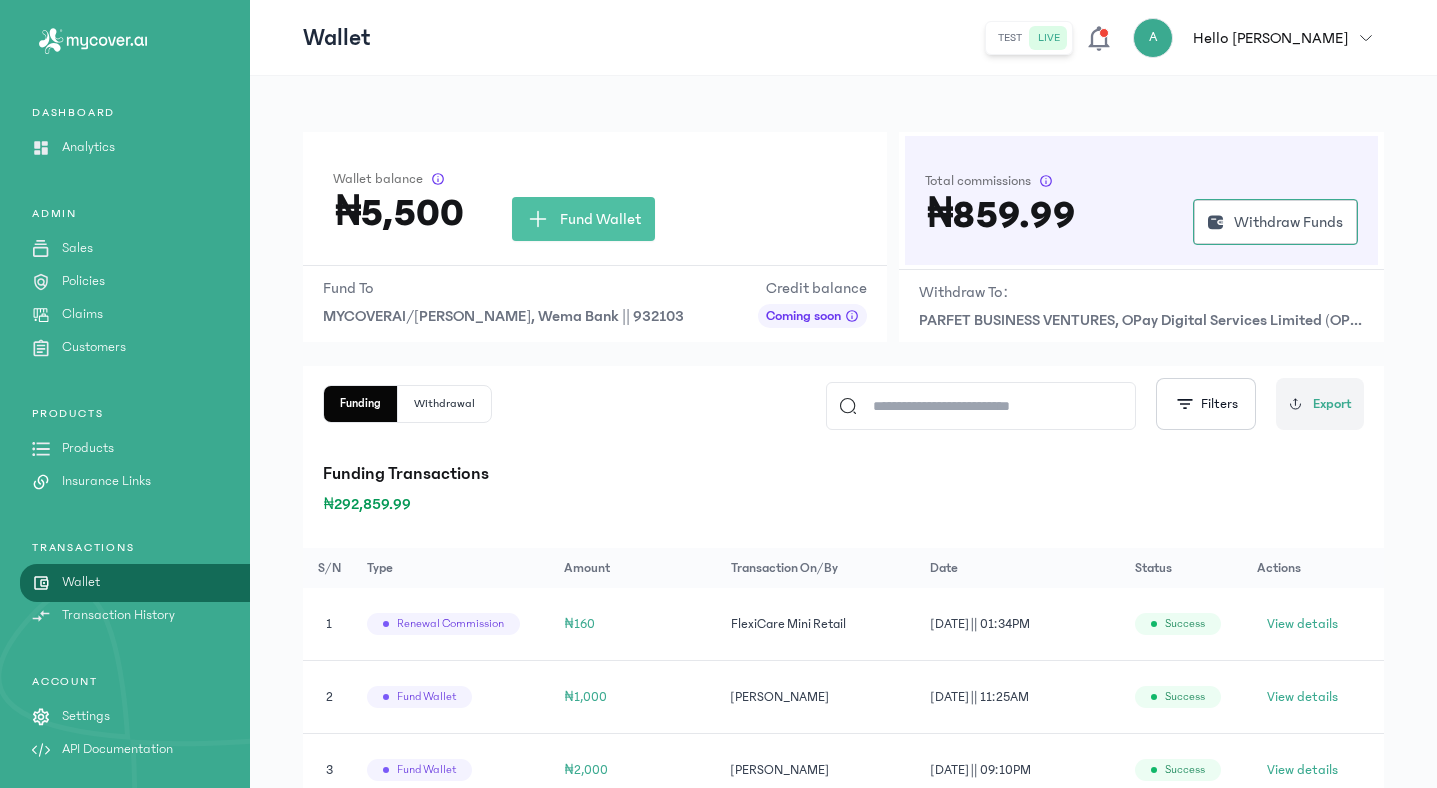 click 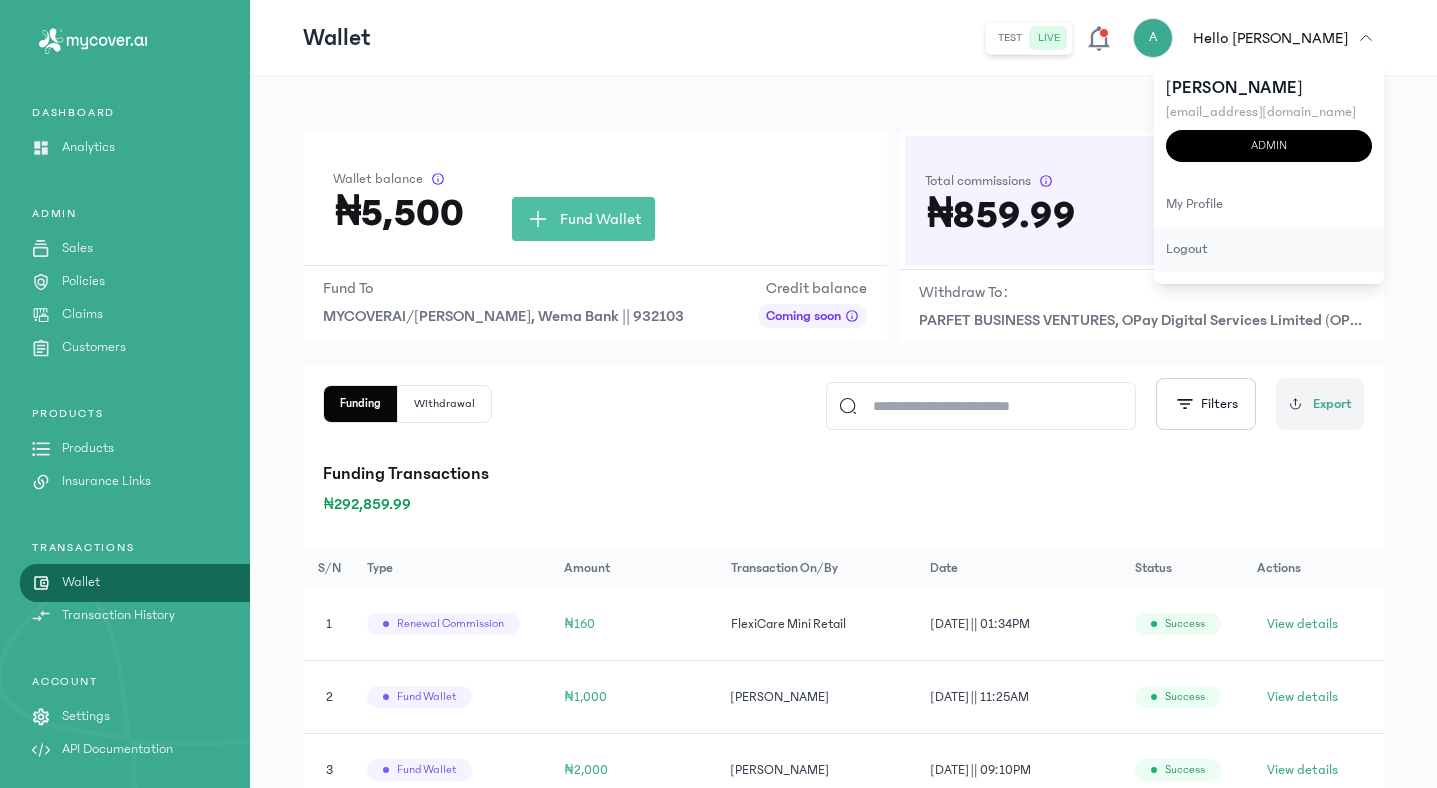 click on "logout" 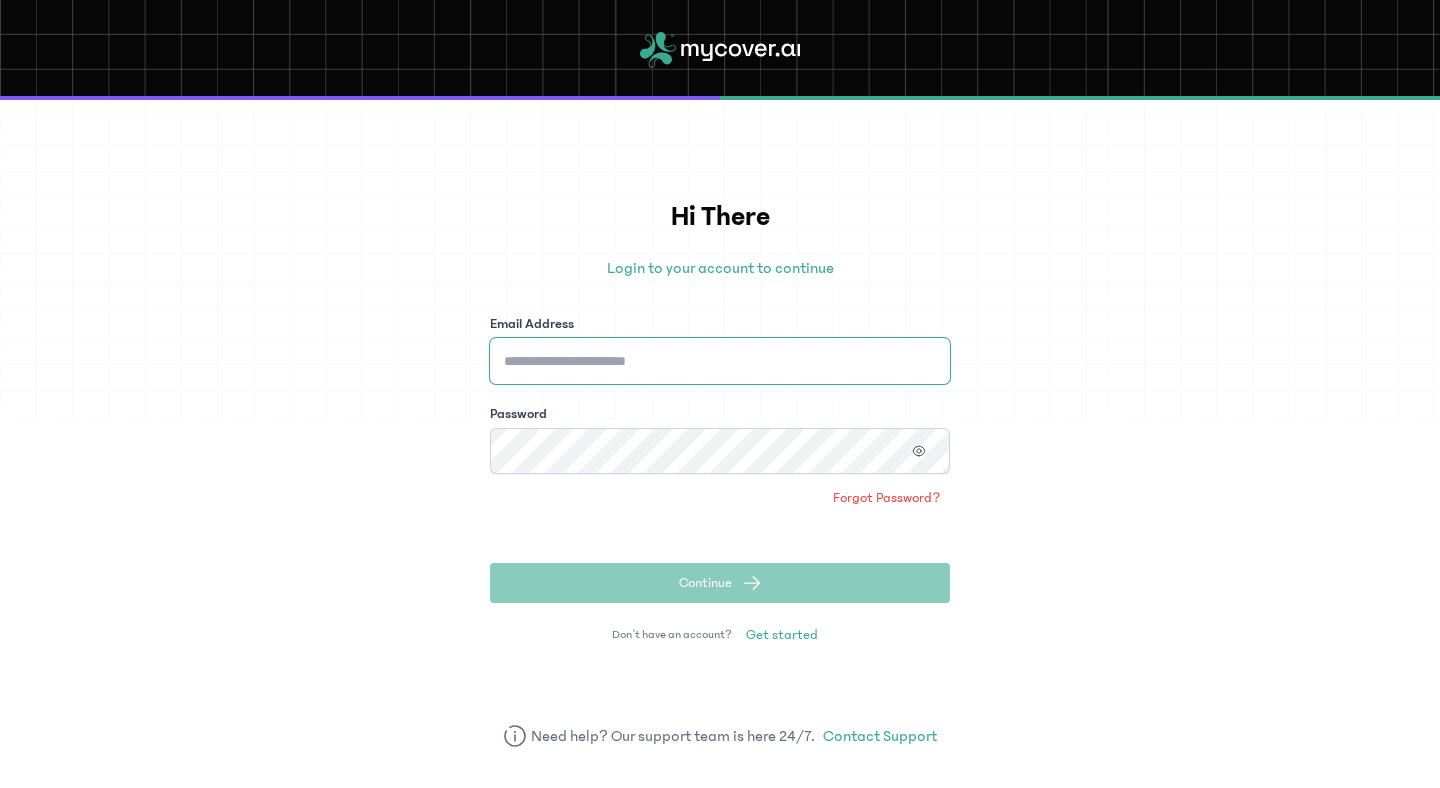 click on "Email Address" at bounding box center [720, 361] 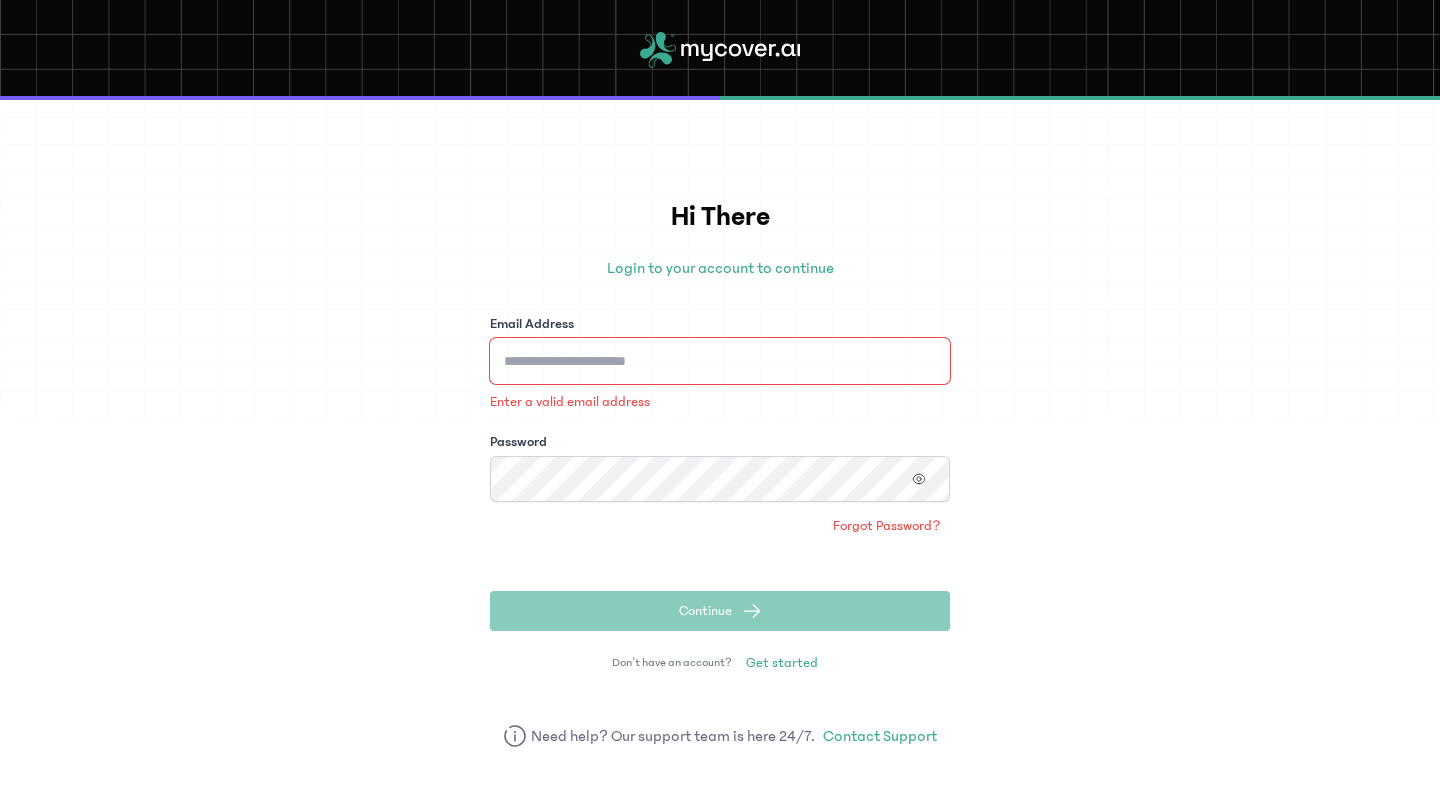 type on "**********" 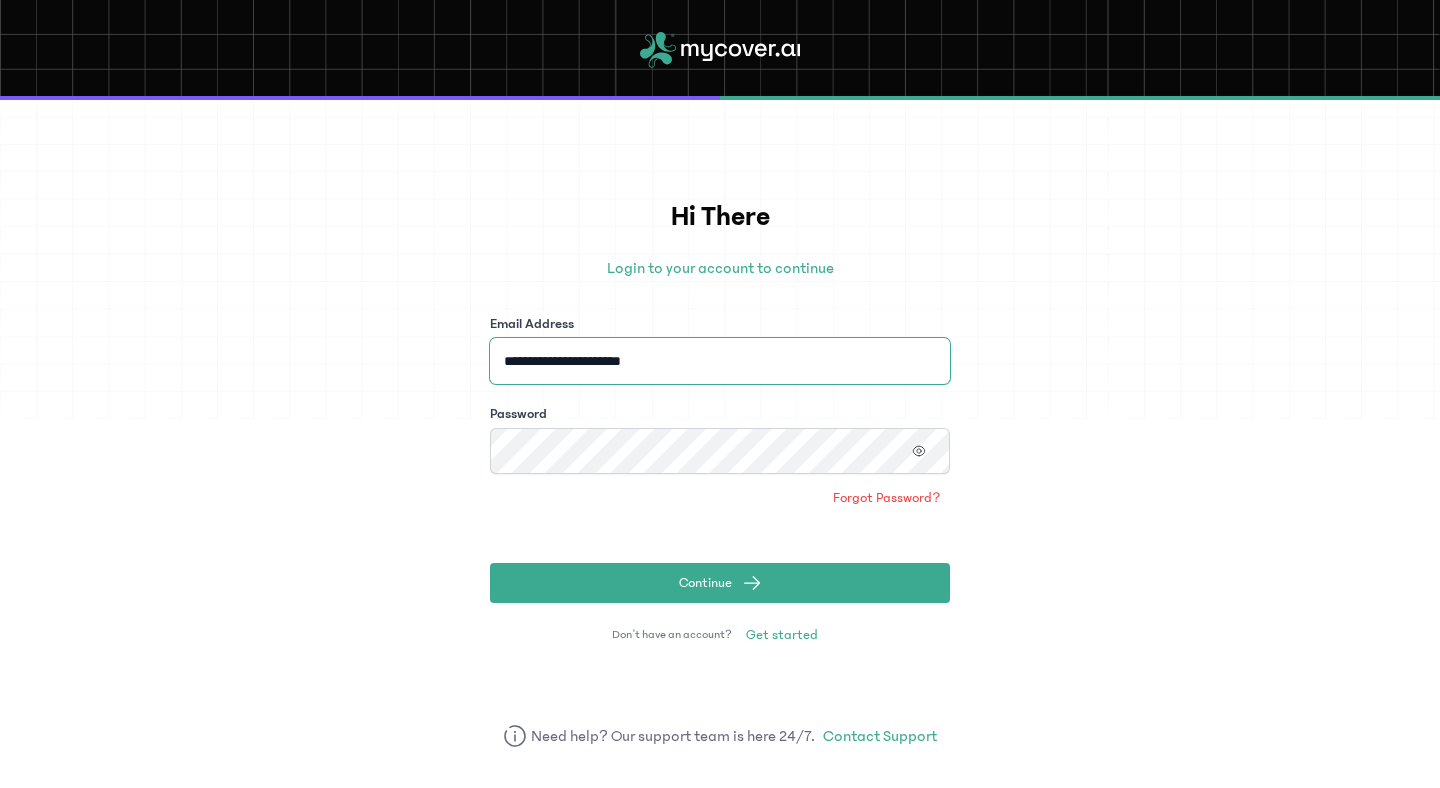 click on "Continue" 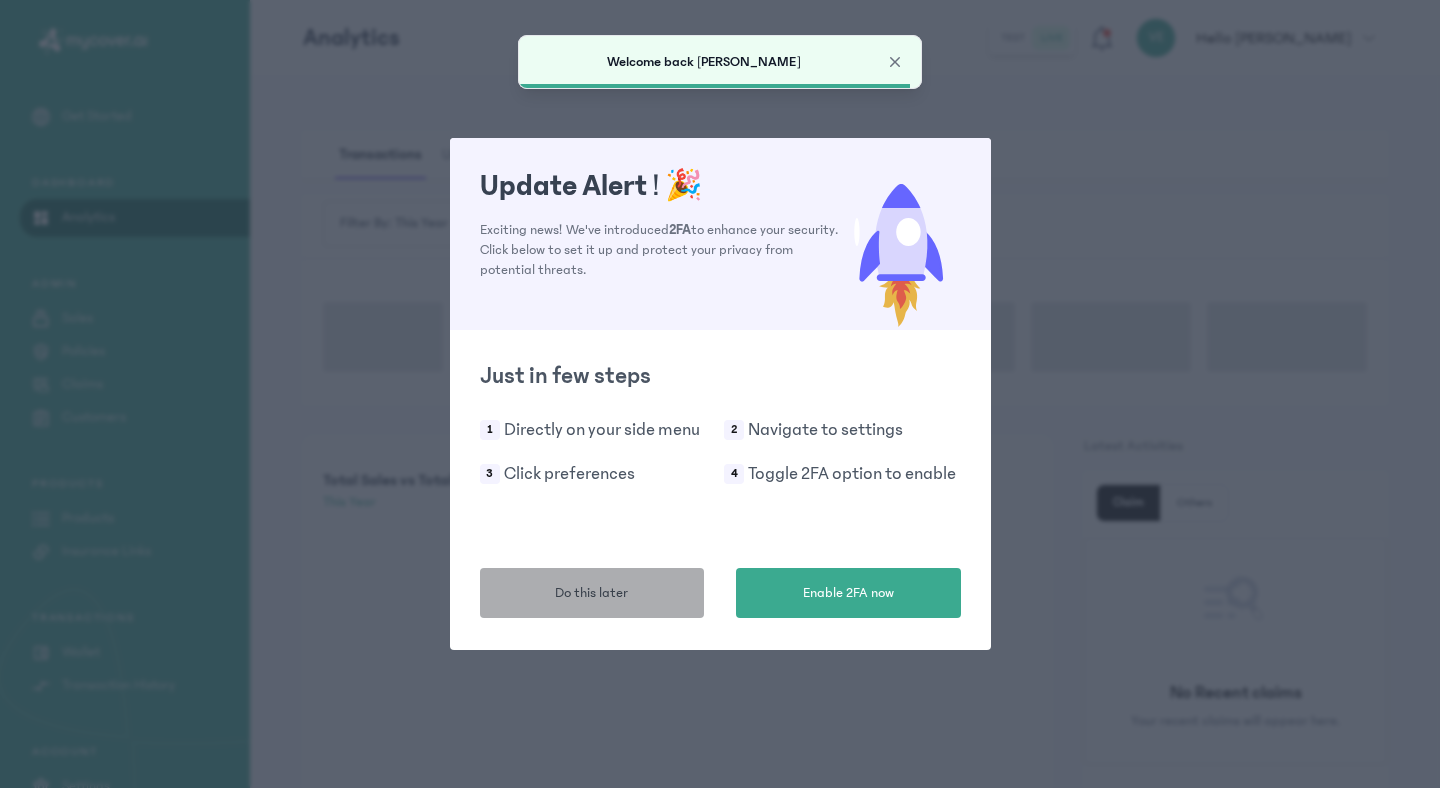 click on "Do this later" at bounding box center (591, 593) 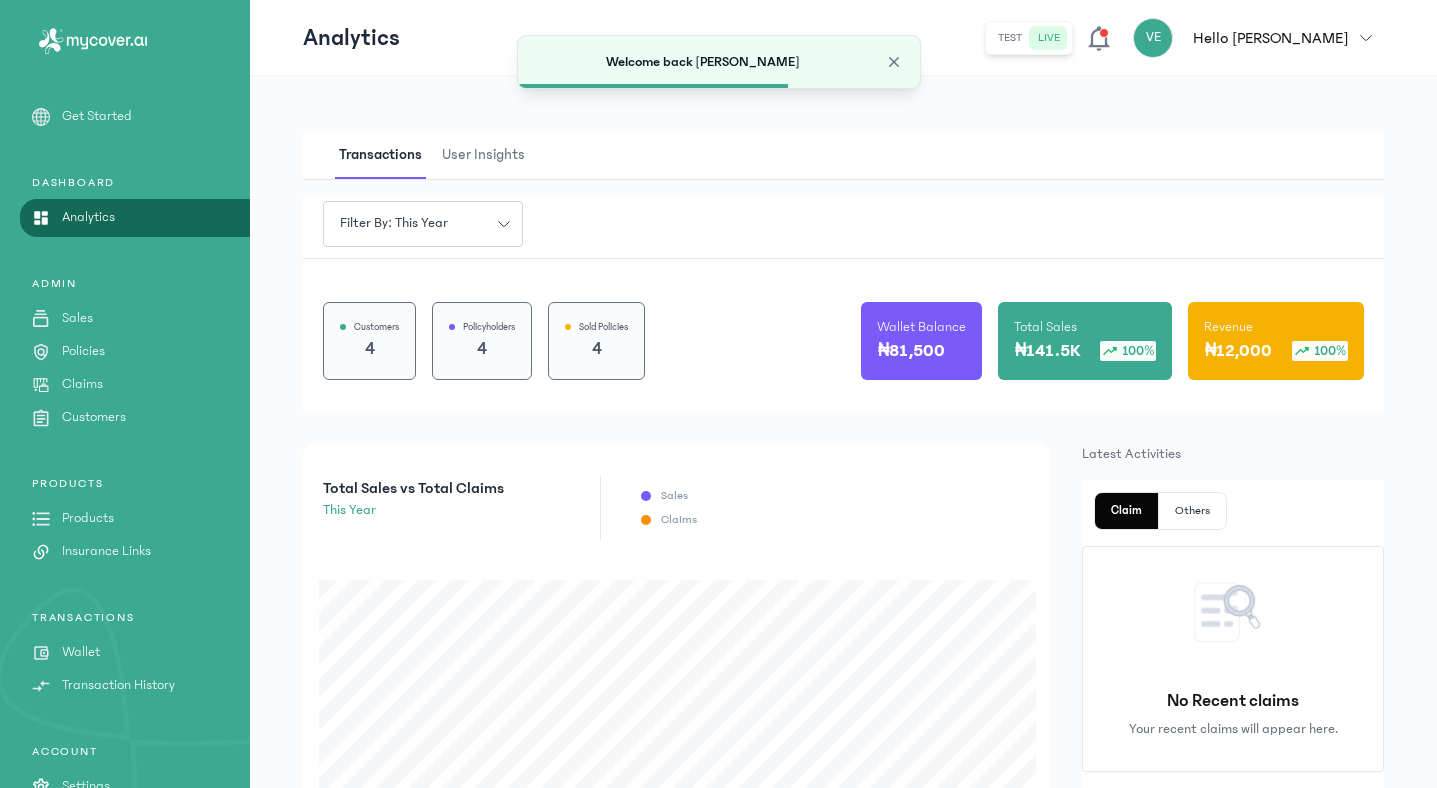 click on "Products" at bounding box center (88, 518) 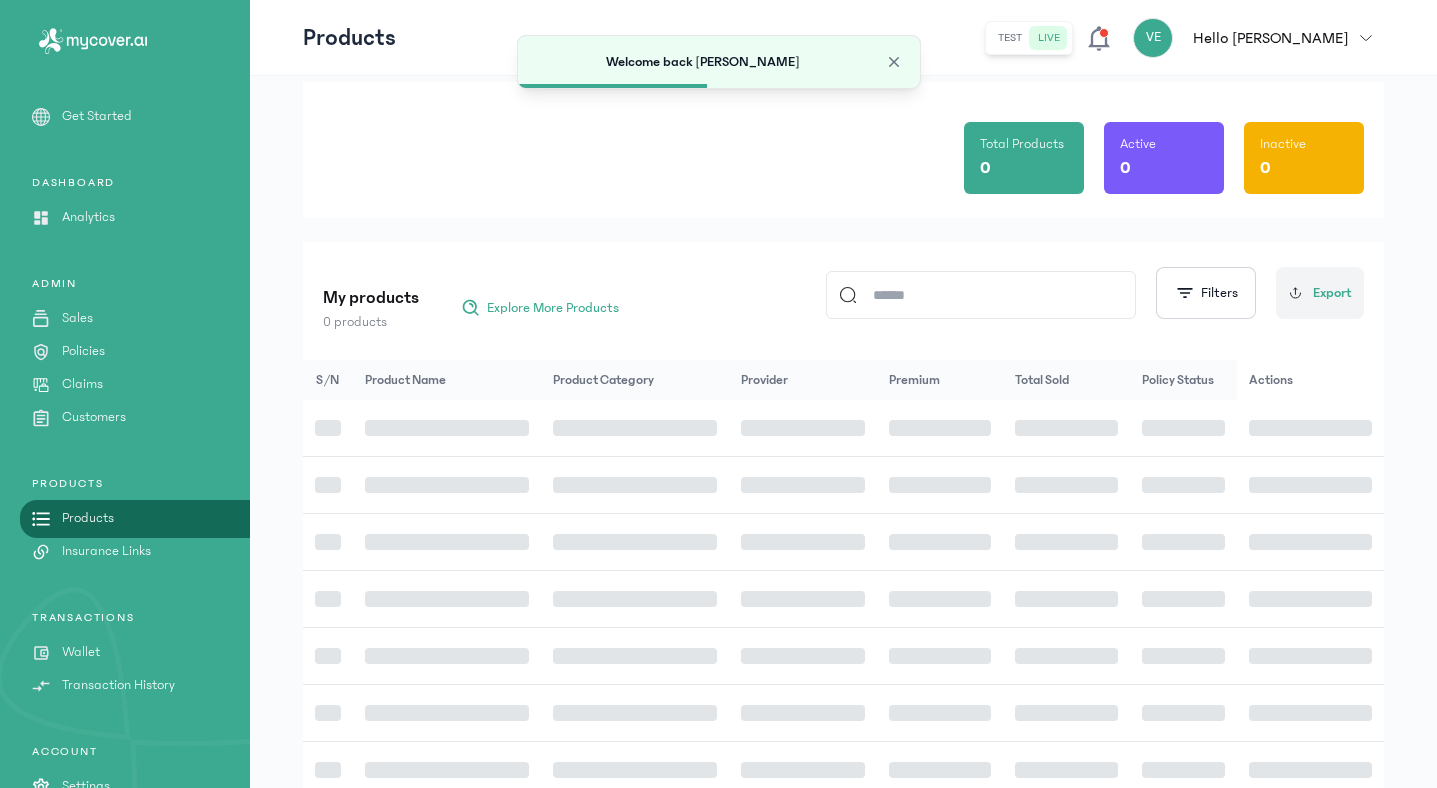 scroll, scrollTop: 71, scrollLeft: 0, axis: vertical 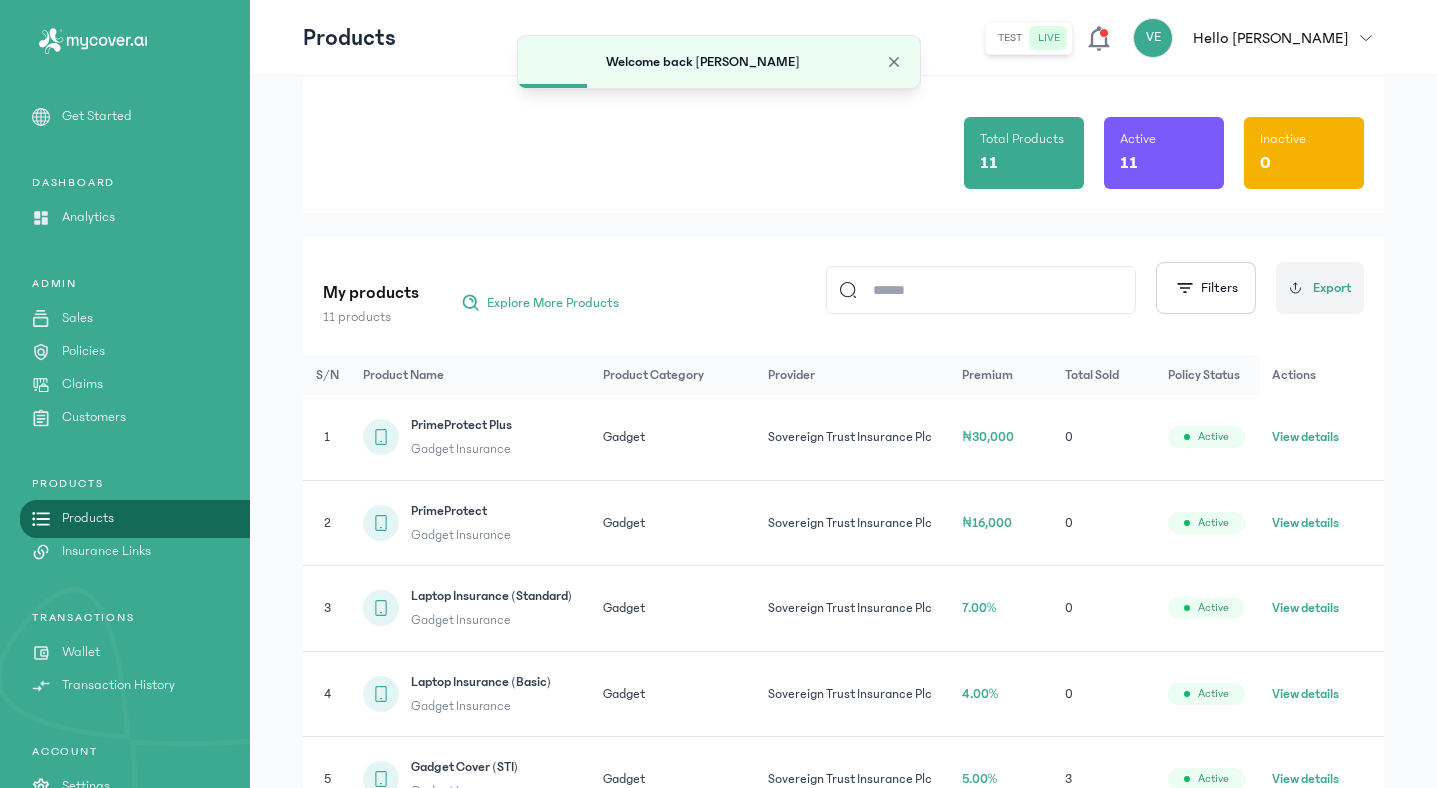 click on "Wallet" at bounding box center (81, 652) 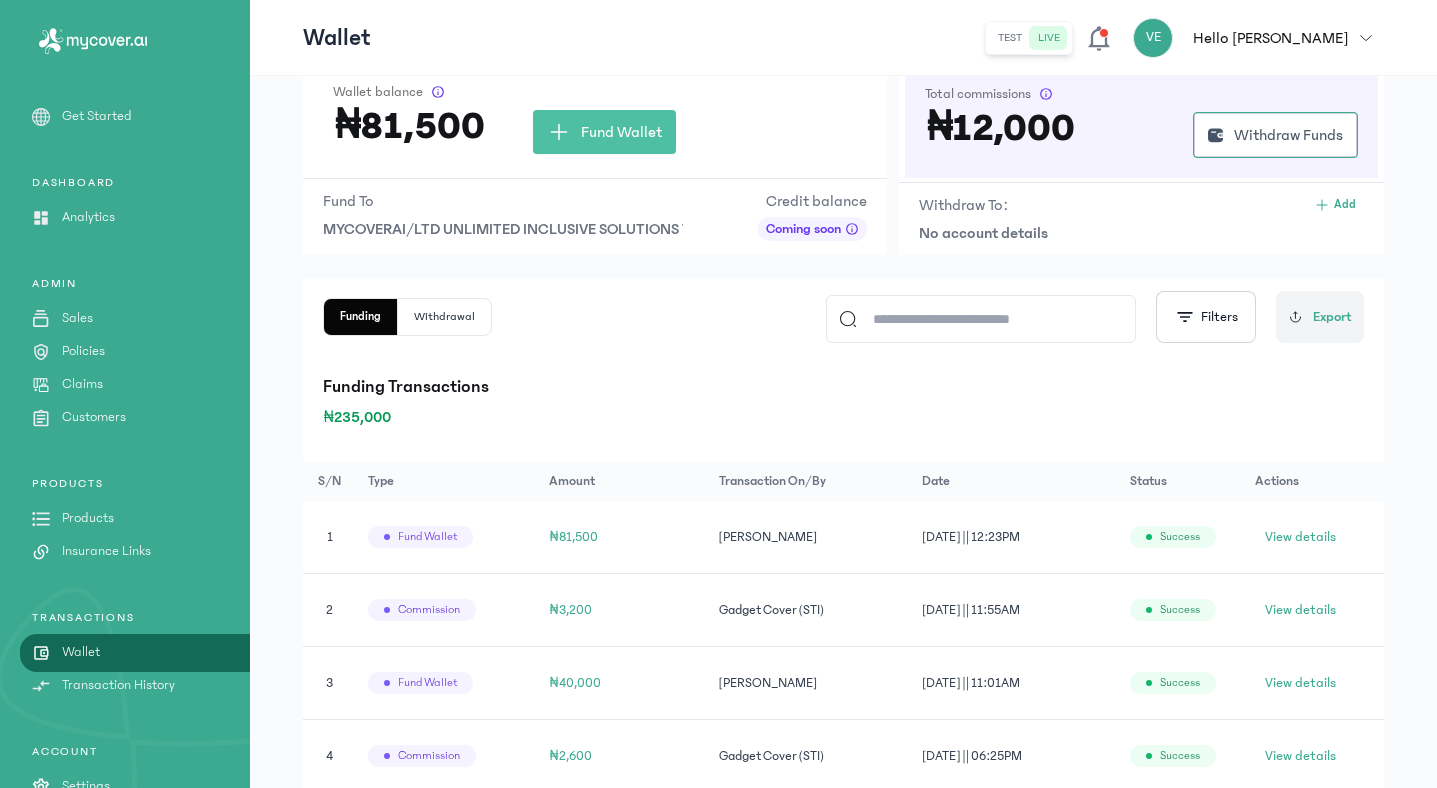 scroll, scrollTop: 92, scrollLeft: 0, axis: vertical 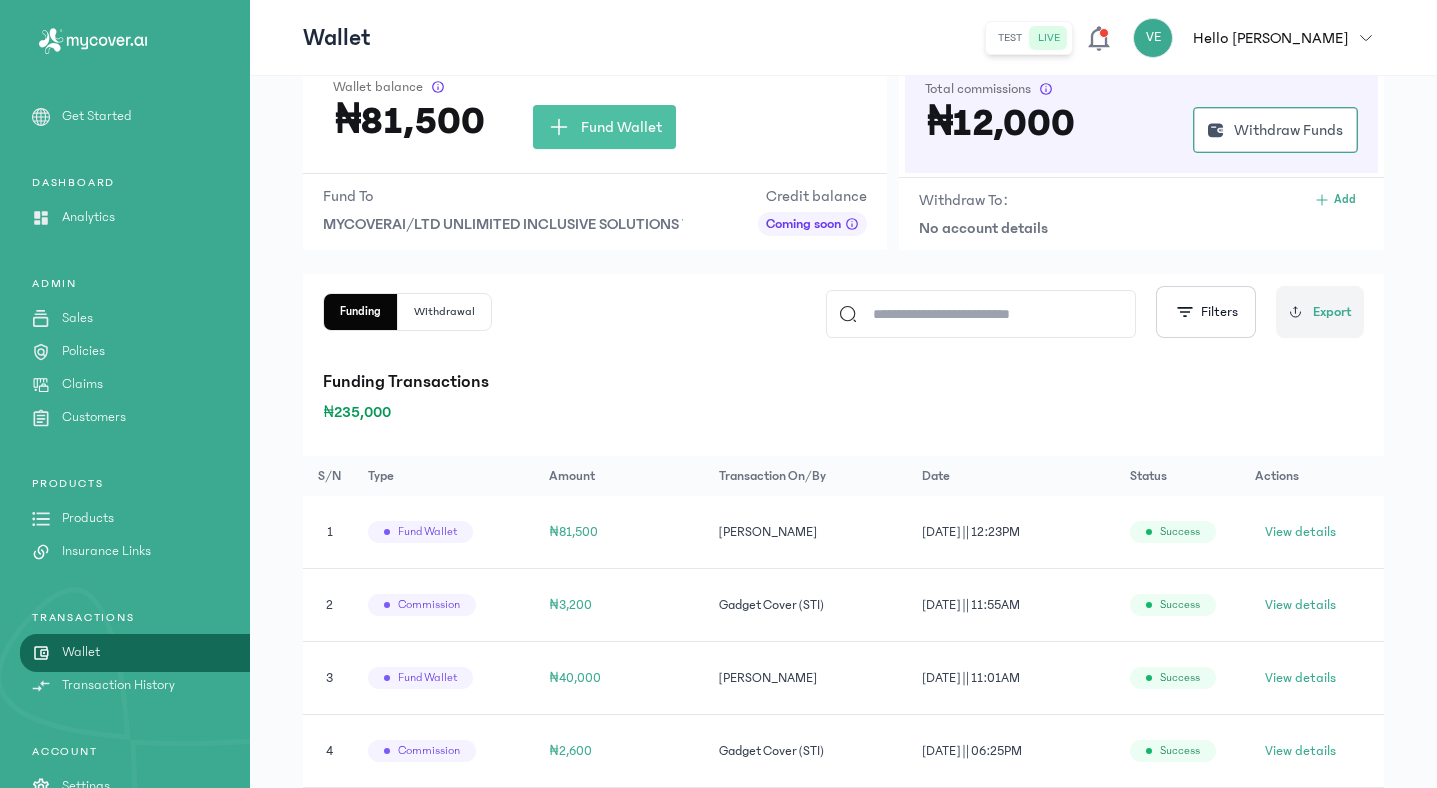 click on "Products" at bounding box center (88, 518) 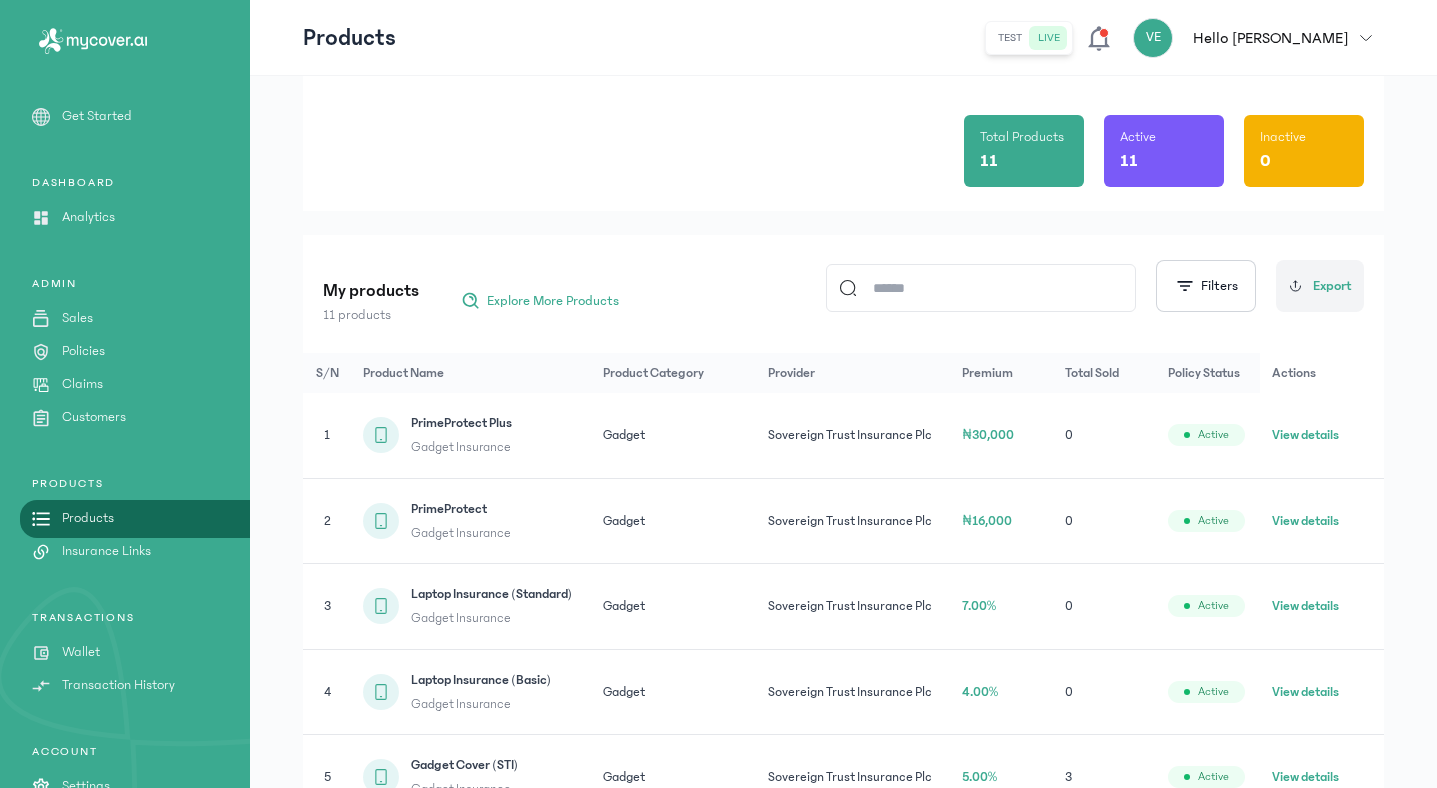 scroll, scrollTop: 87, scrollLeft: 0, axis: vertical 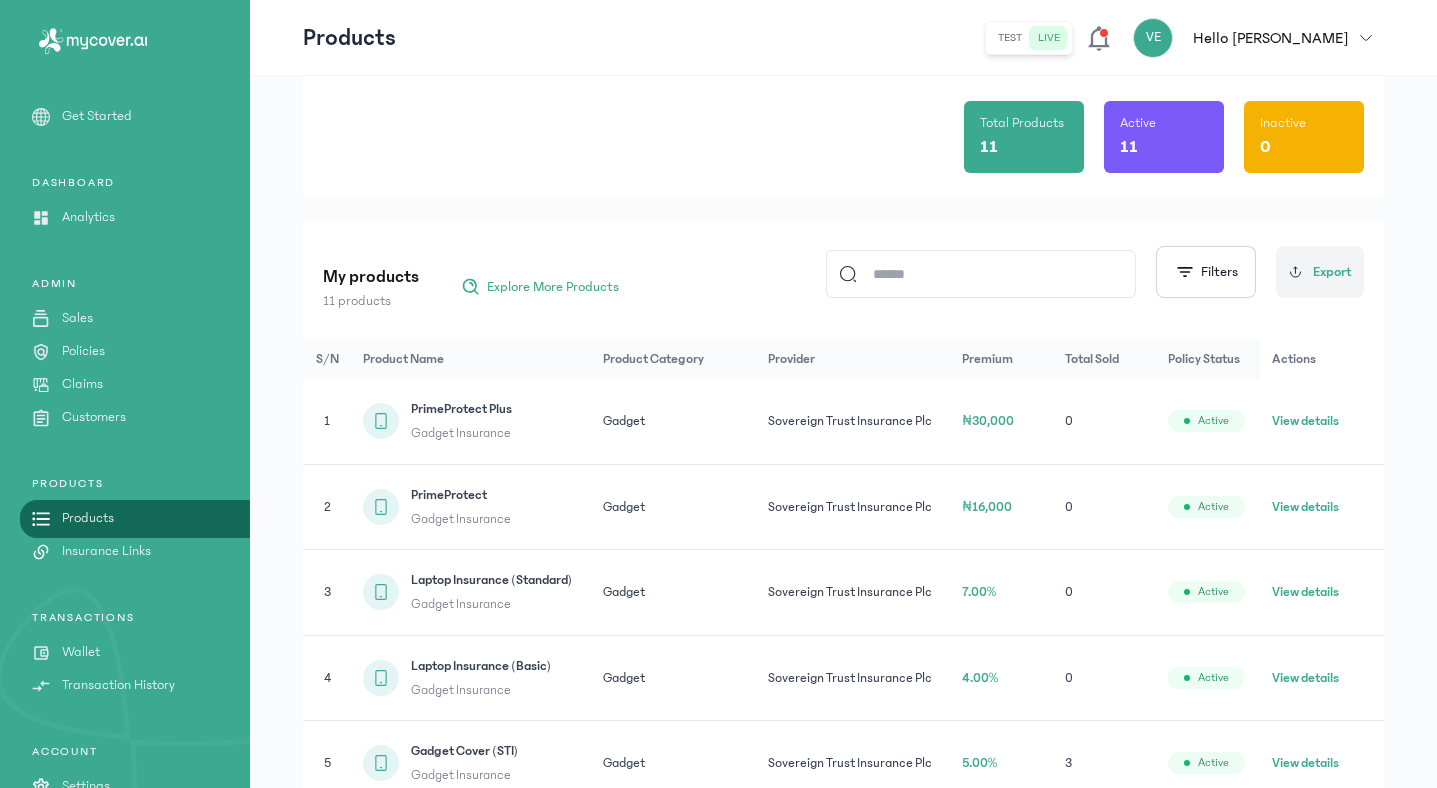 click 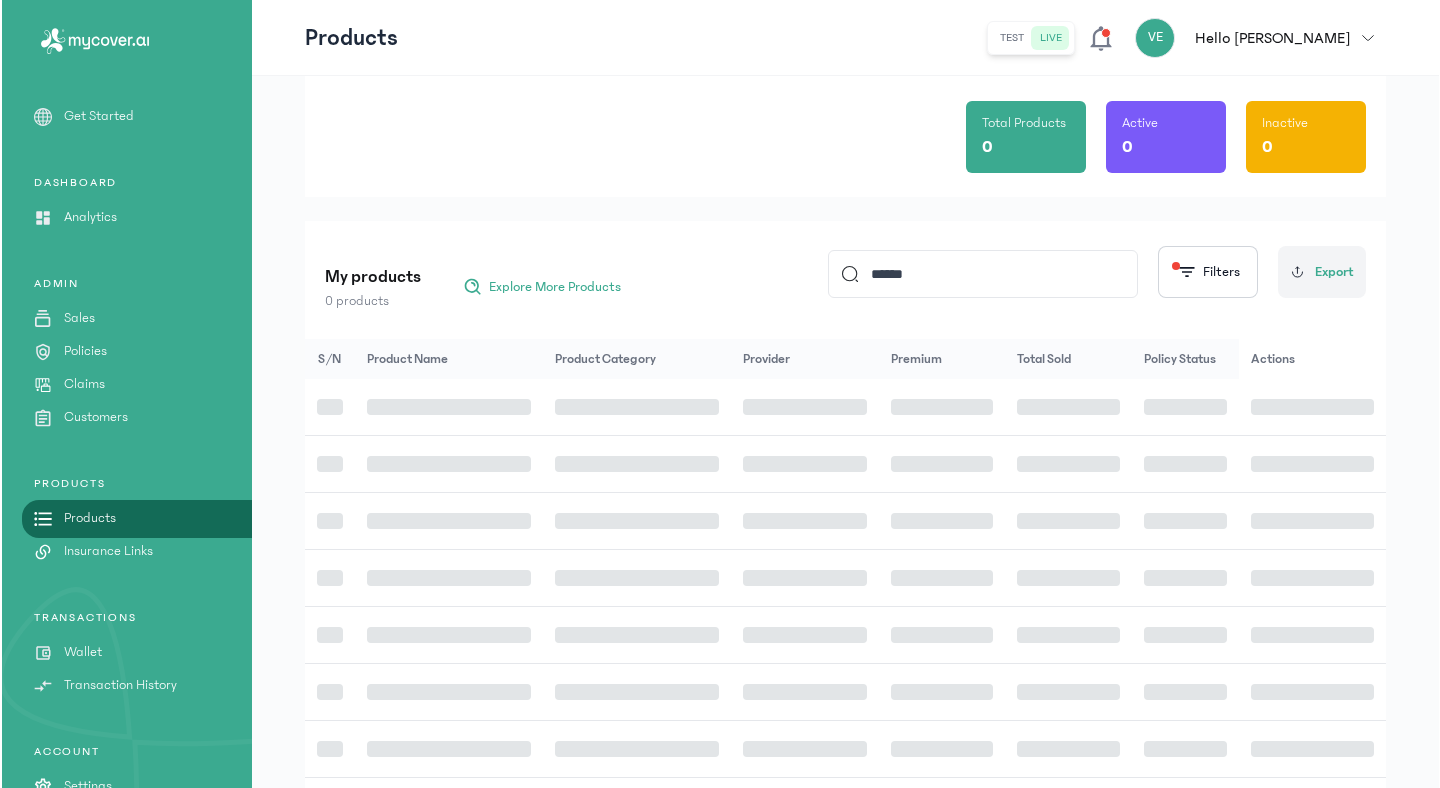scroll, scrollTop: 0, scrollLeft: 0, axis: both 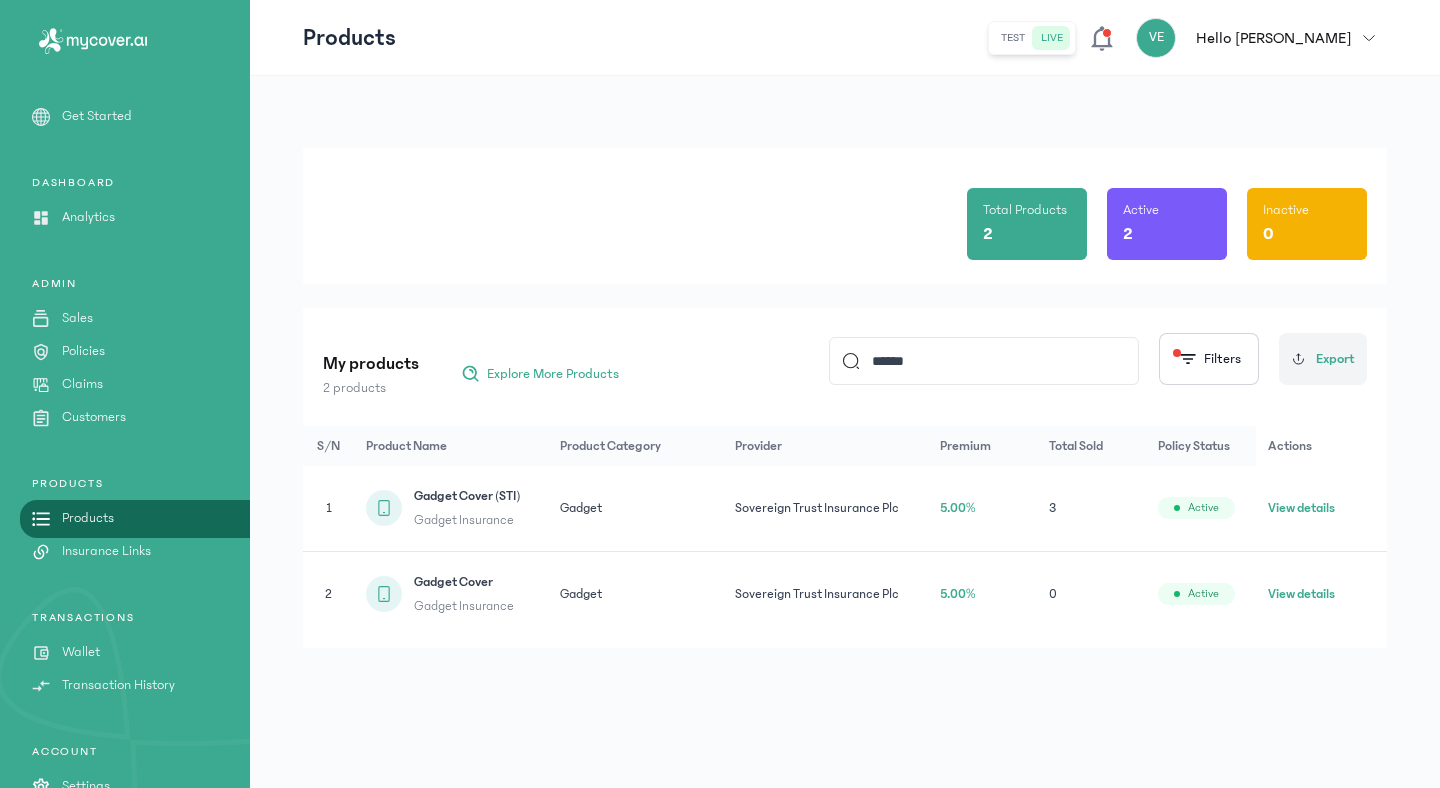 type on "******" 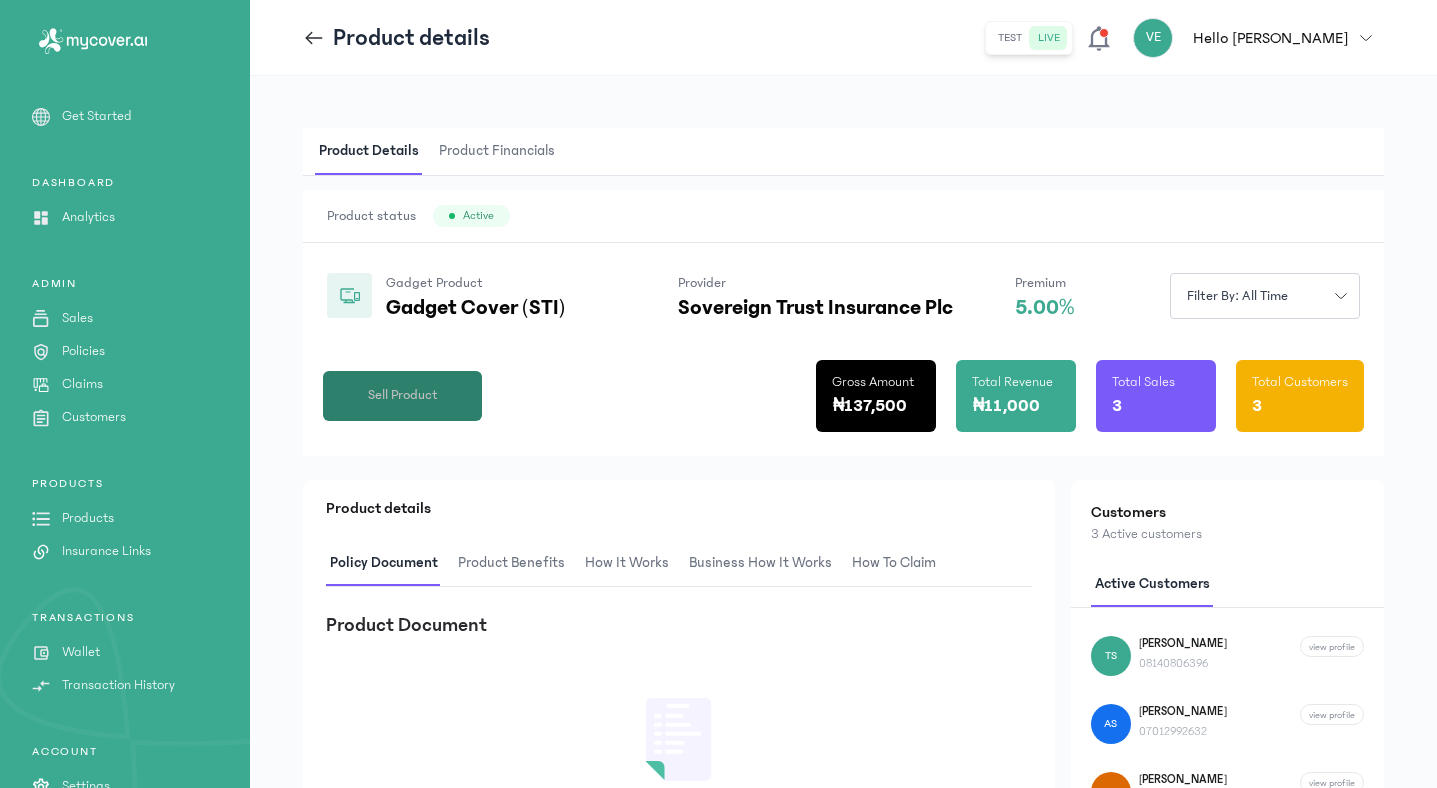 click on "Sell Product" at bounding box center [403, 395] 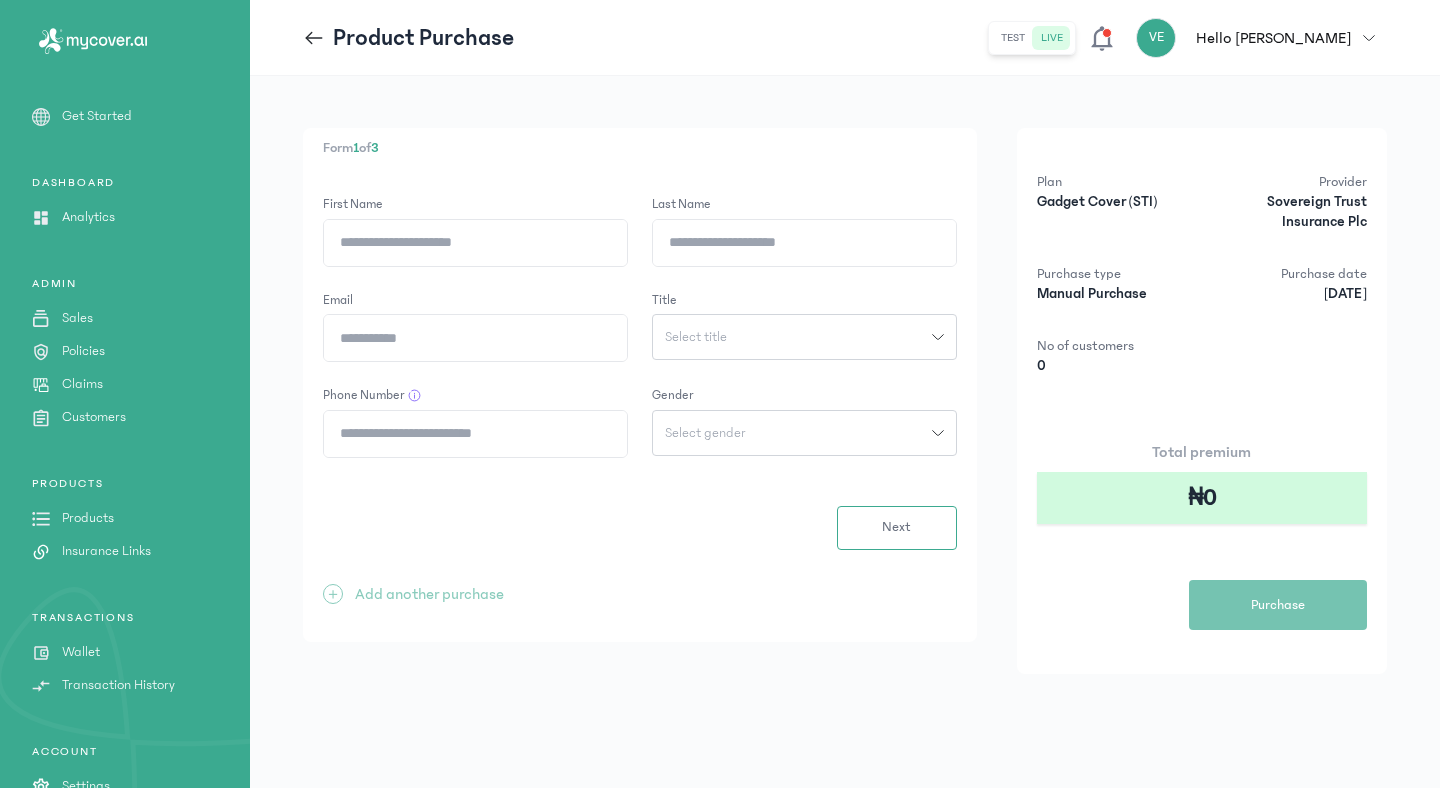 click on "First Name" 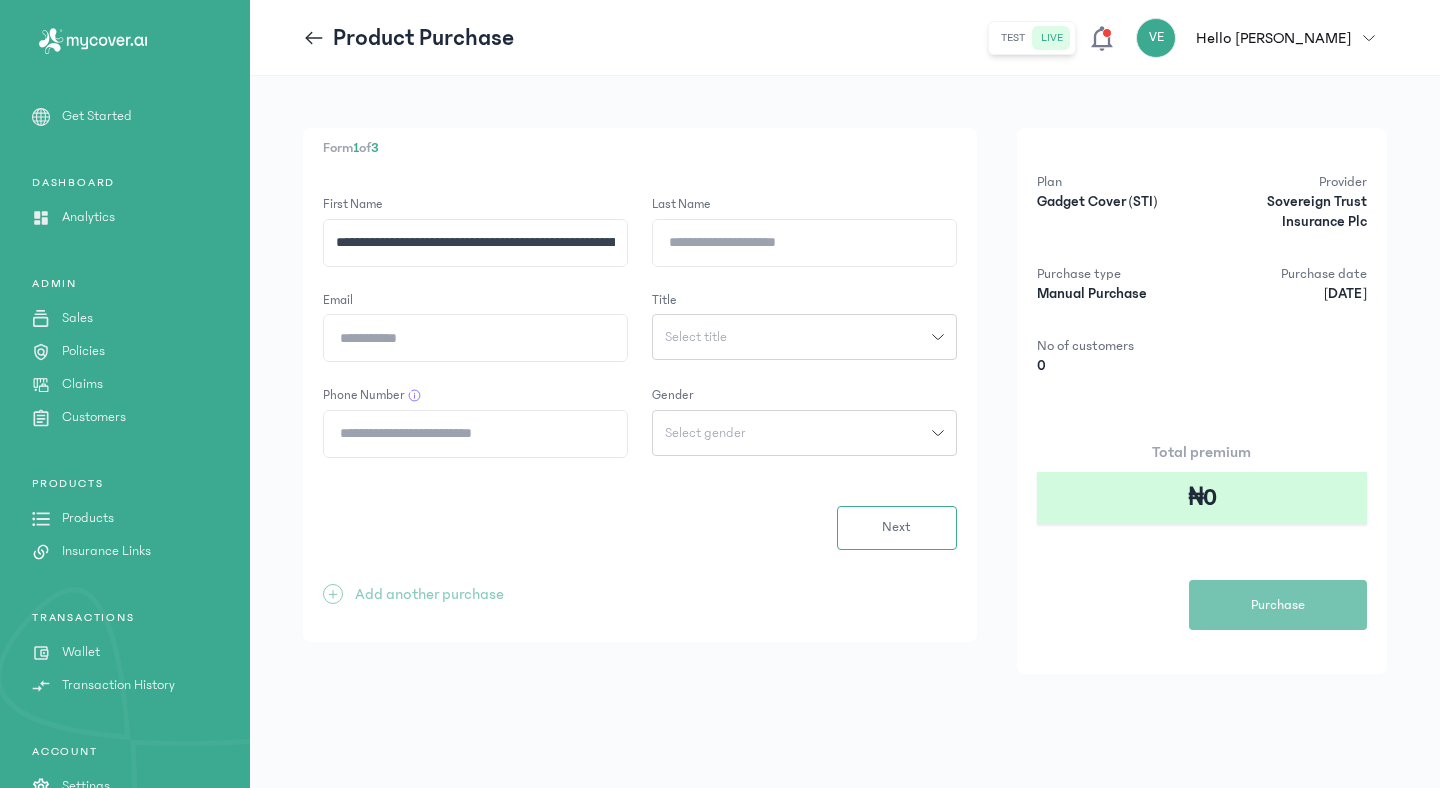 scroll, scrollTop: 0, scrollLeft: 378, axis: horizontal 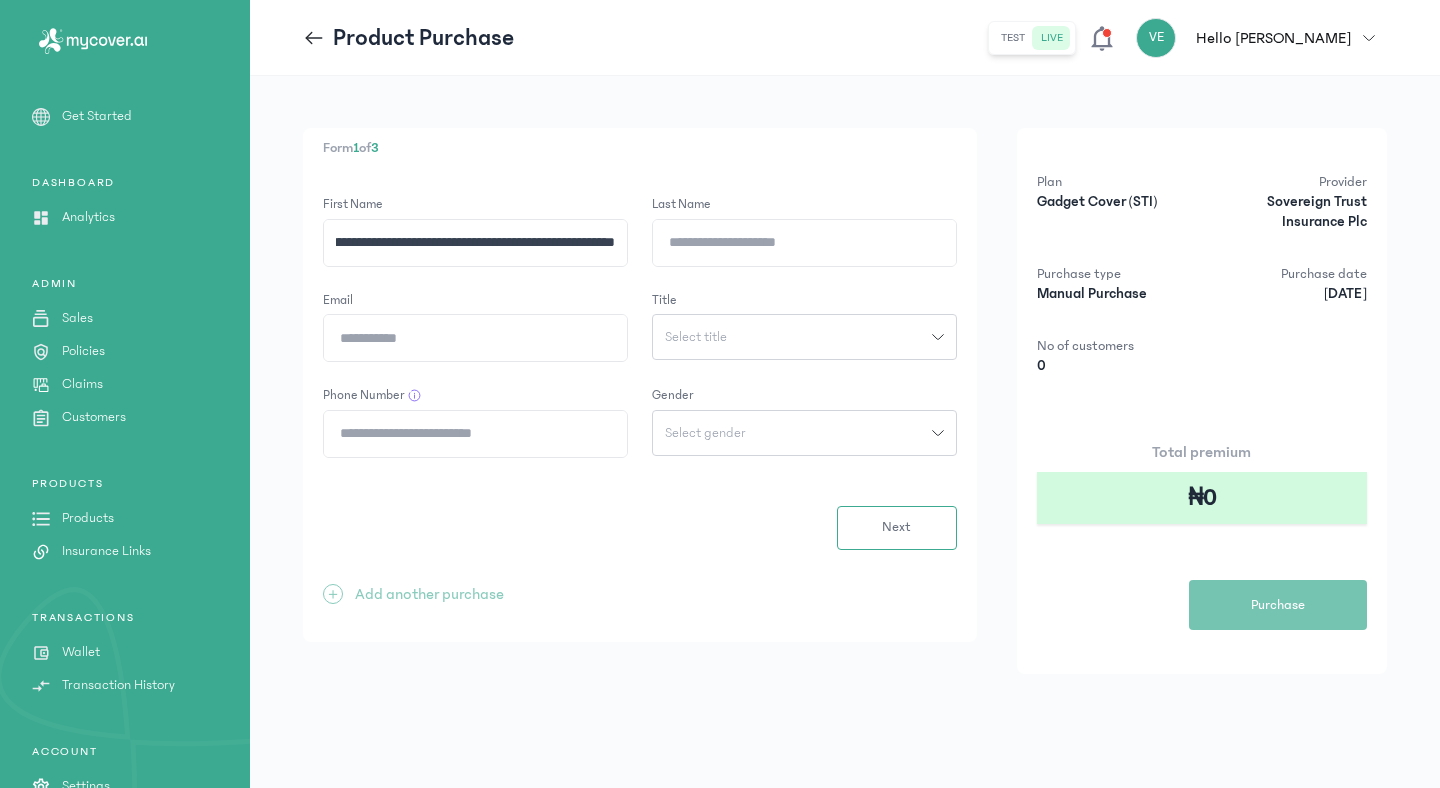 click on "**********" 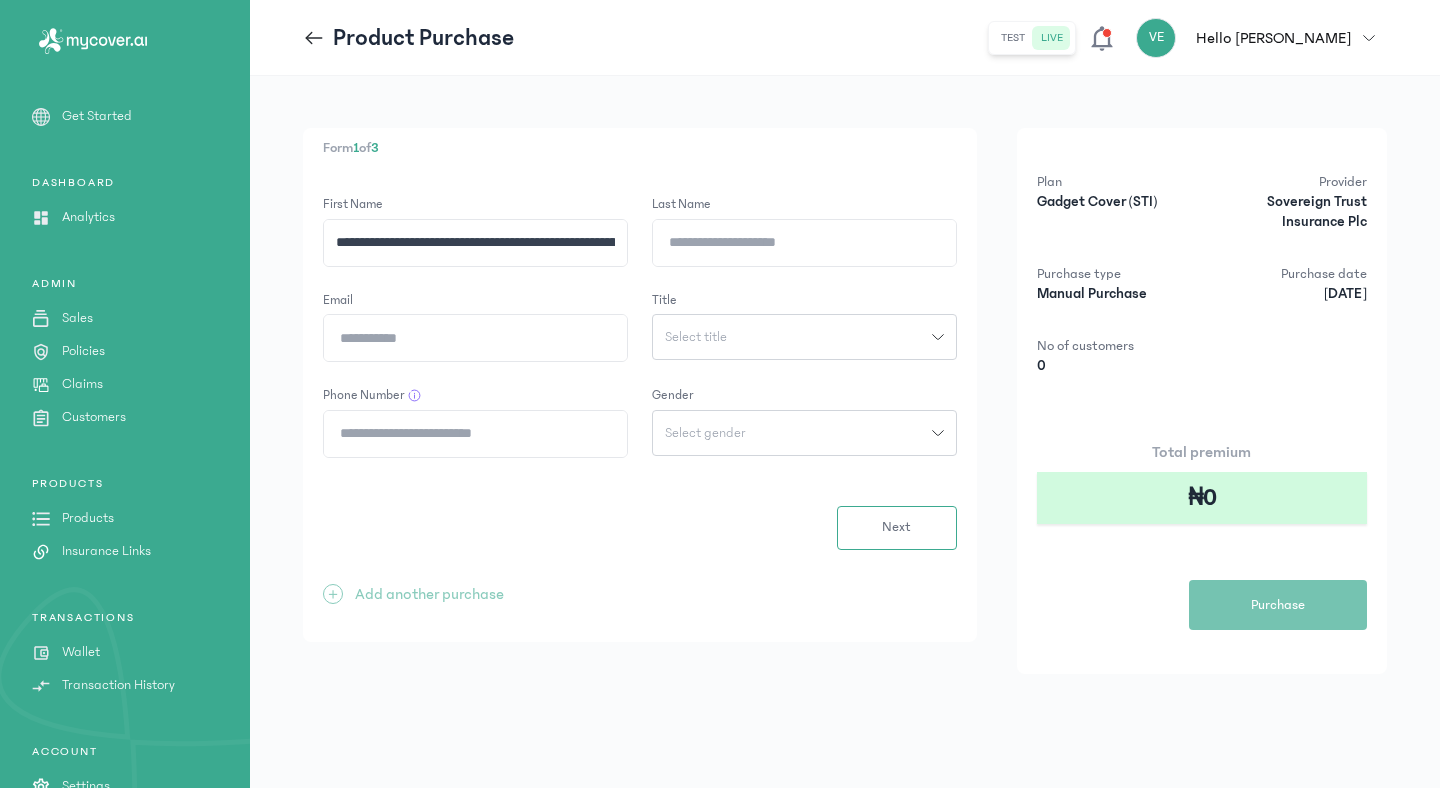 click on "Phone Number" 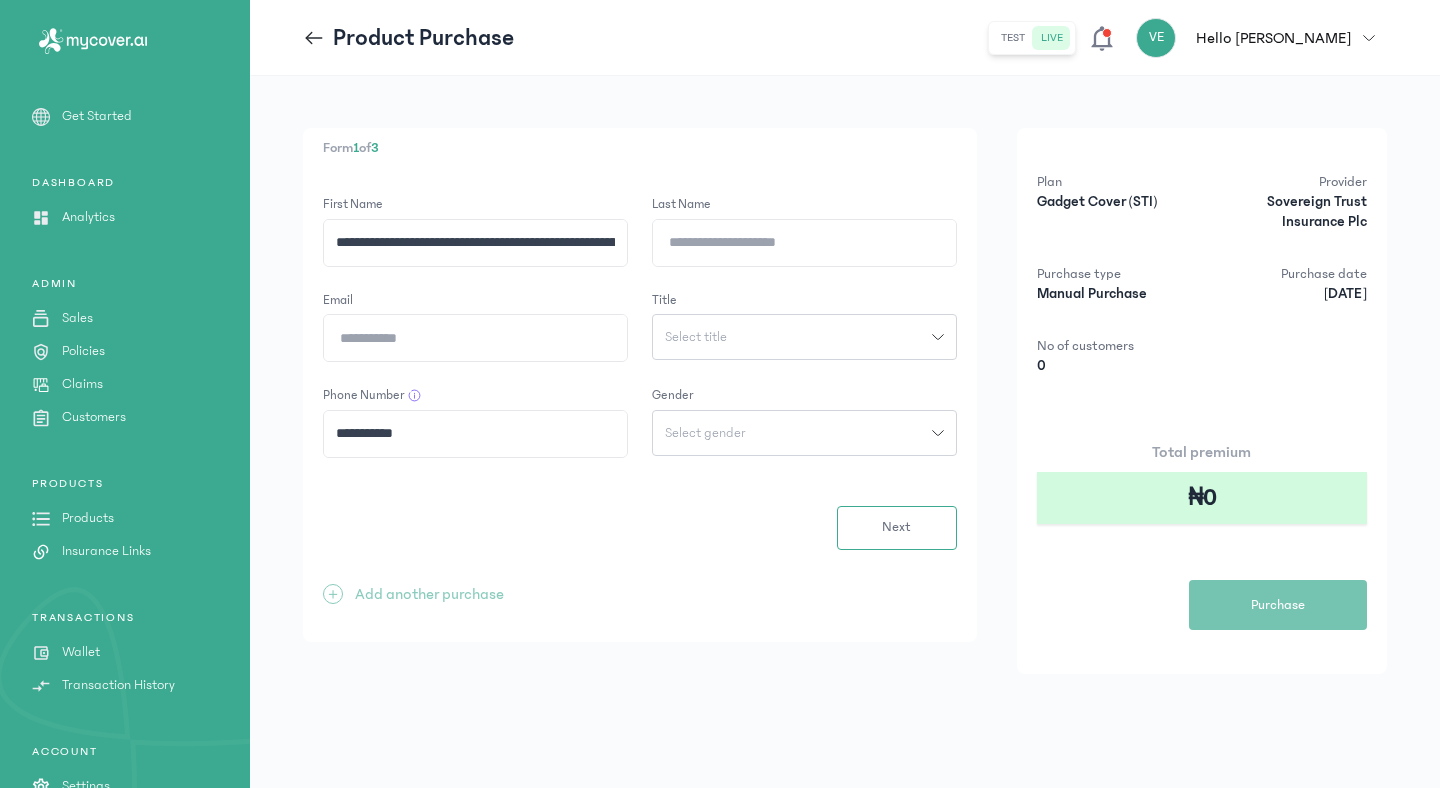 type on "**********" 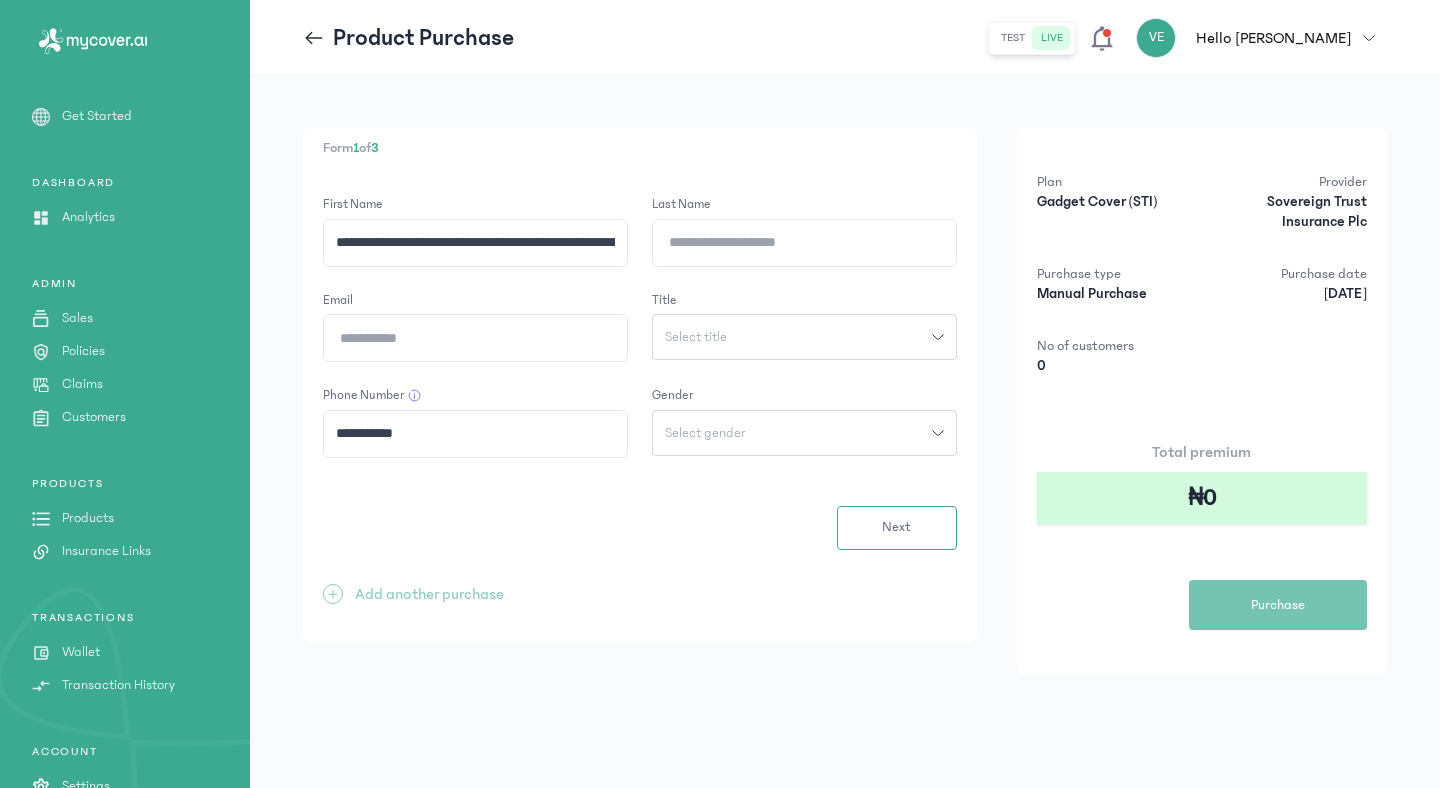 click on "**********" 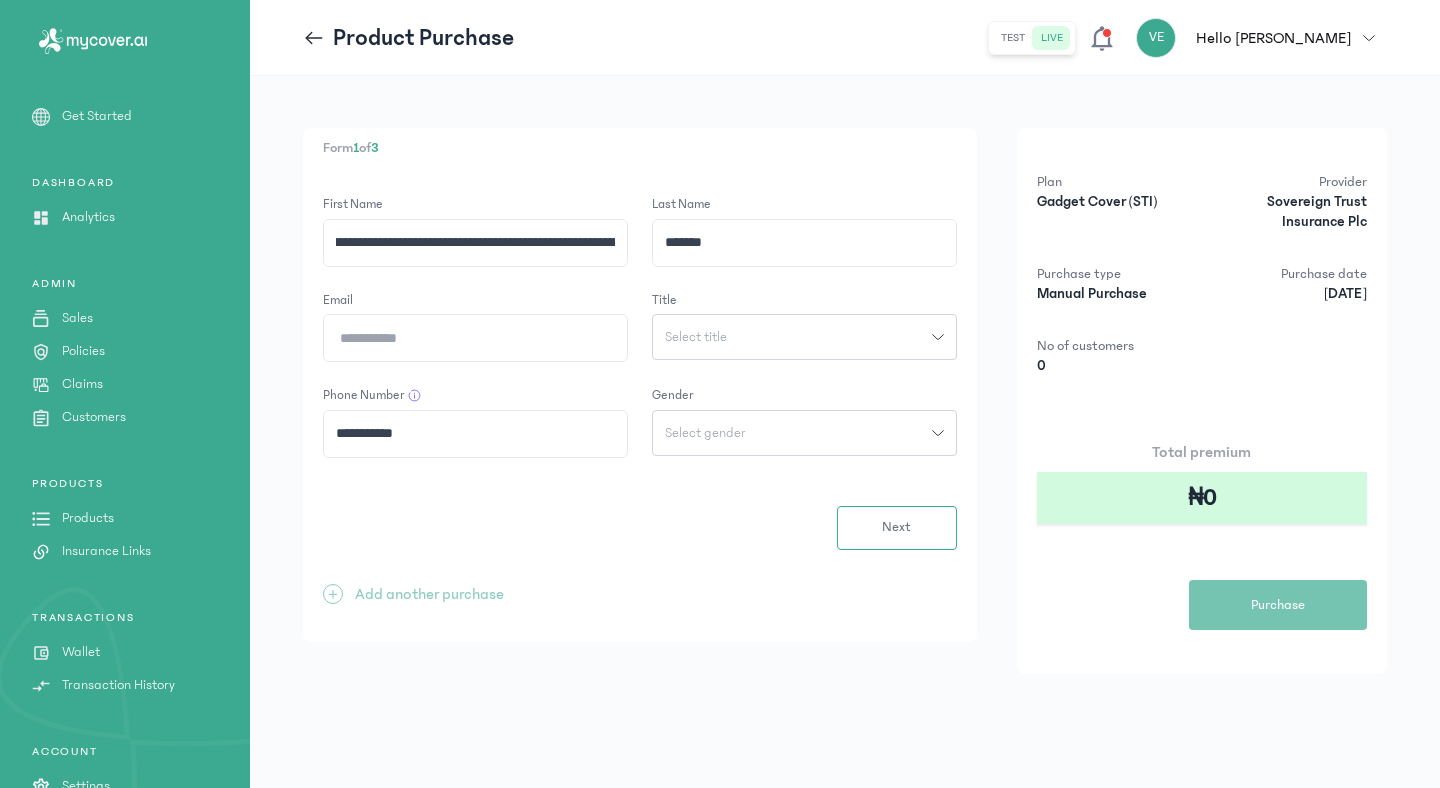 scroll, scrollTop: 0, scrollLeft: 104, axis: horizontal 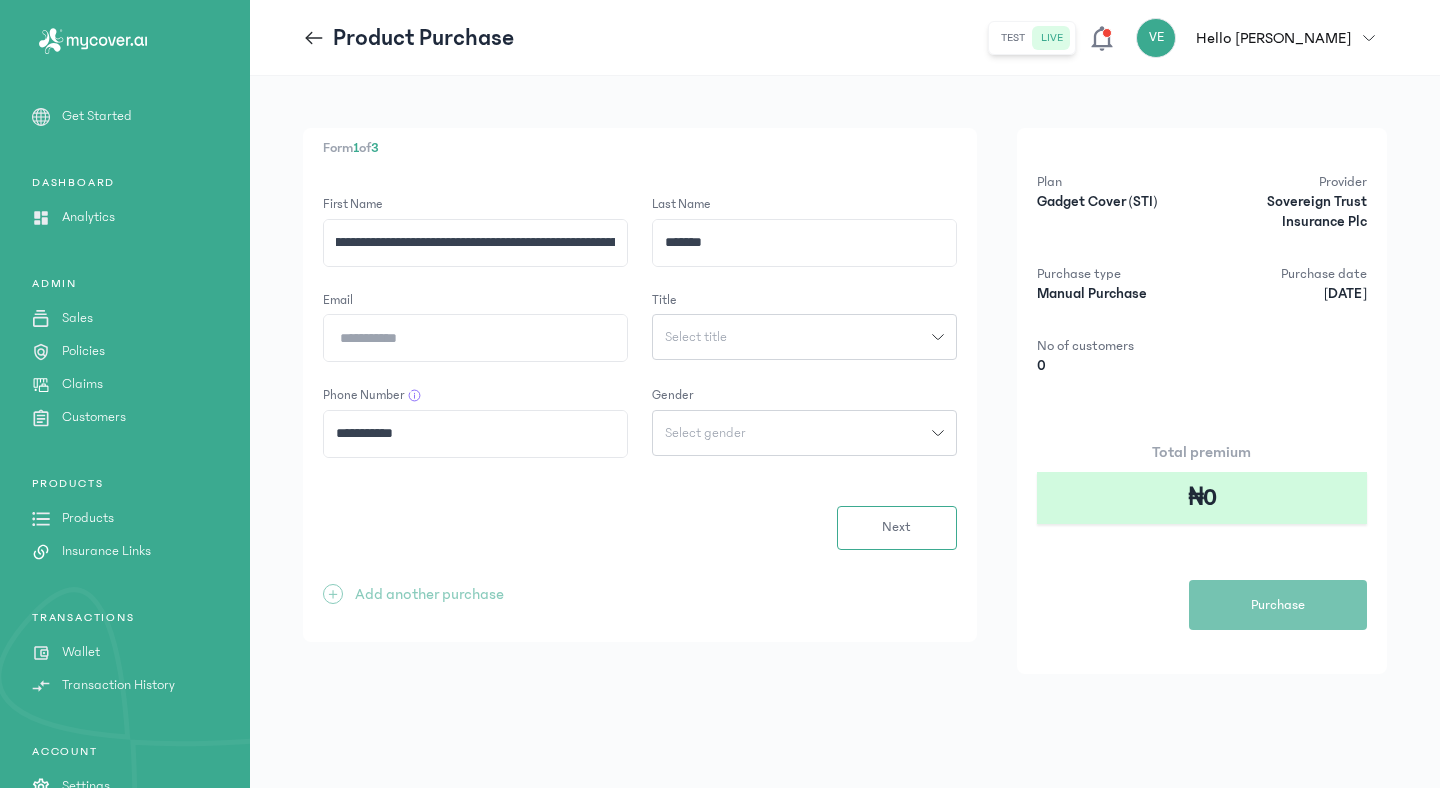 type on "*******" 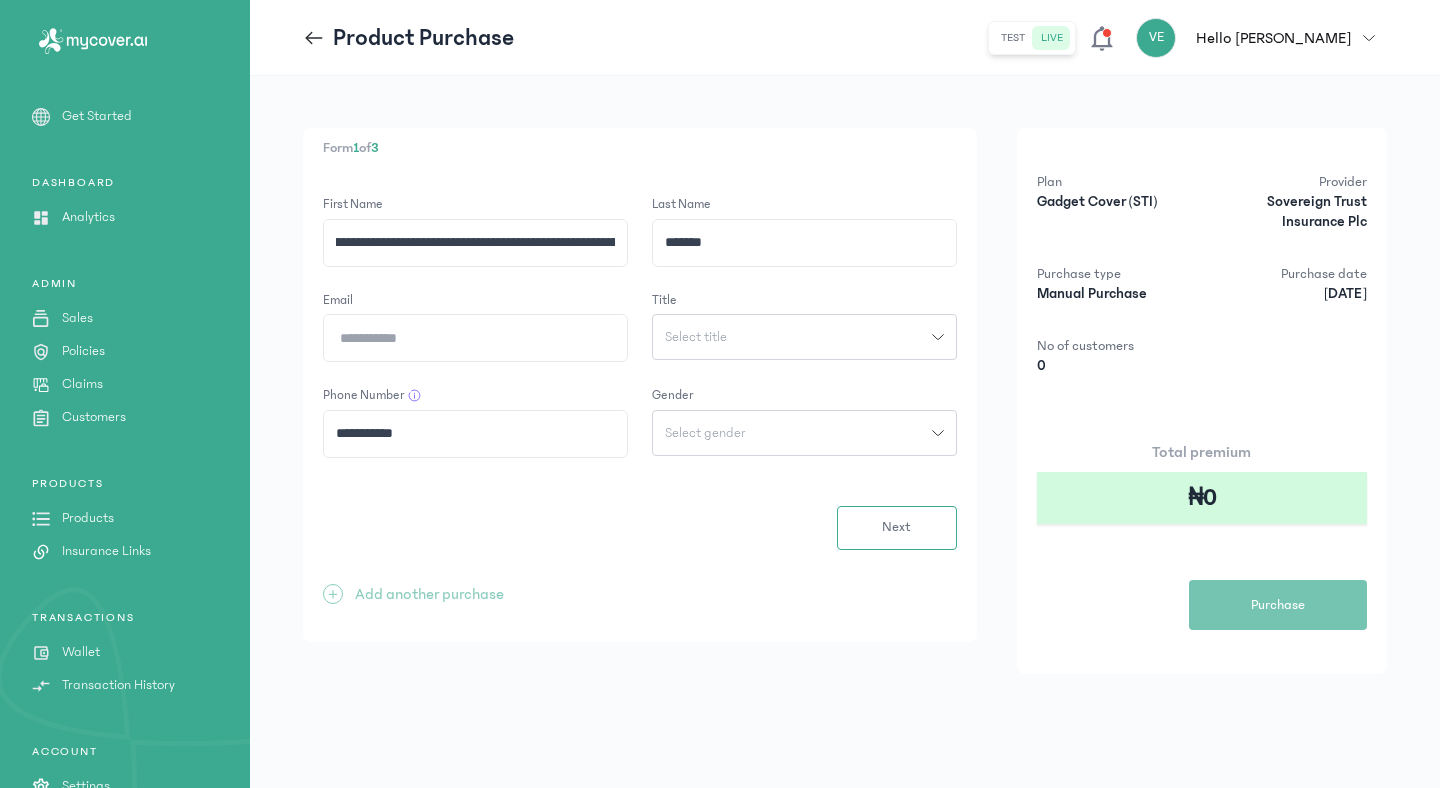drag, startPoint x: 418, startPoint y: 243, endPoint x: 548, endPoint y: 146, distance: 162.2005 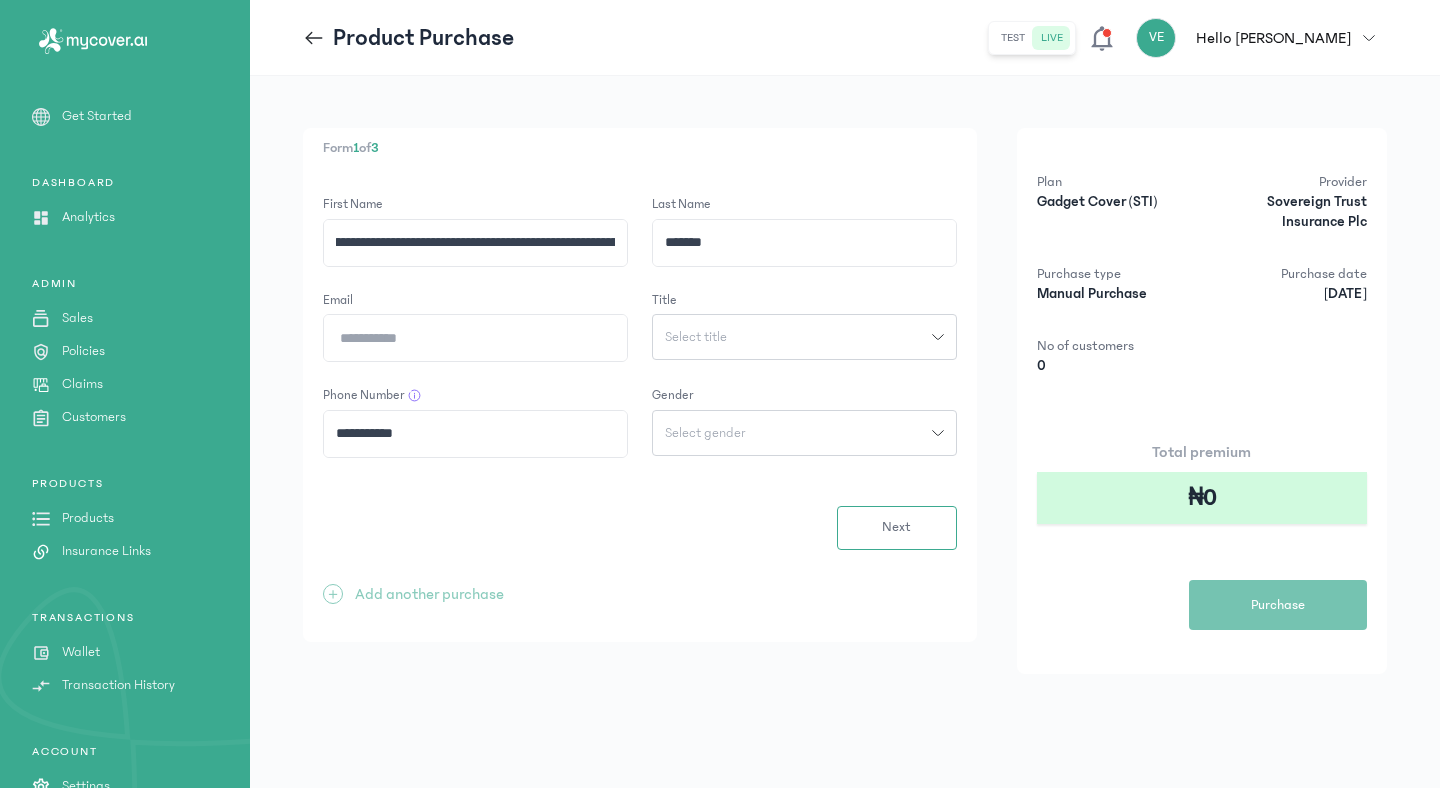 click on "**********" at bounding box center (640, 385) 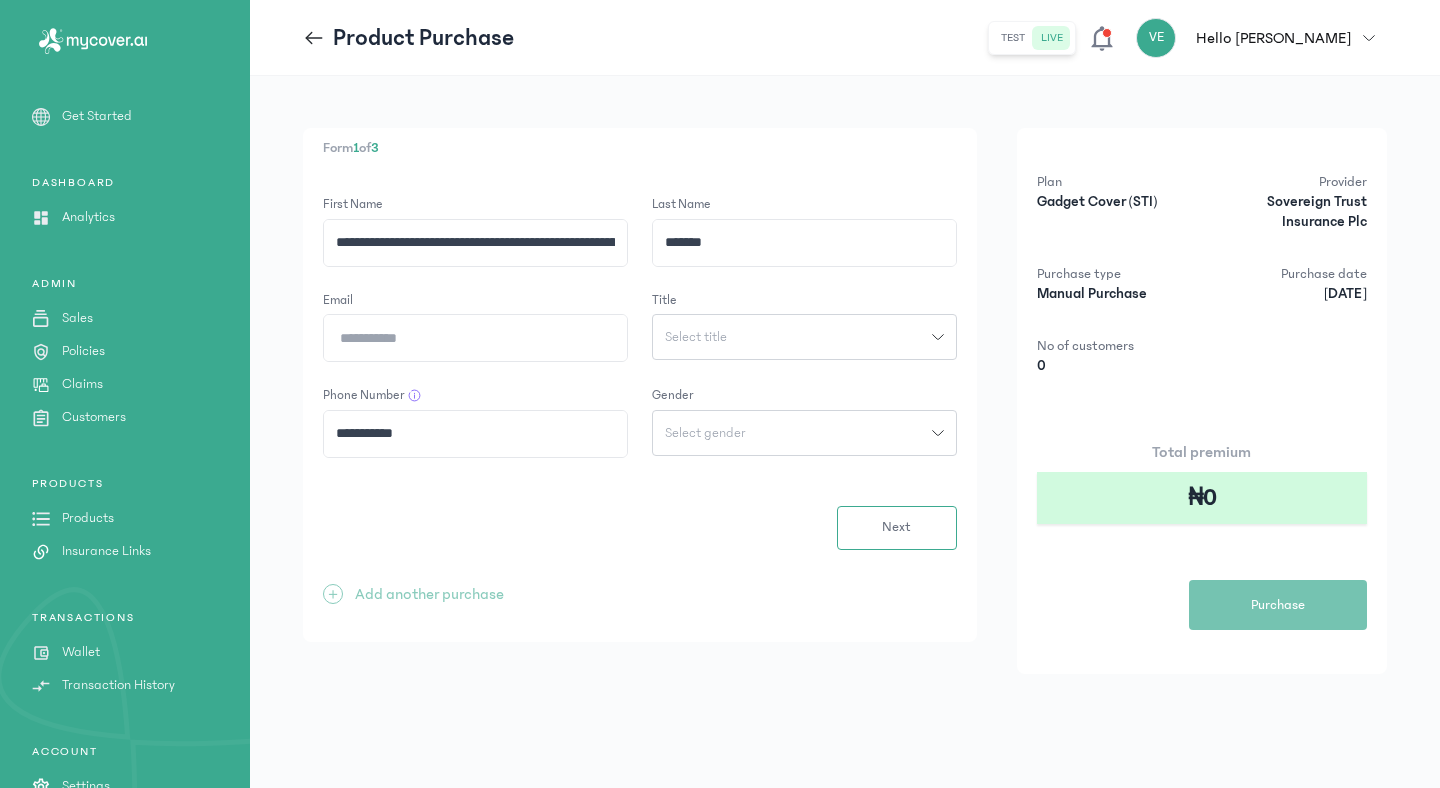 click on "**********" at bounding box center [640, 385] 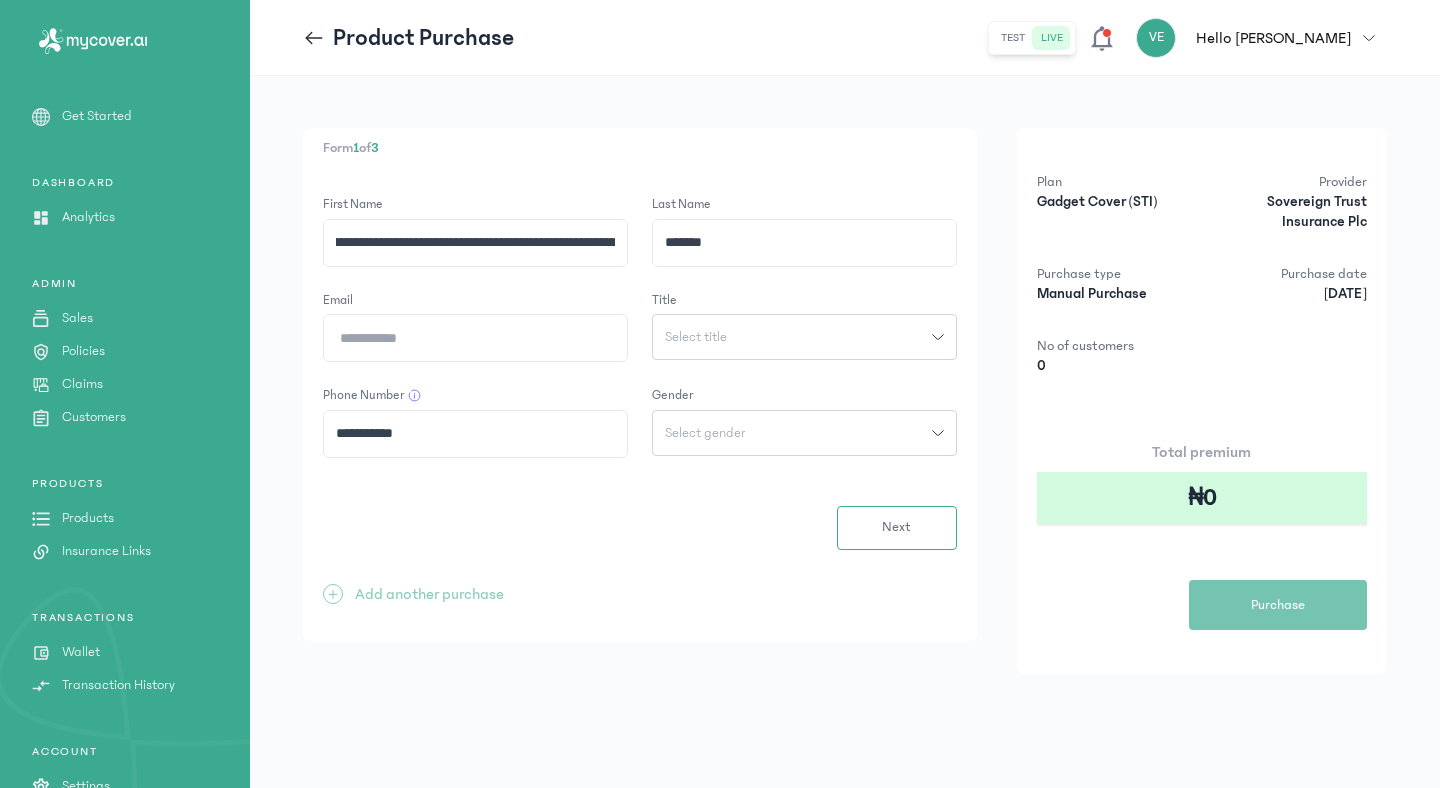 scroll, scrollTop: 0, scrollLeft: 62, axis: horizontal 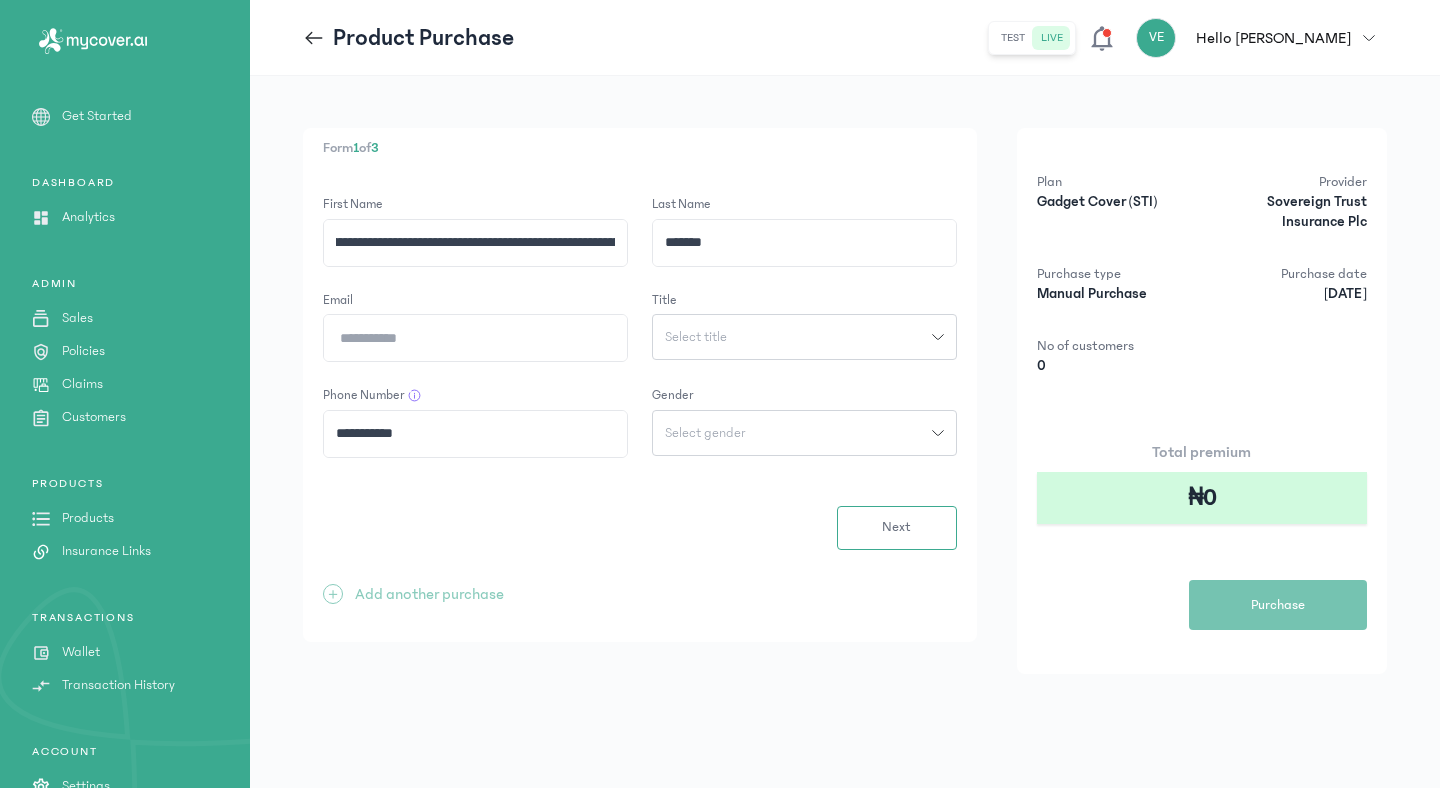drag, startPoint x: 459, startPoint y: 244, endPoint x: 583, endPoint y: 242, distance: 124.01613 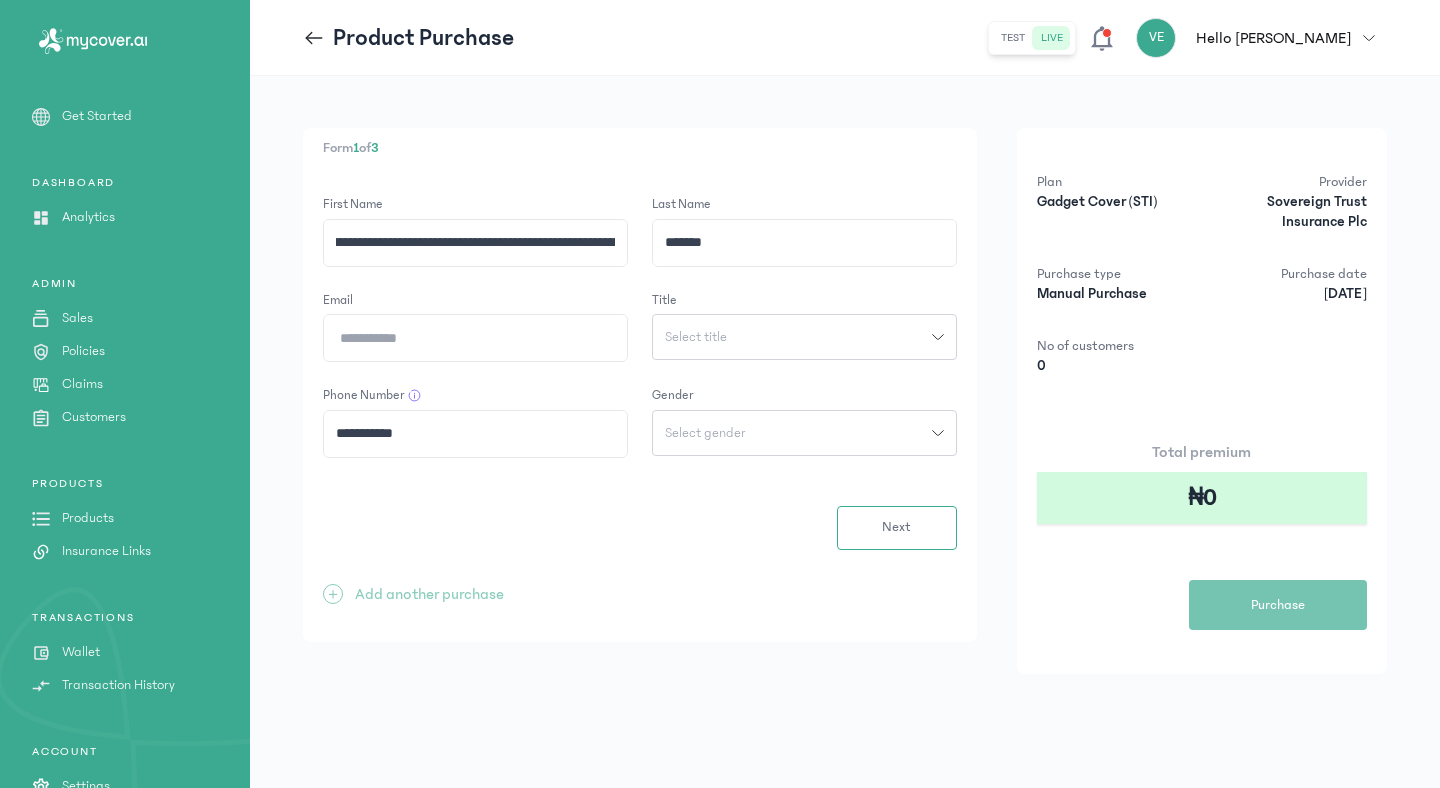 click on "**********" 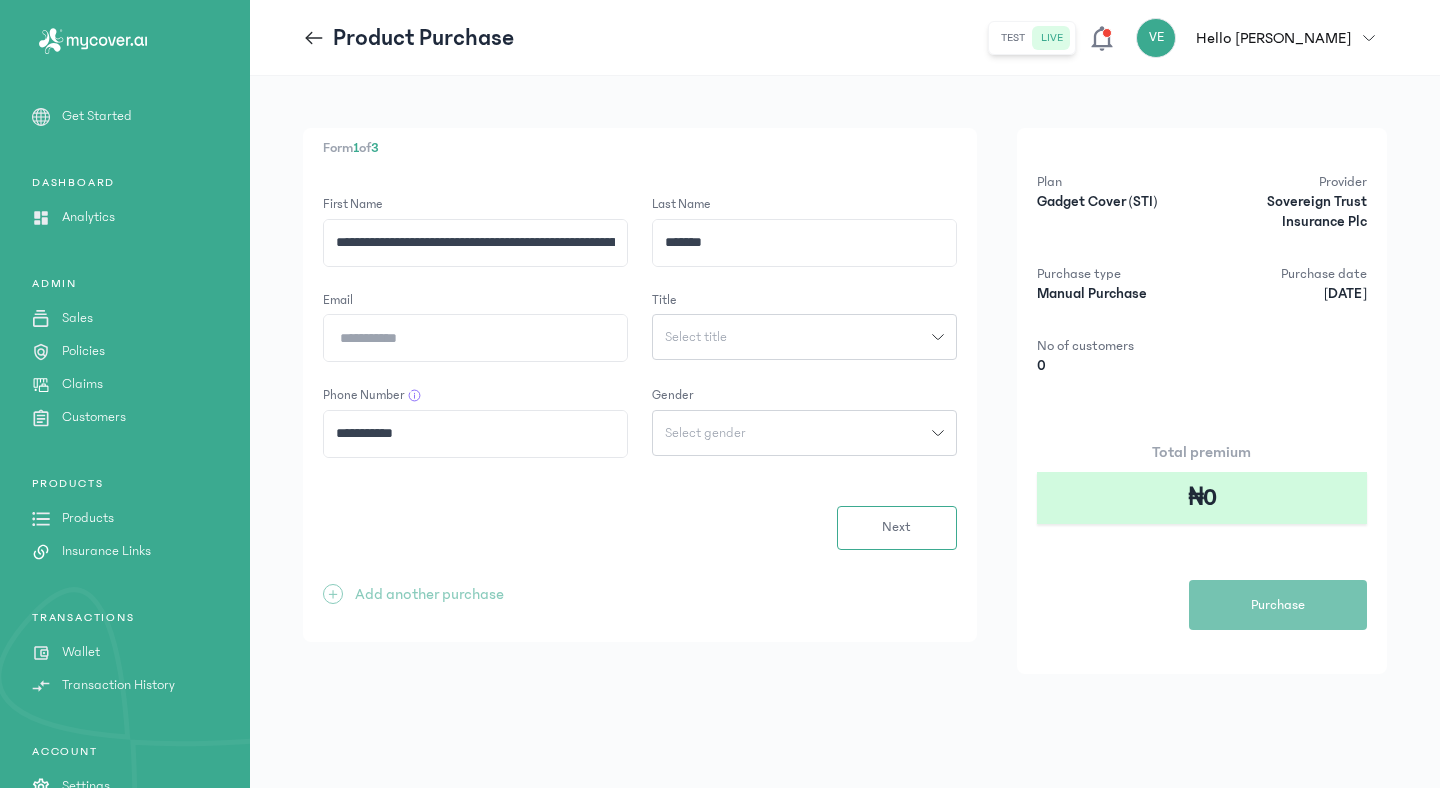 paste on "**********" 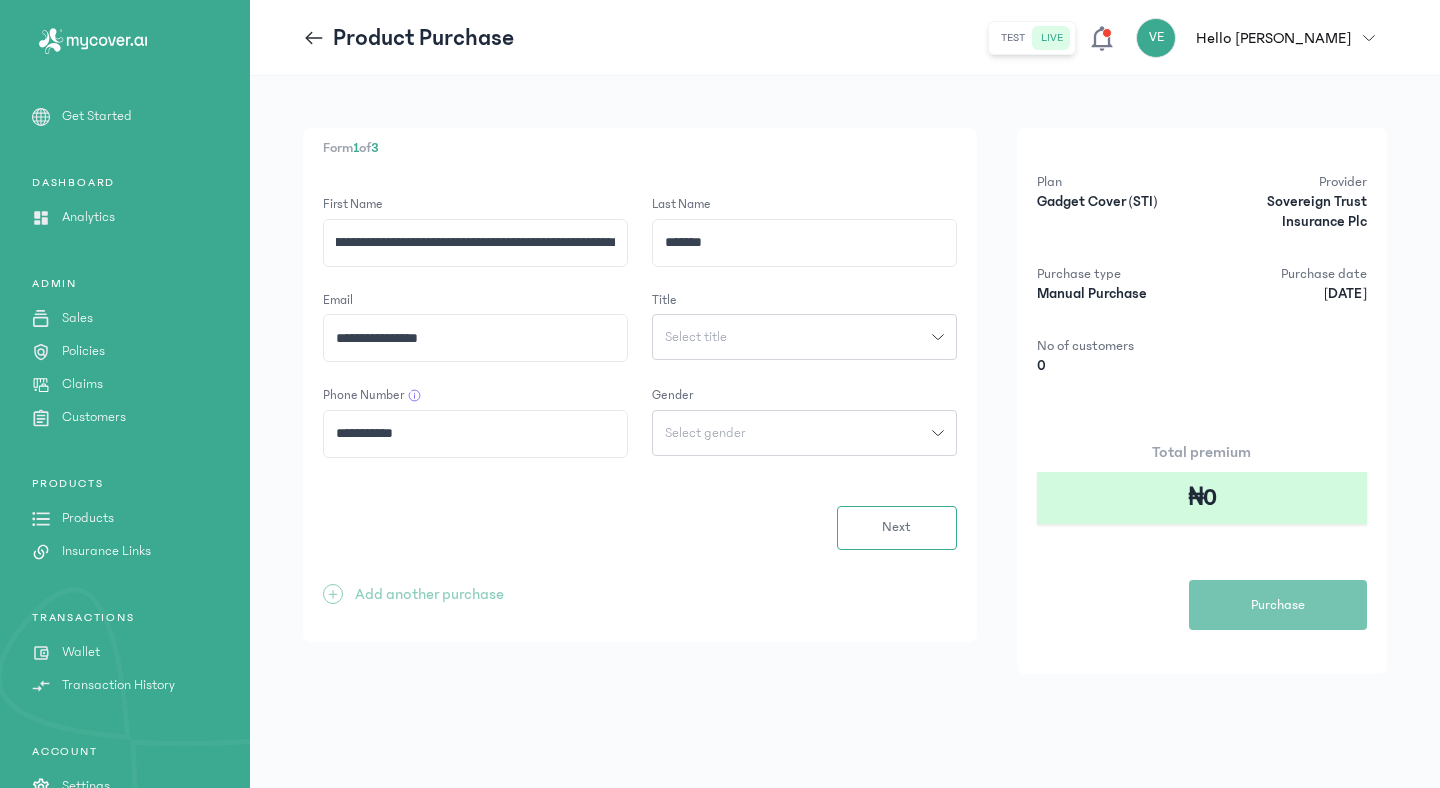 scroll, scrollTop: 0, scrollLeft: 121, axis: horizontal 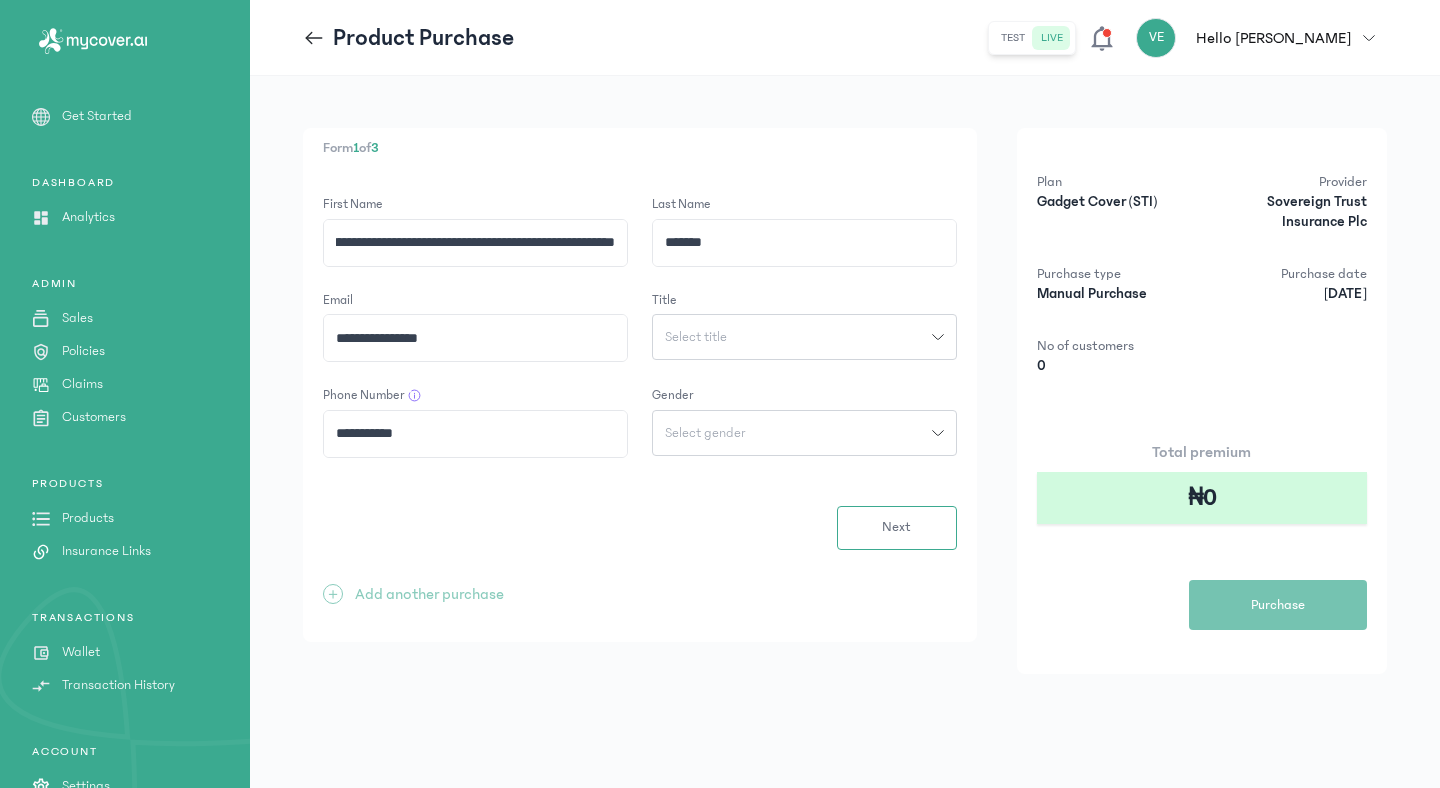 type on "**********" 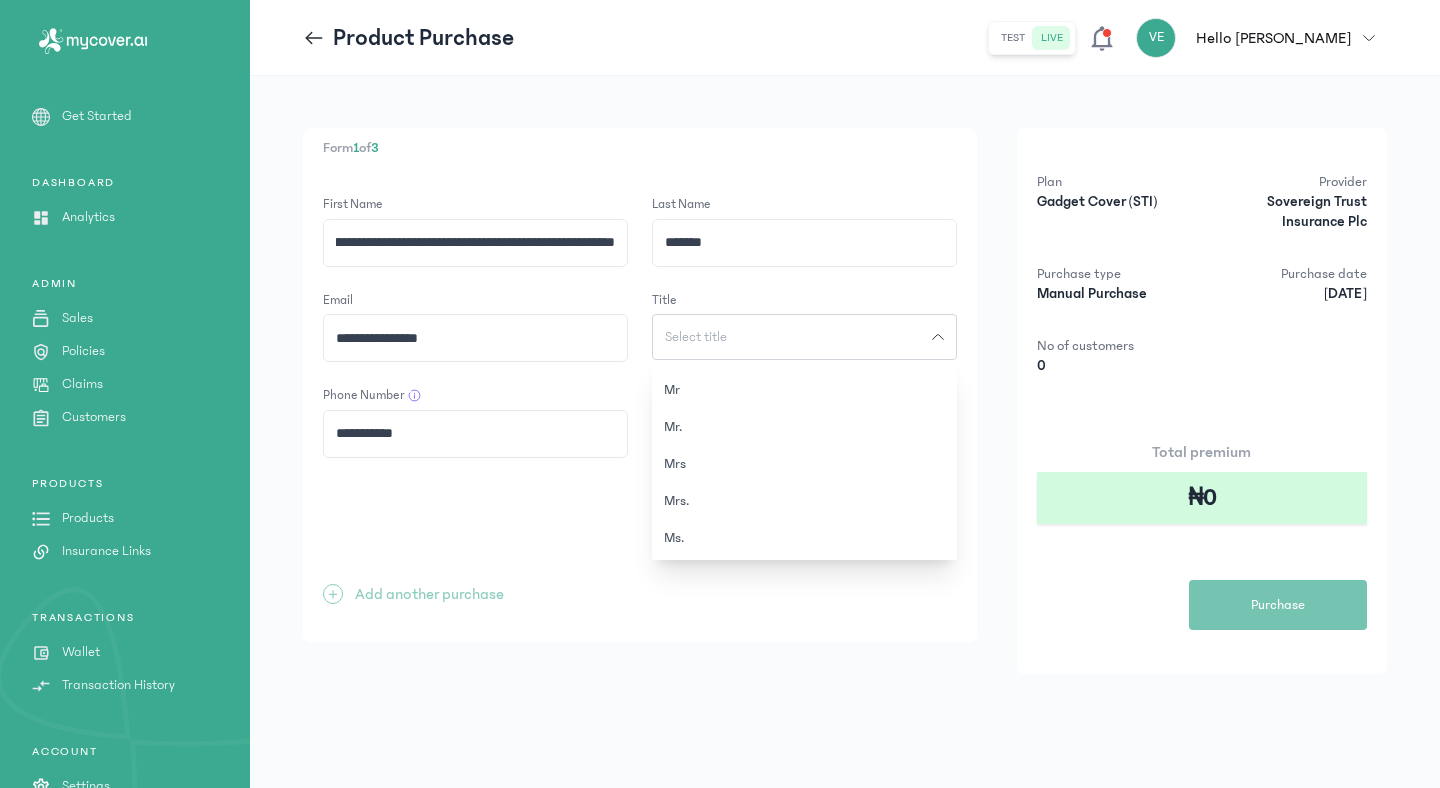 scroll, scrollTop: 435, scrollLeft: 0, axis: vertical 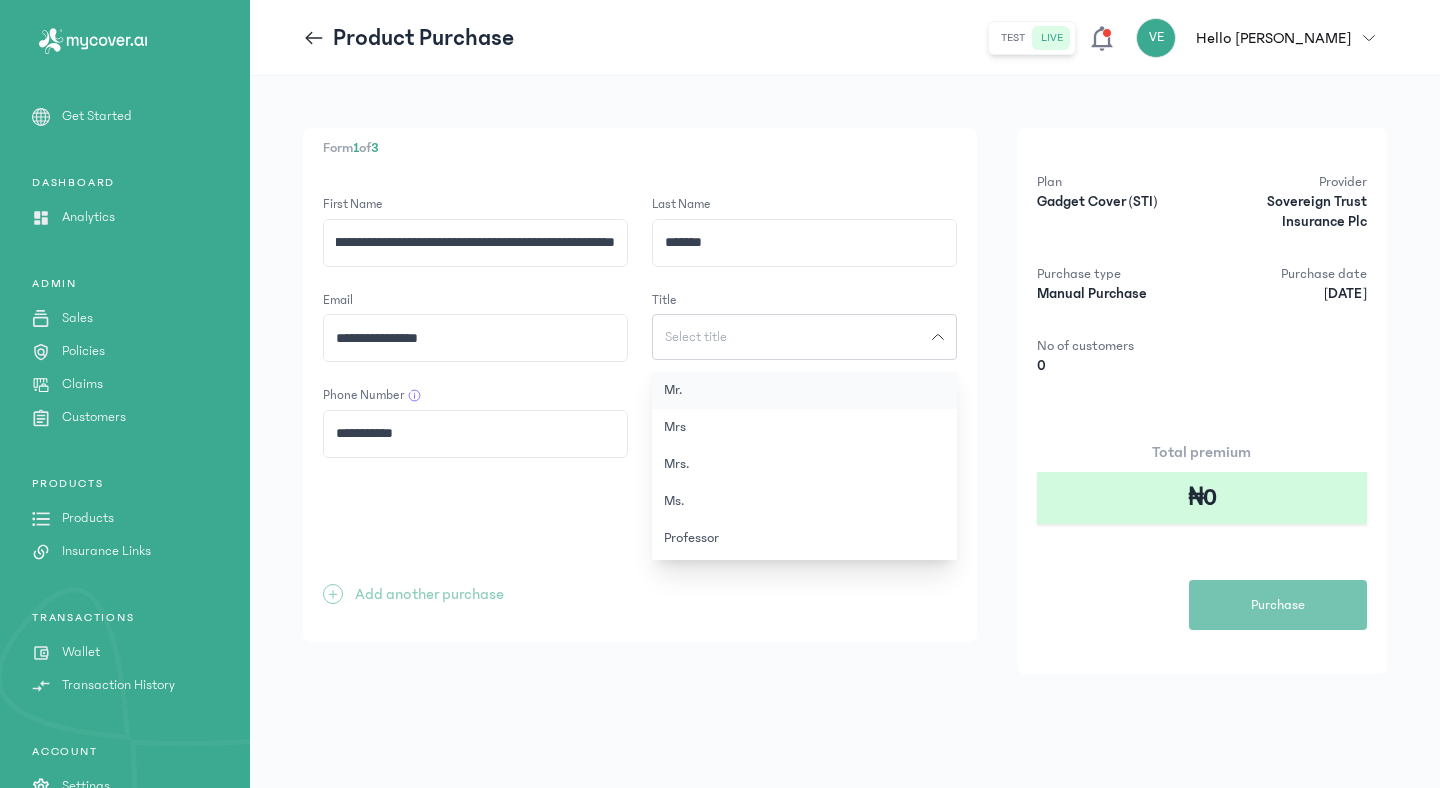 click on "Mr." 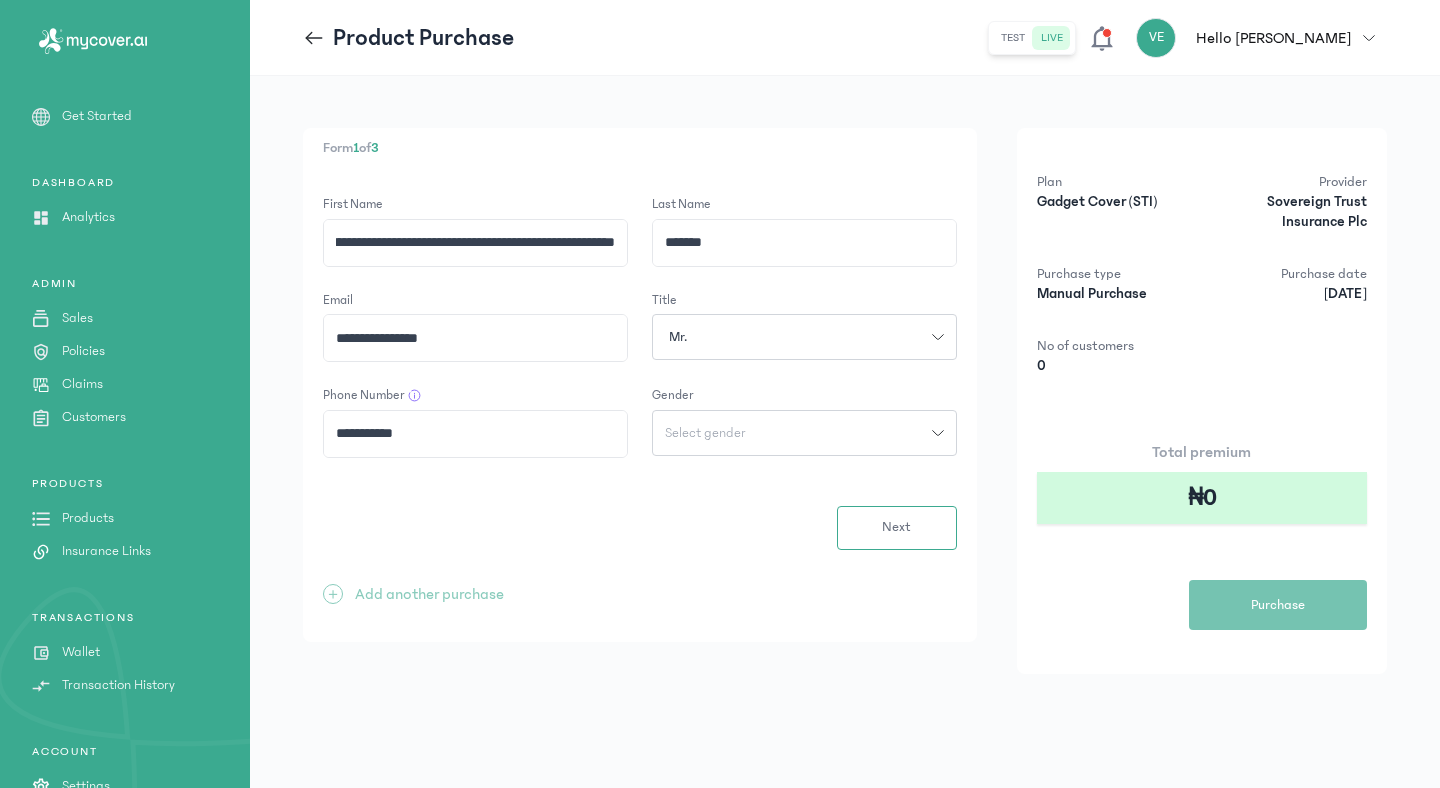 click on "Select gender" 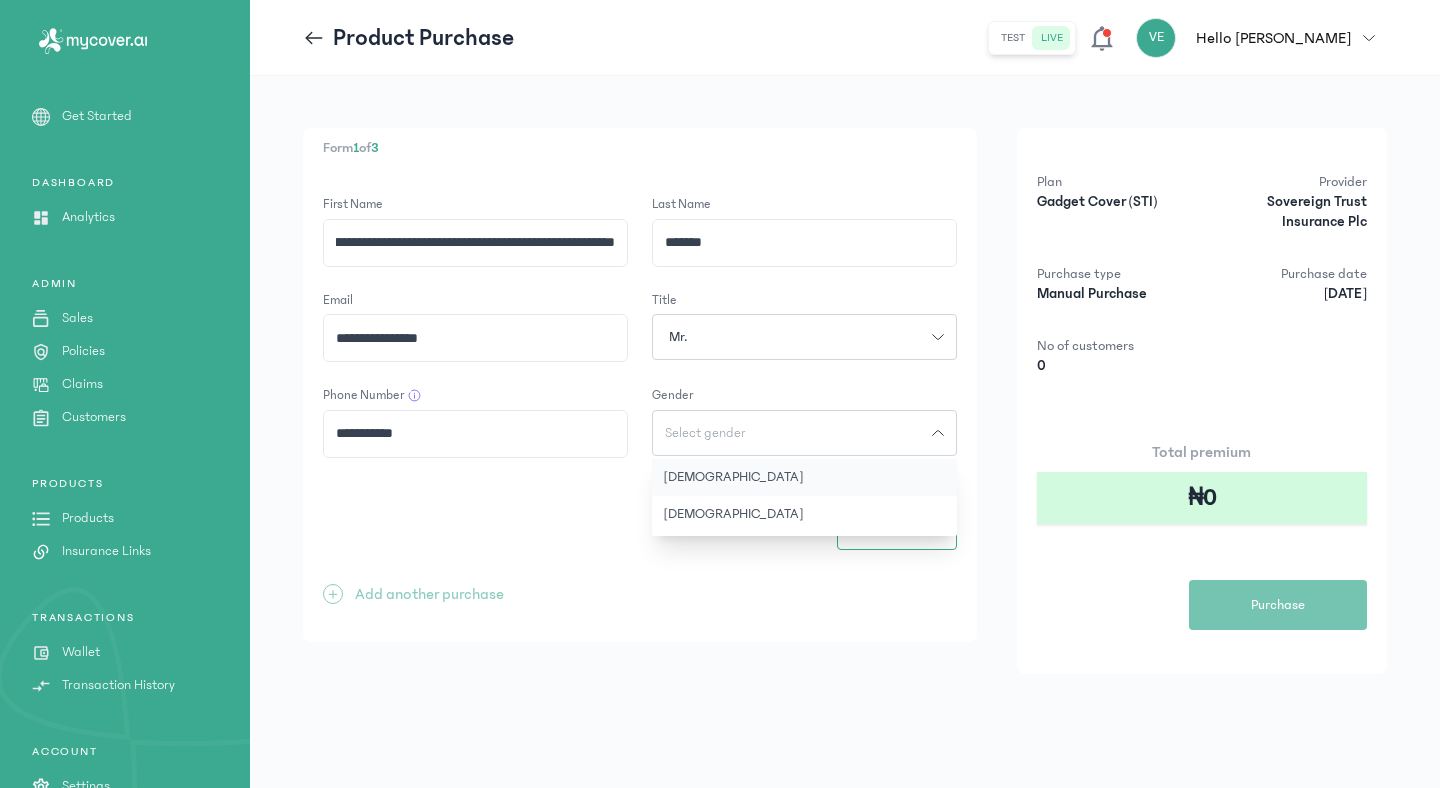 click on "[DEMOGRAPHIC_DATA]" 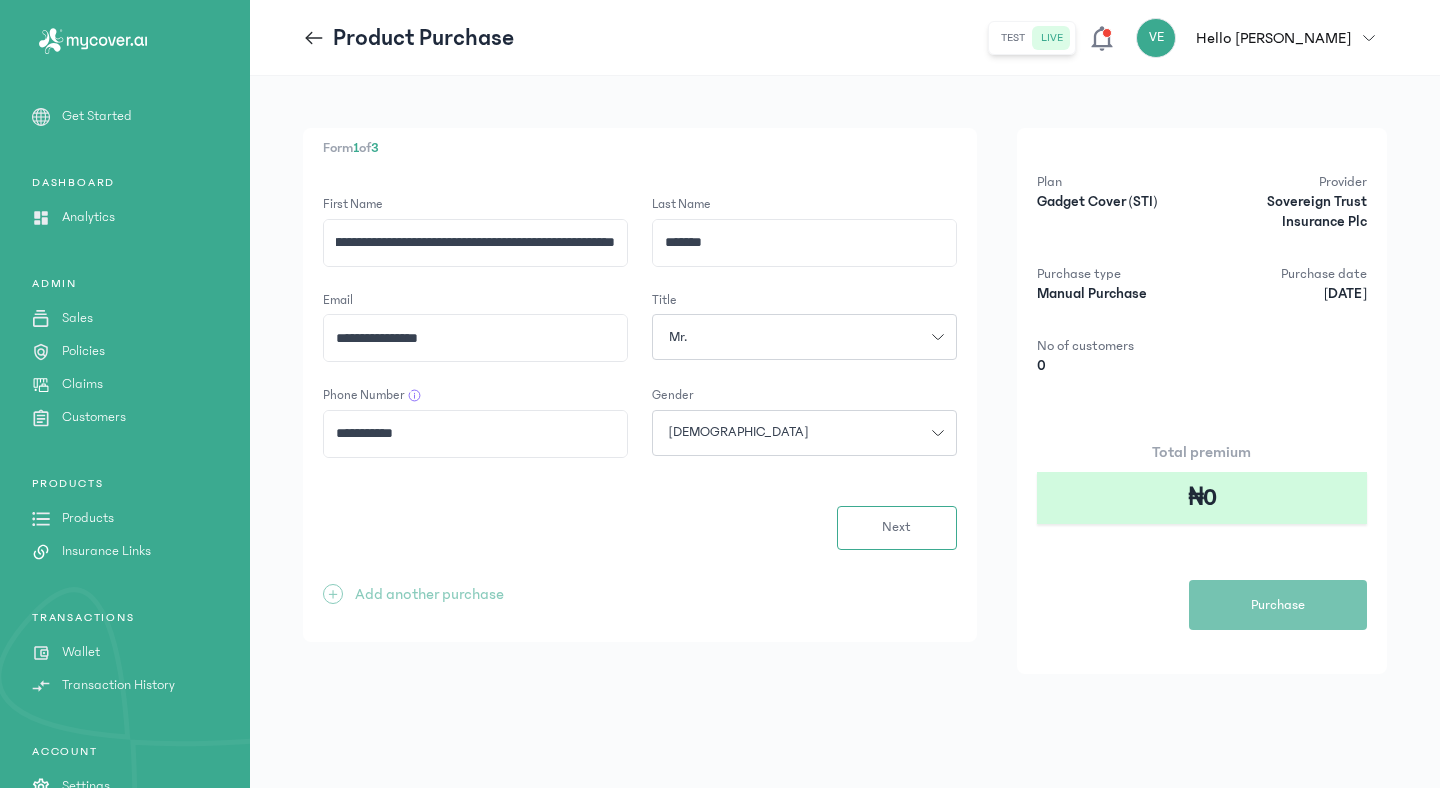 drag, startPoint x: 406, startPoint y: 244, endPoint x: 672, endPoint y: 270, distance: 267.26767 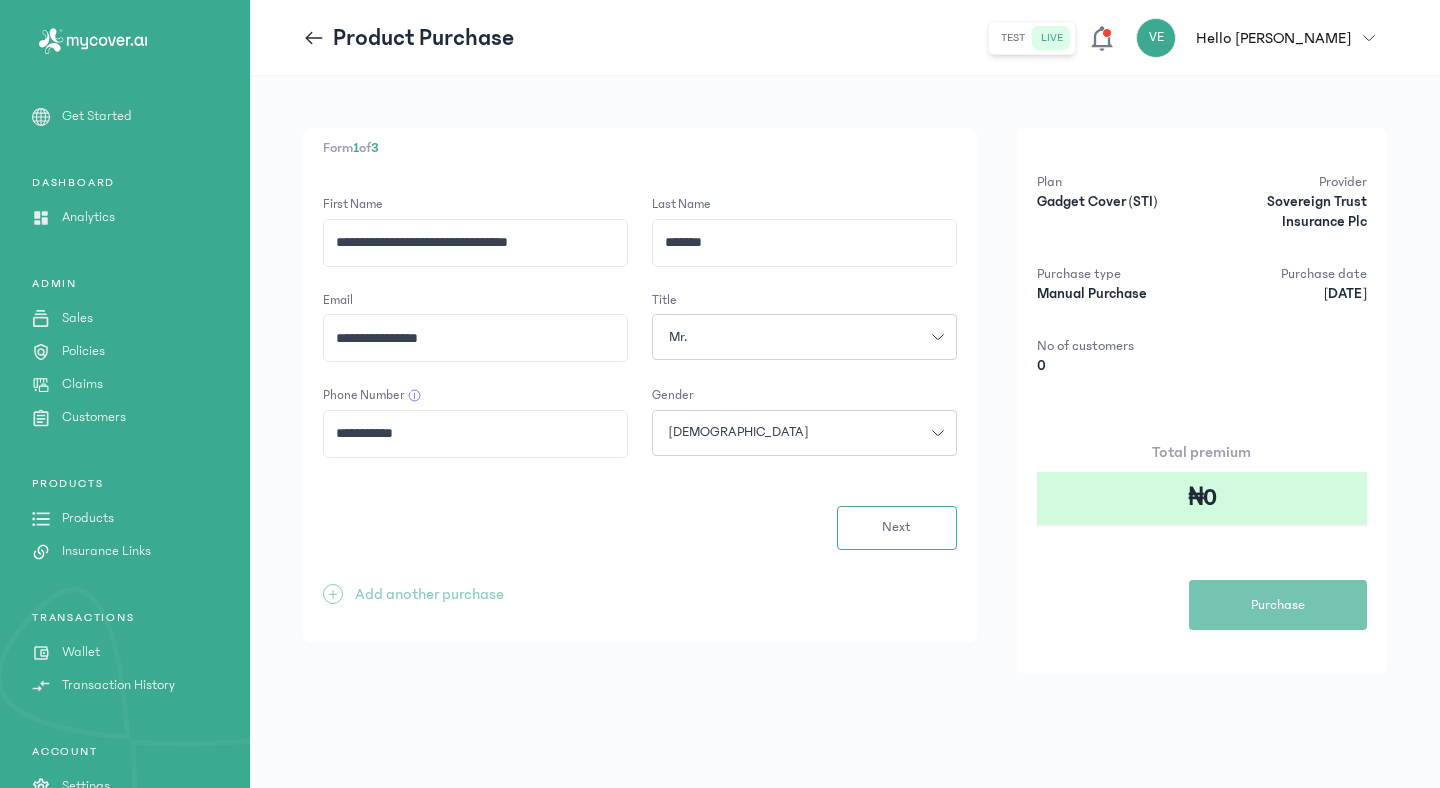 scroll, scrollTop: 0, scrollLeft: 0, axis: both 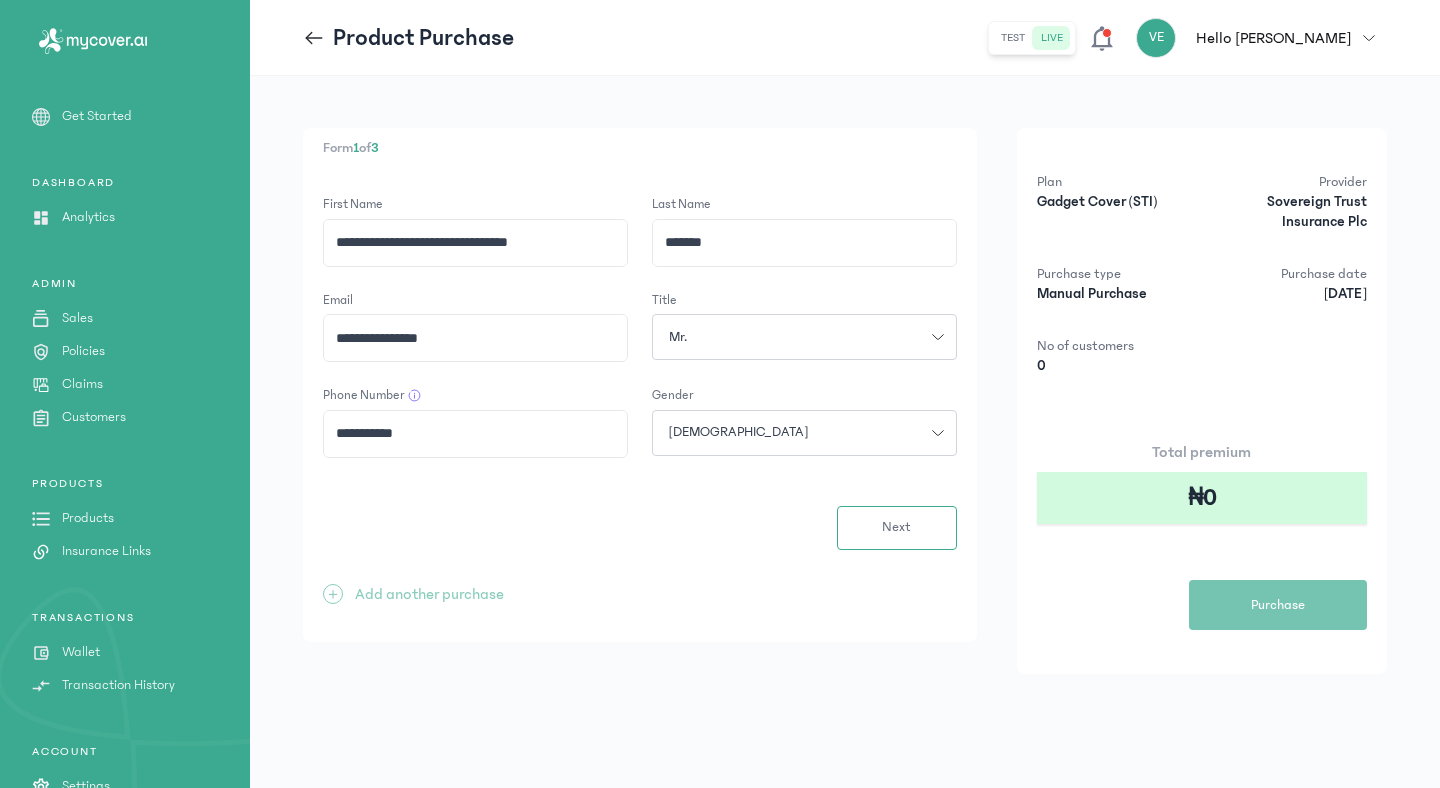 drag, startPoint x: 421, startPoint y: 242, endPoint x: 572, endPoint y: 237, distance: 151.08276 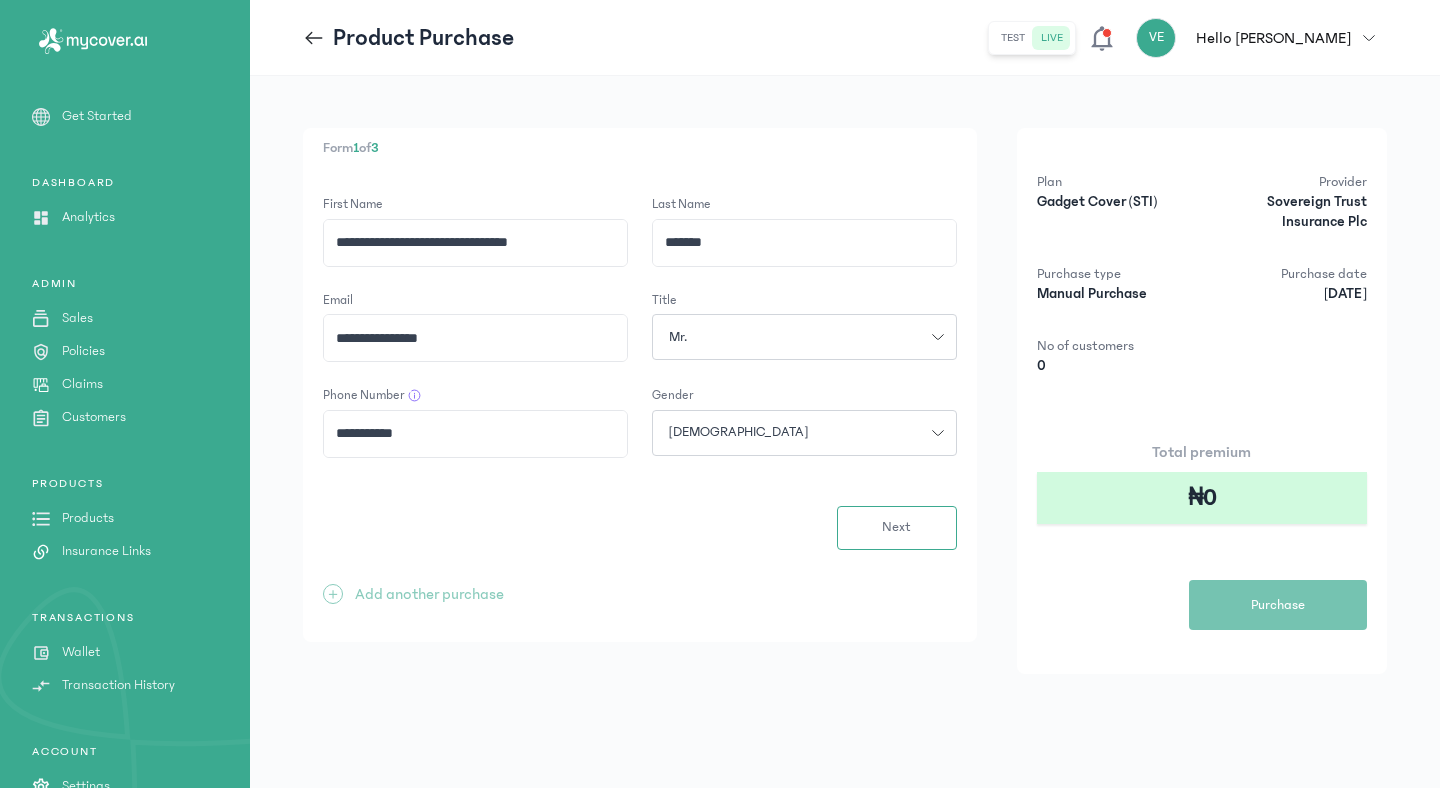 click on "**********" 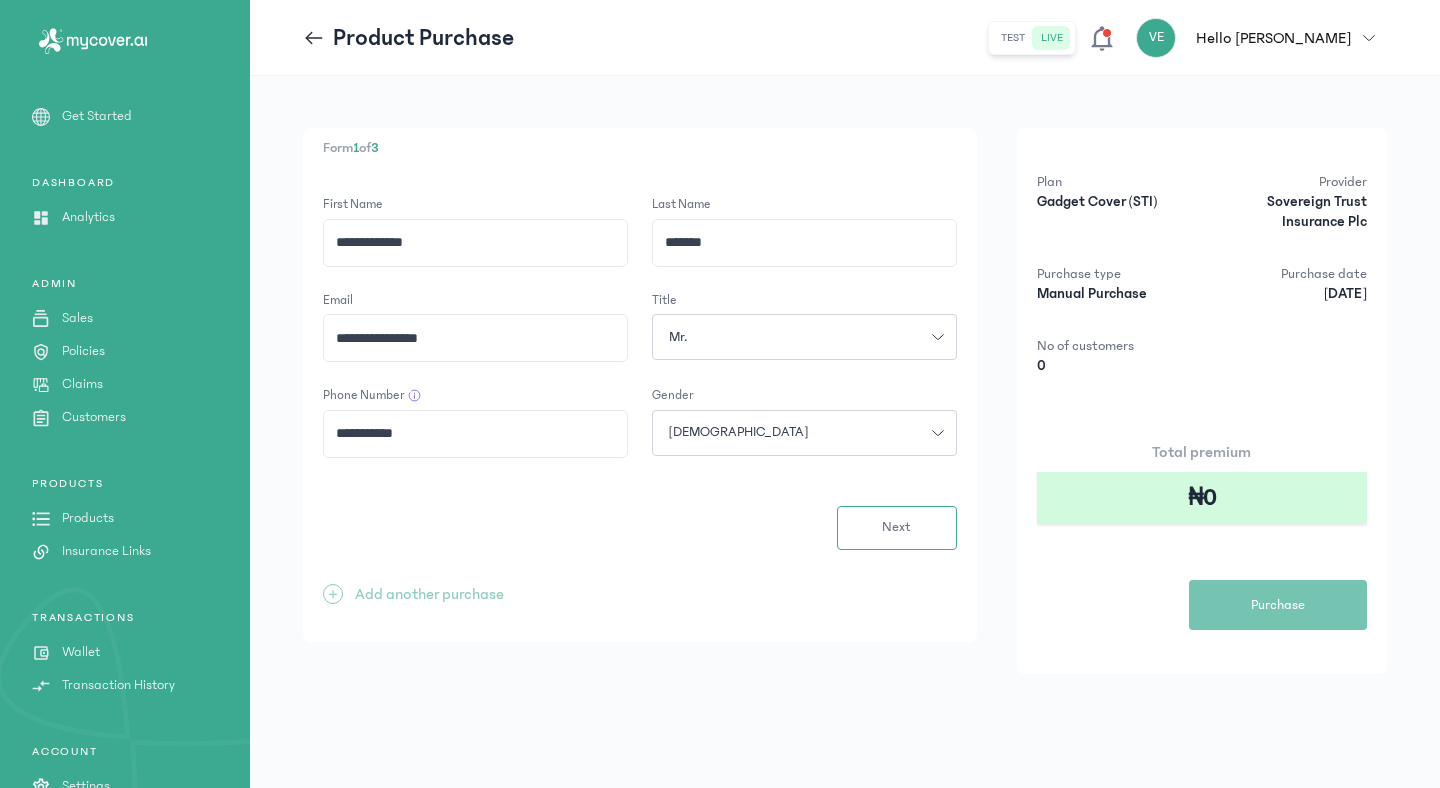 type on "**********" 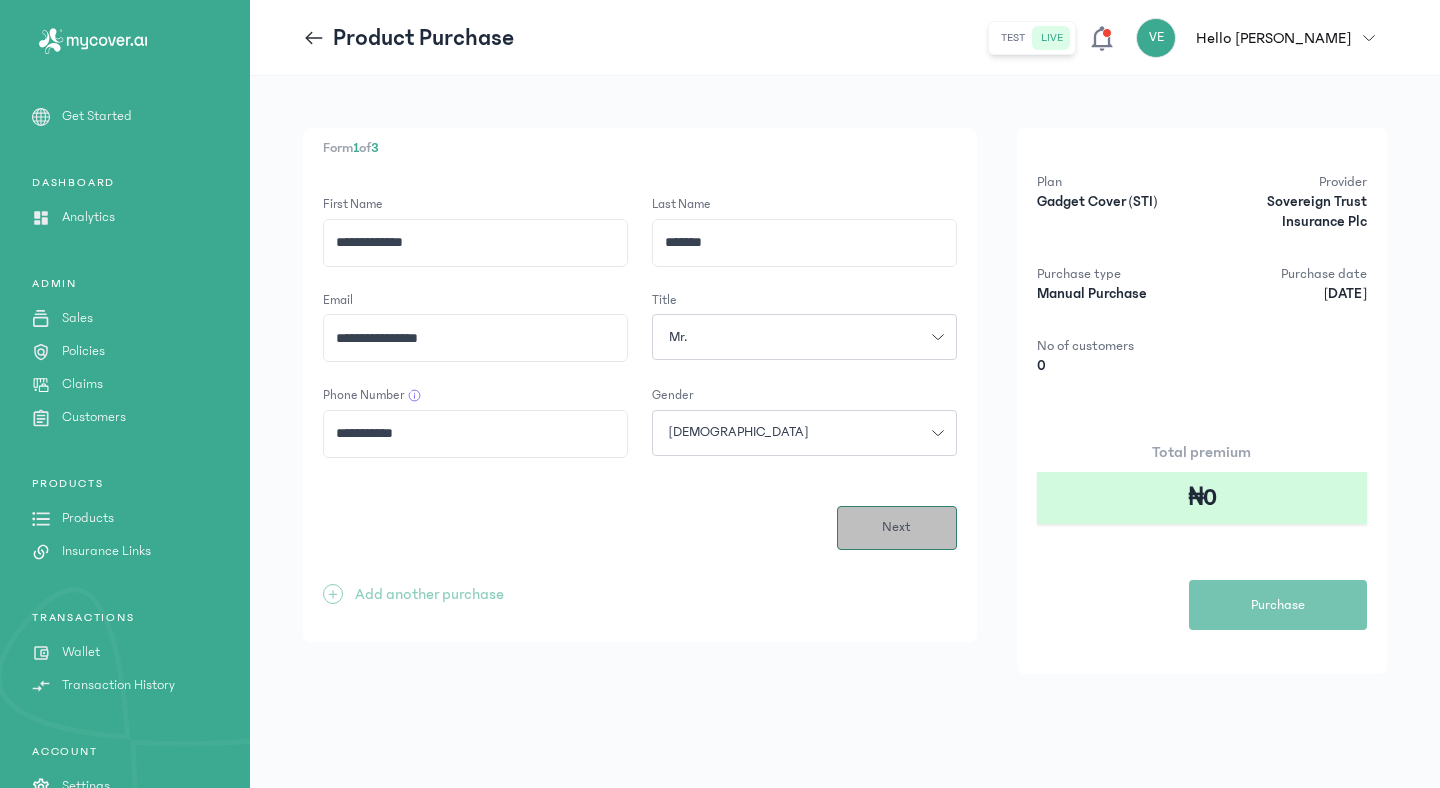 click on "Next" at bounding box center (897, 528) 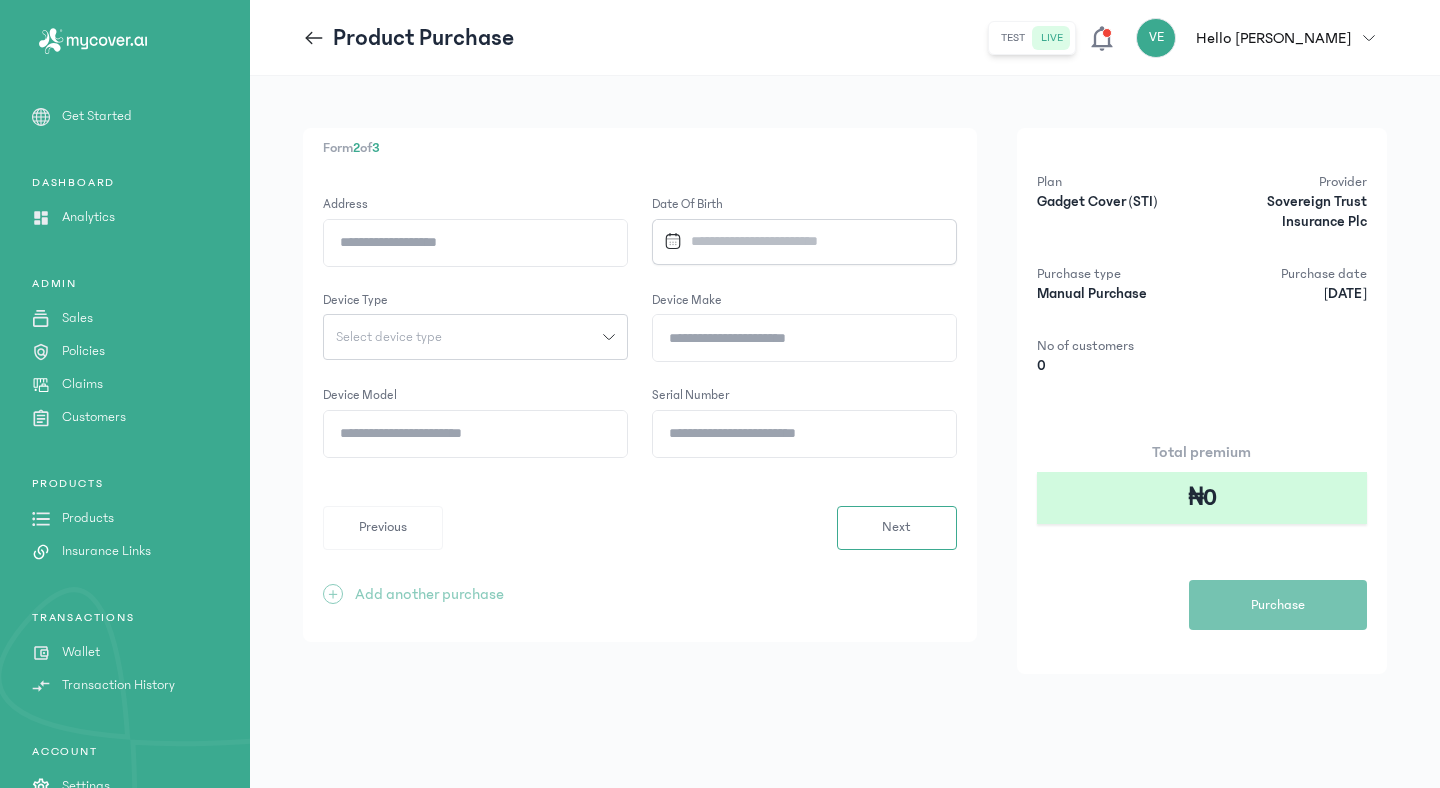 click on "Address" 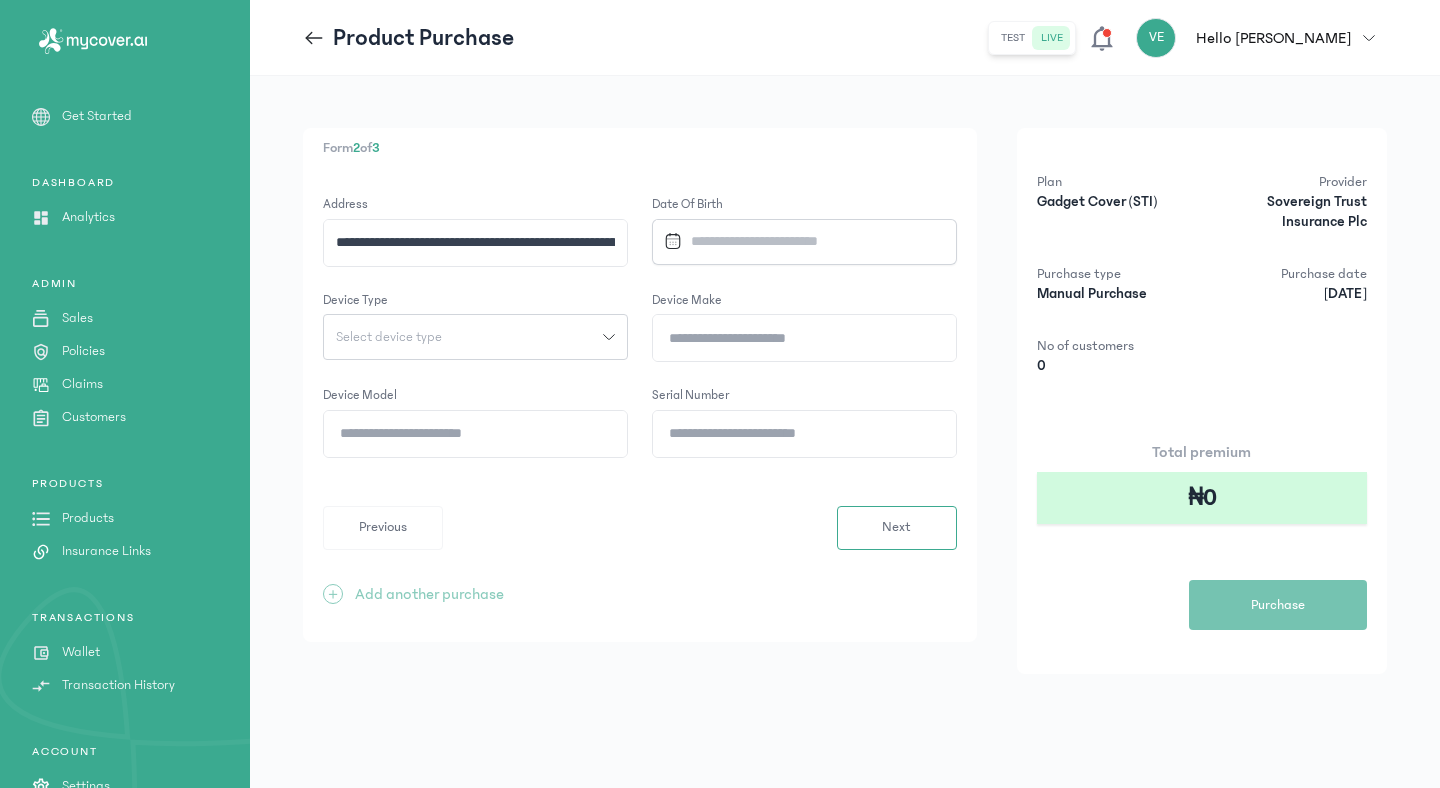 scroll, scrollTop: 0, scrollLeft: 323, axis: horizontal 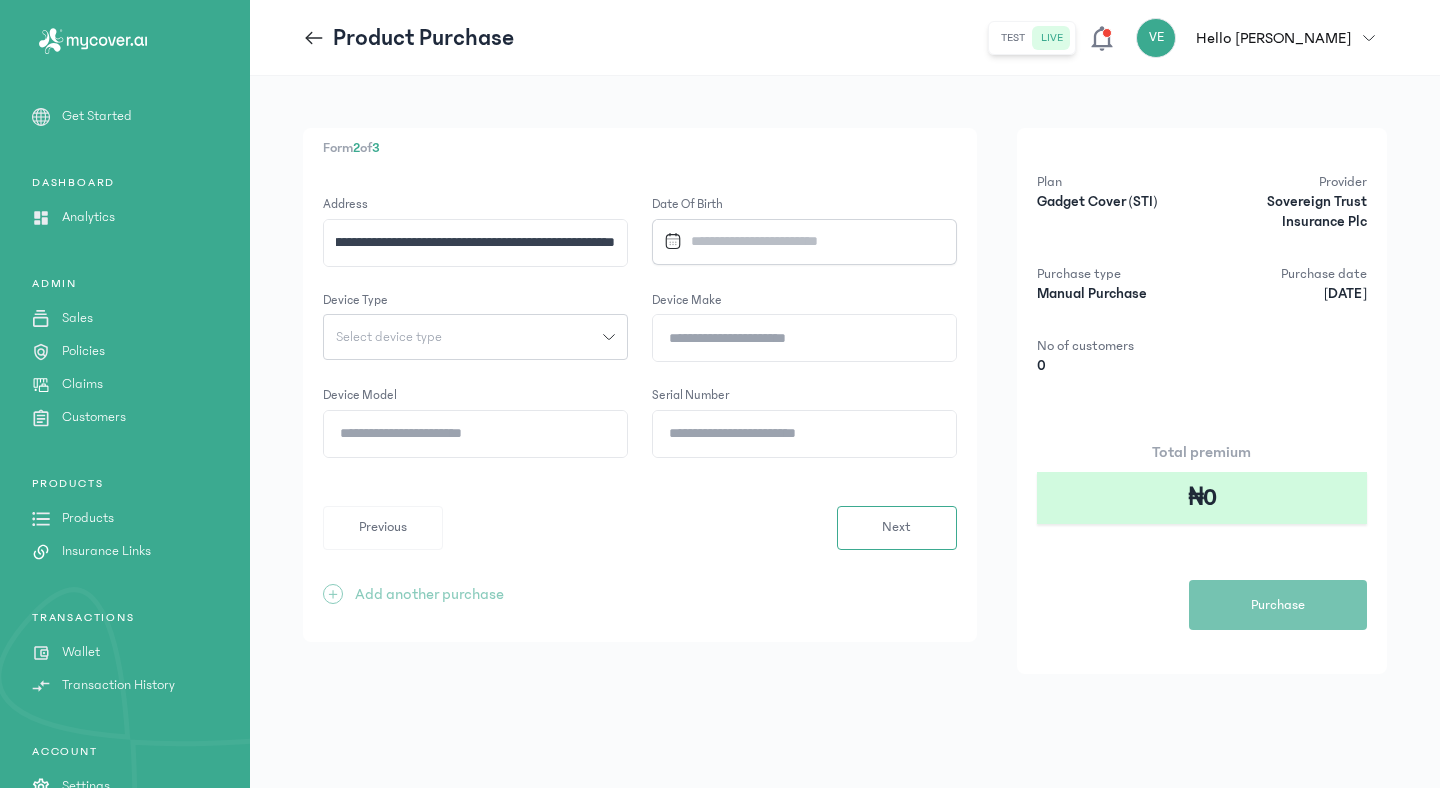 type on "**********" 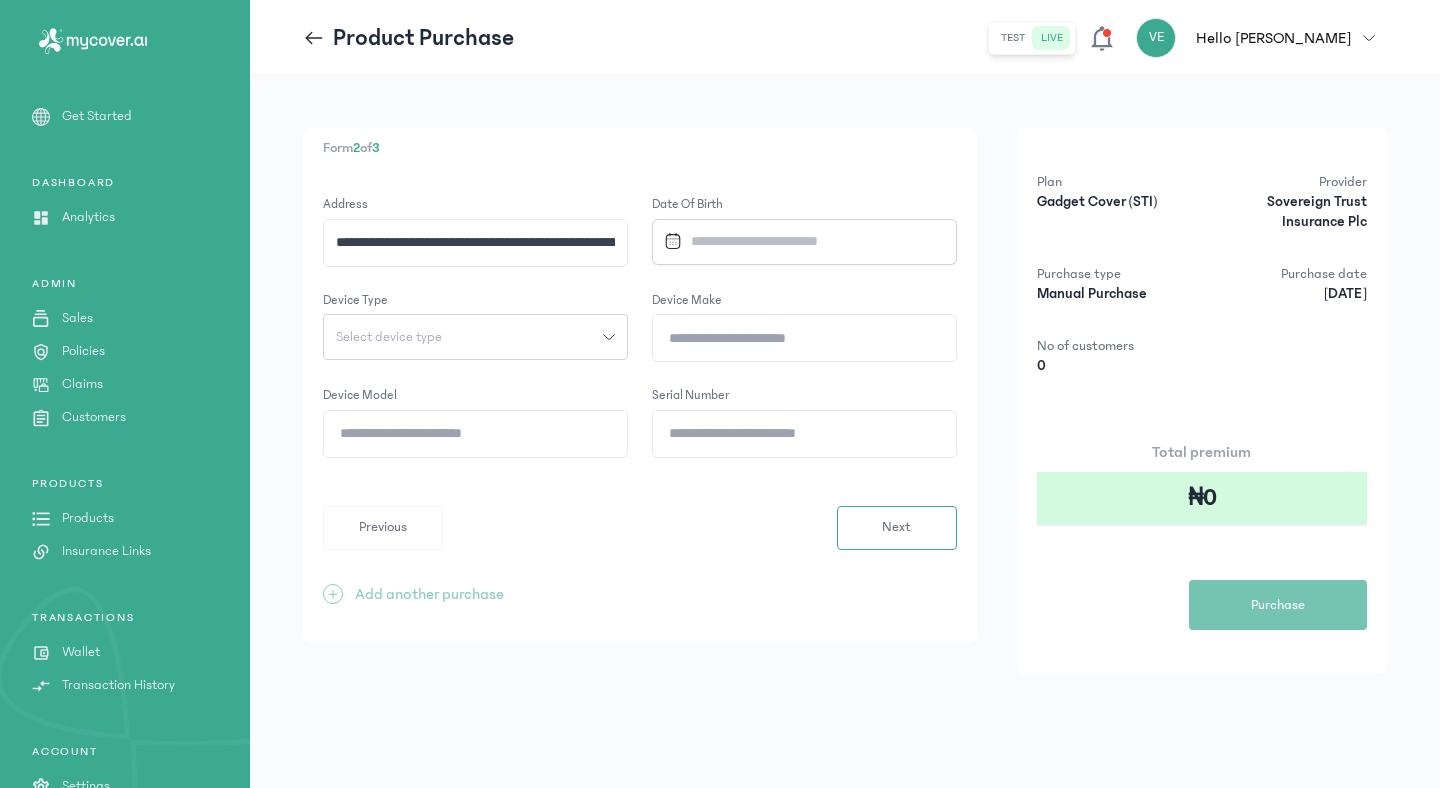 click on "Device Model" 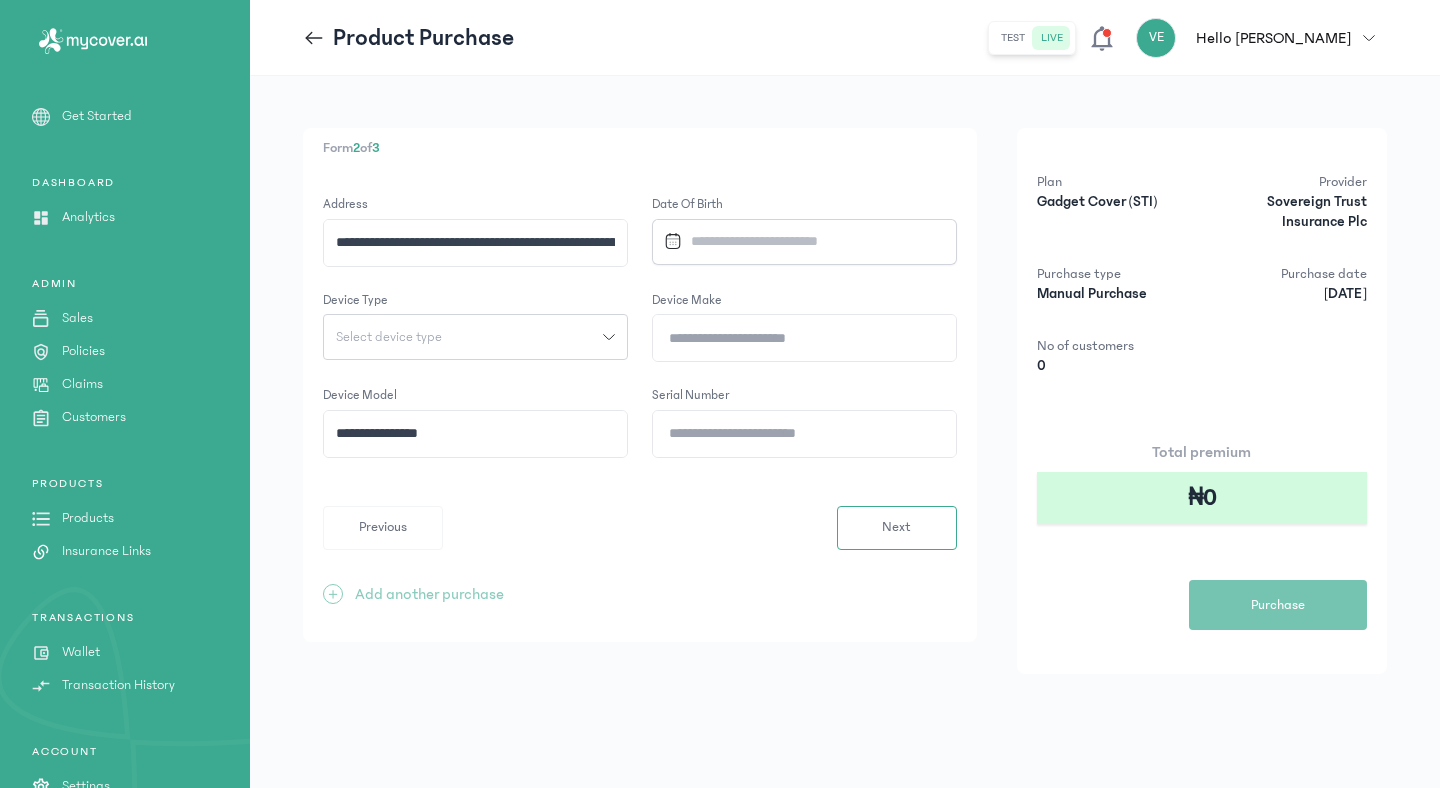 type on "**********" 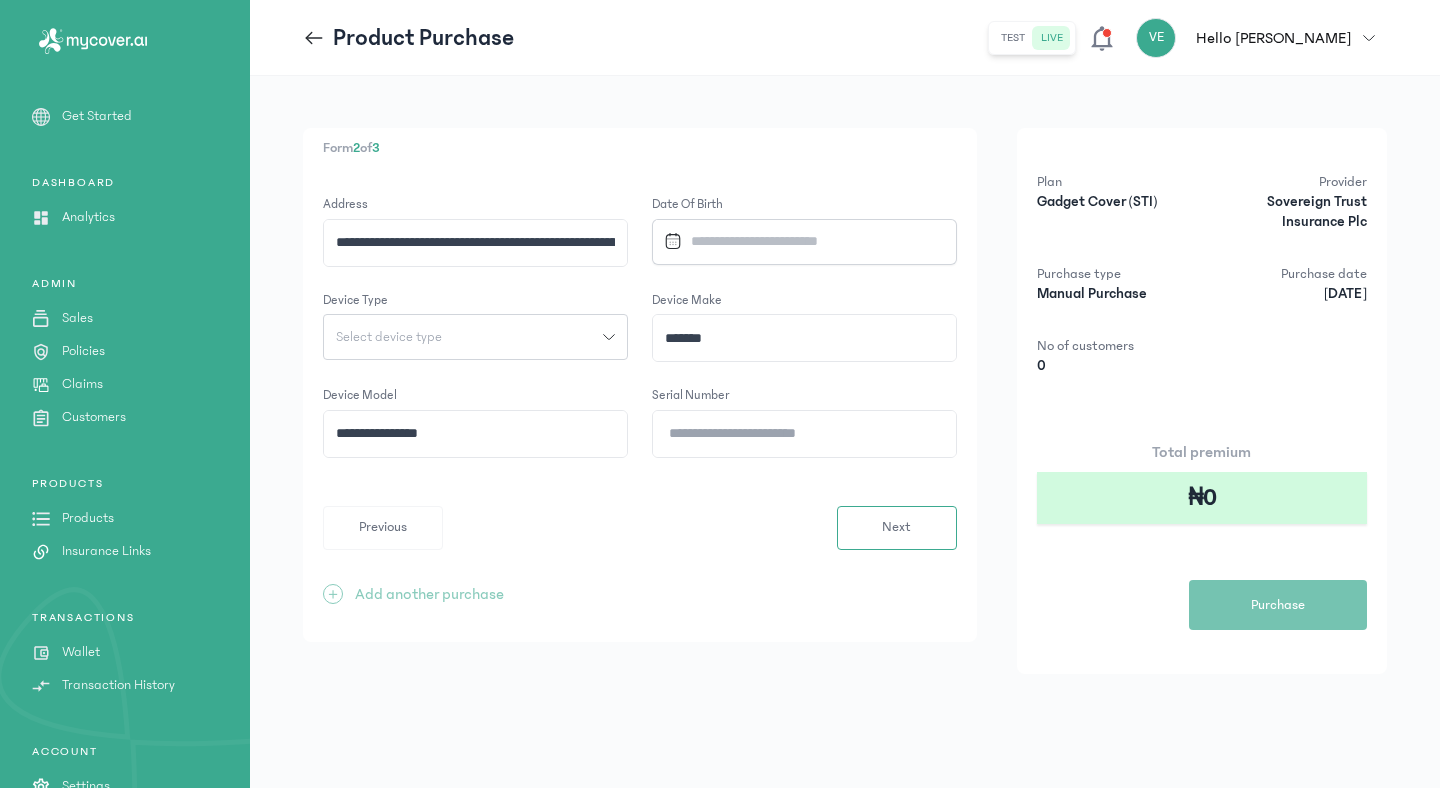 type on "*******" 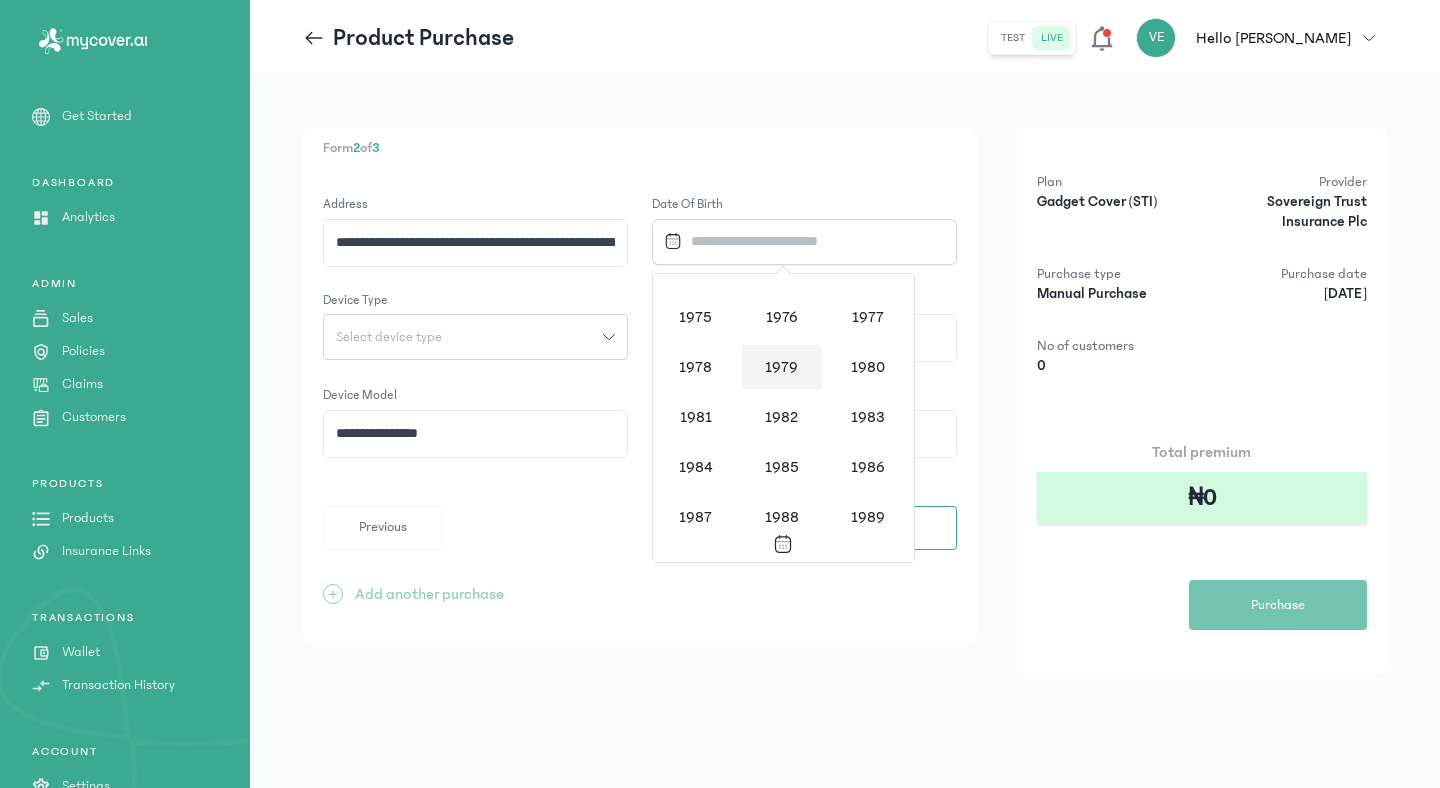 scroll, scrollTop: 1215, scrollLeft: 0, axis: vertical 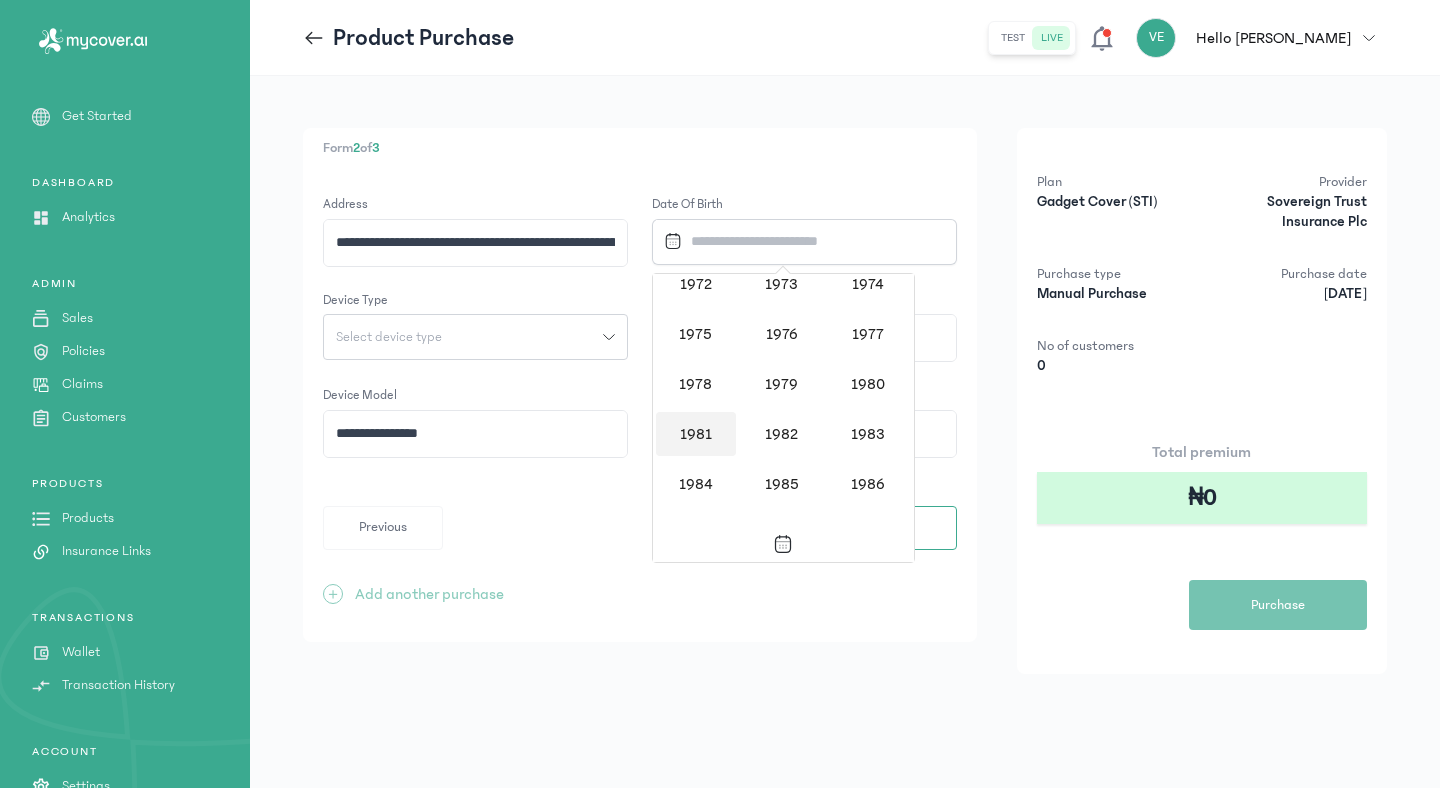 click on "1981" at bounding box center (696, 434) 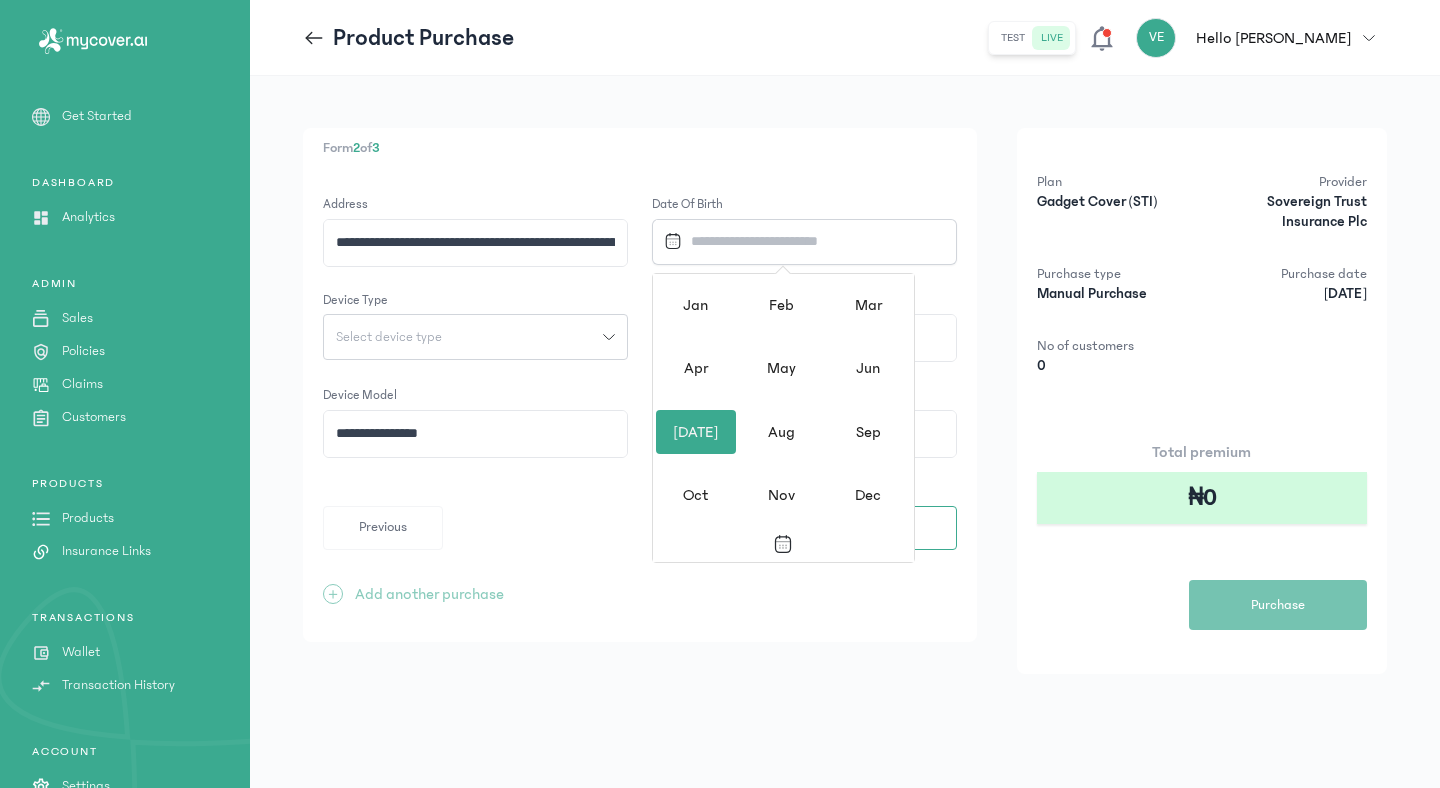 click on "[DATE]" at bounding box center (696, 432) 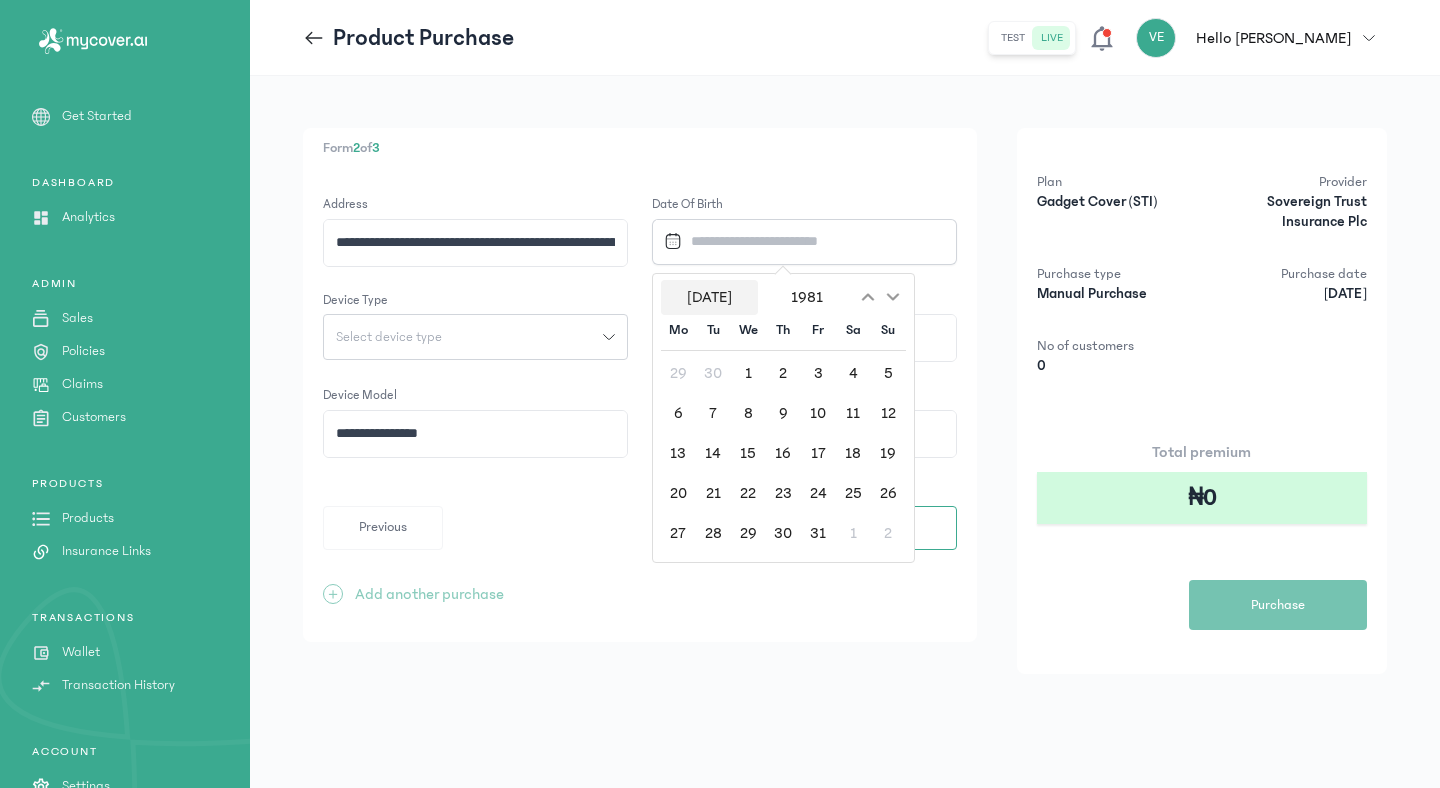 click on "[DATE]" 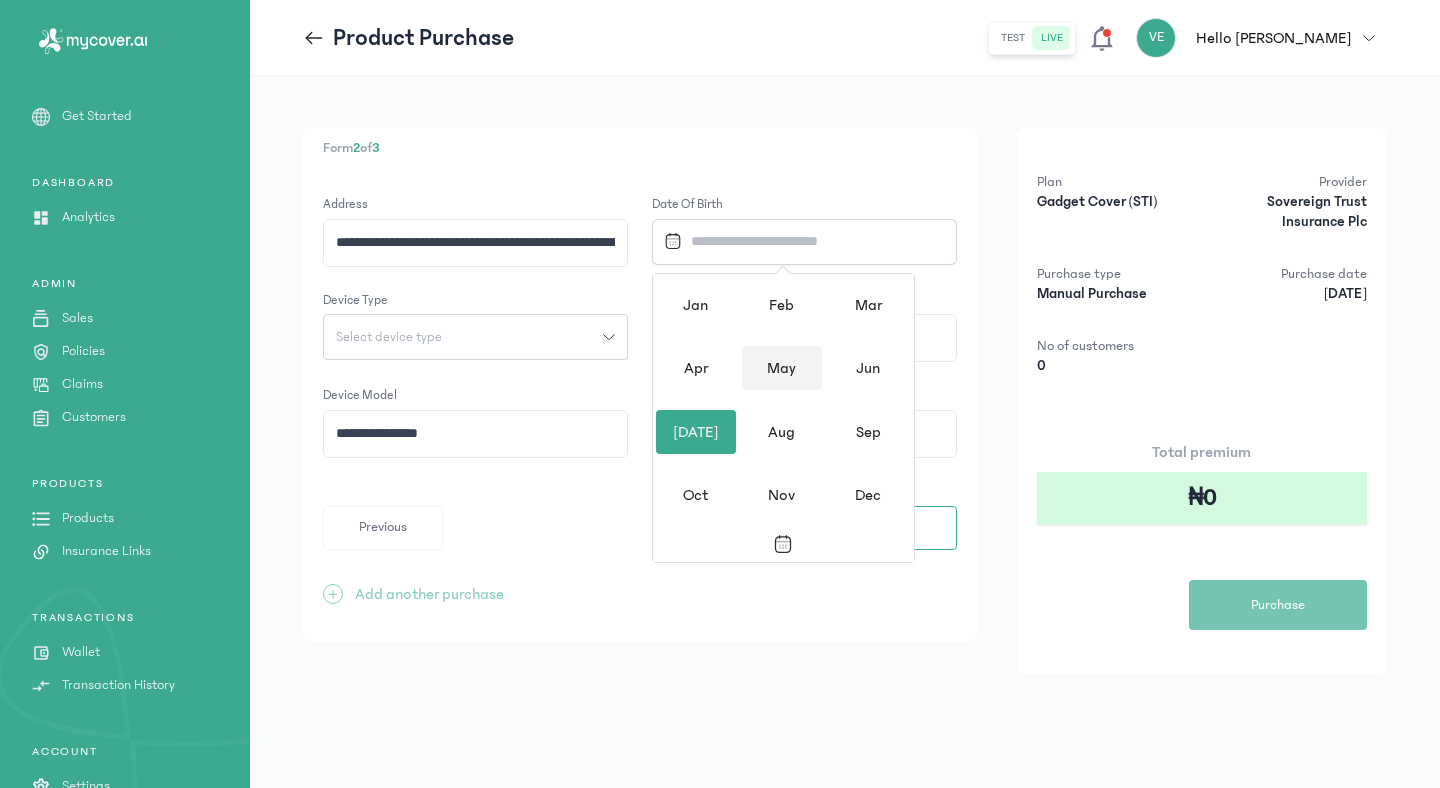 click on "May" at bounding box center (782, 368) 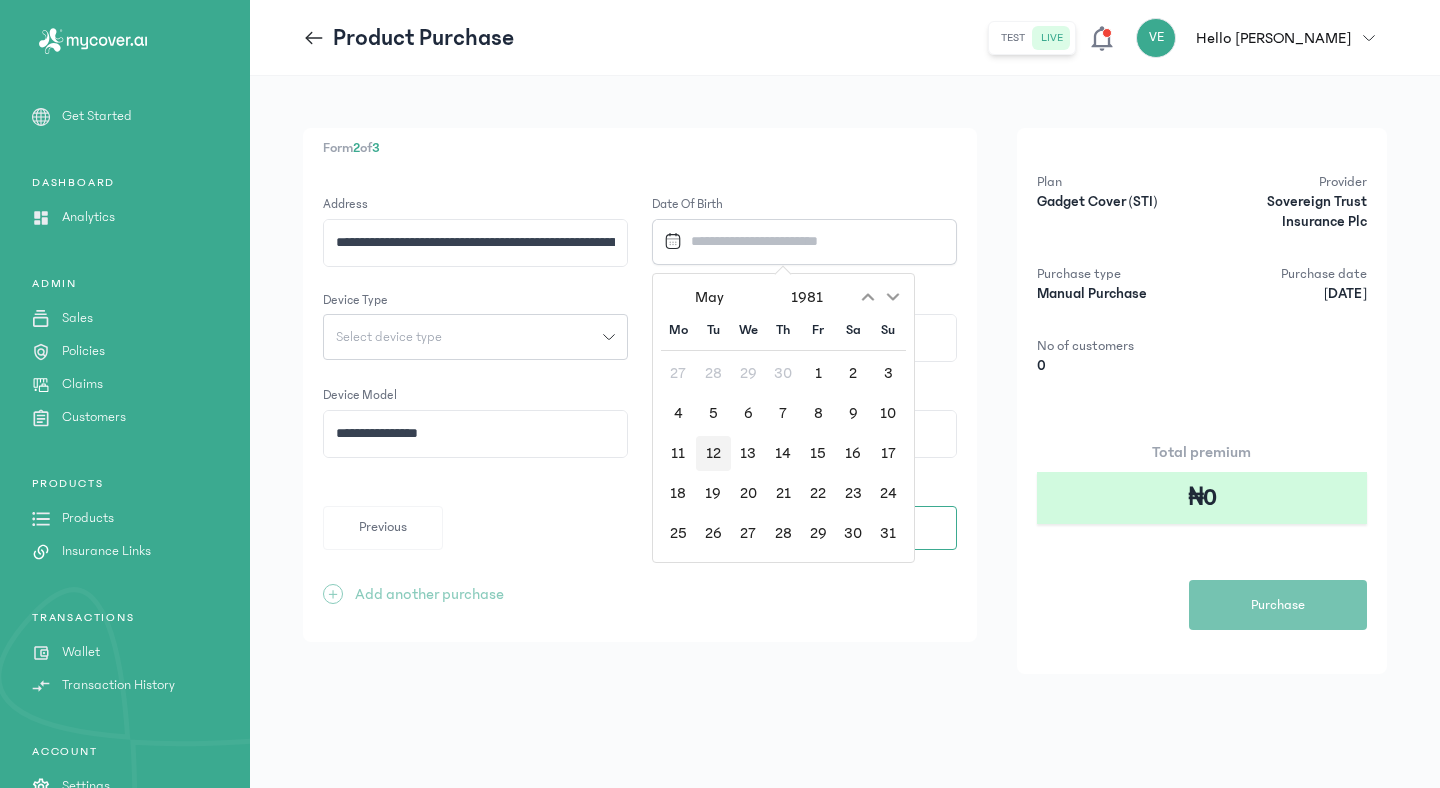 click on "12" at bounding box center (713, 453) 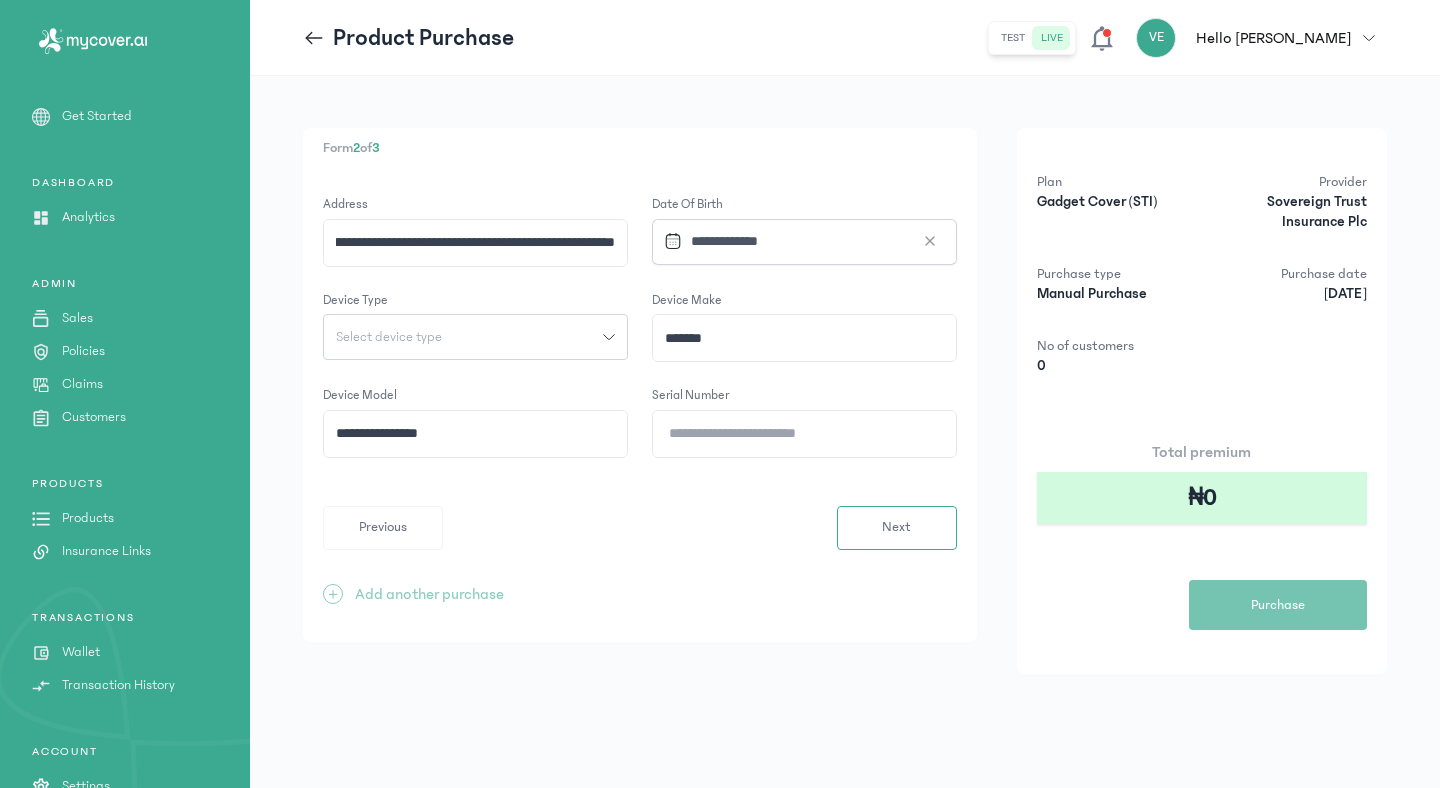 scroll, scrollTop: 0, scrollLeft: 323, axis: horizontal 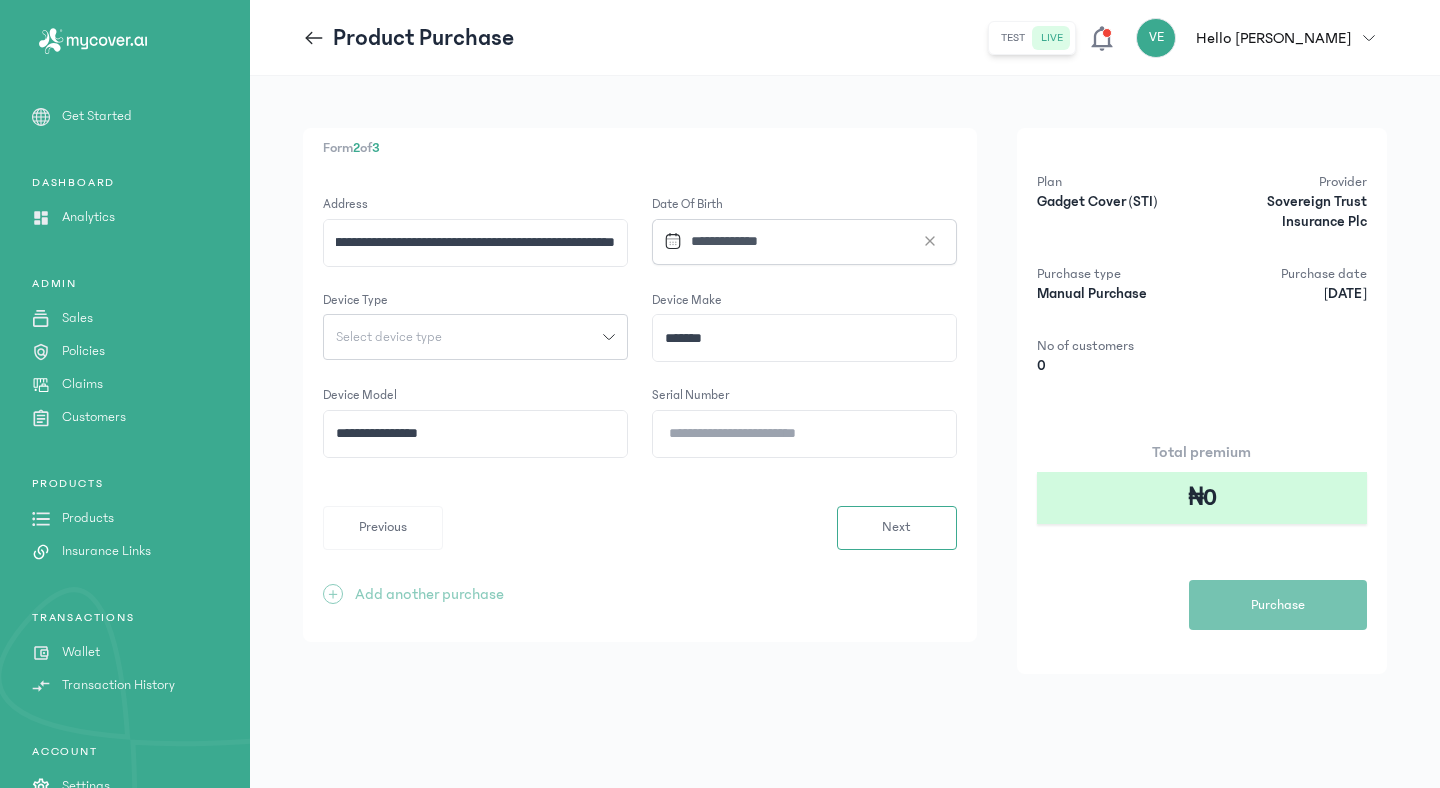 click 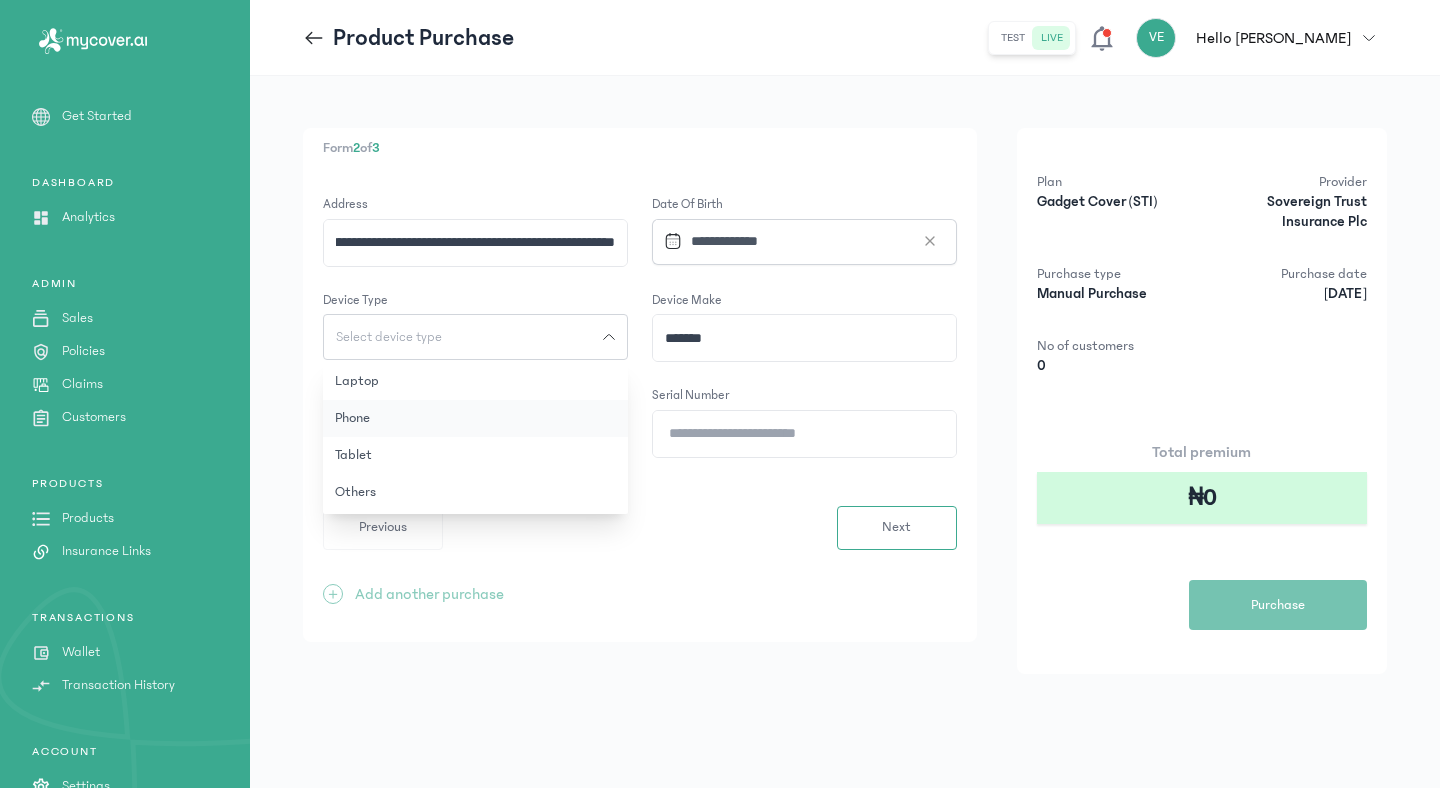 click on "Phone" 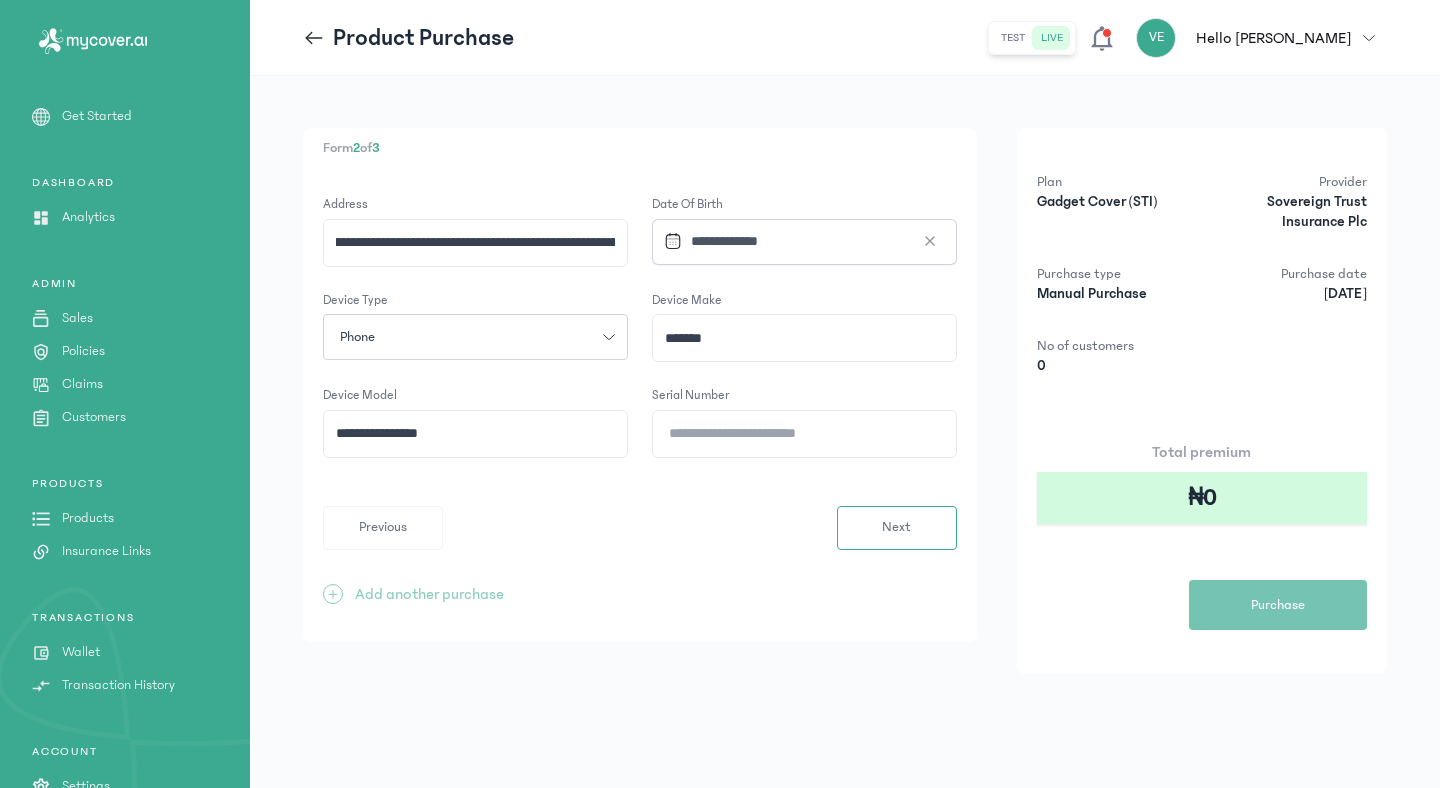scroll, scrollTop: 0, scrollLeft: 0, axis: both 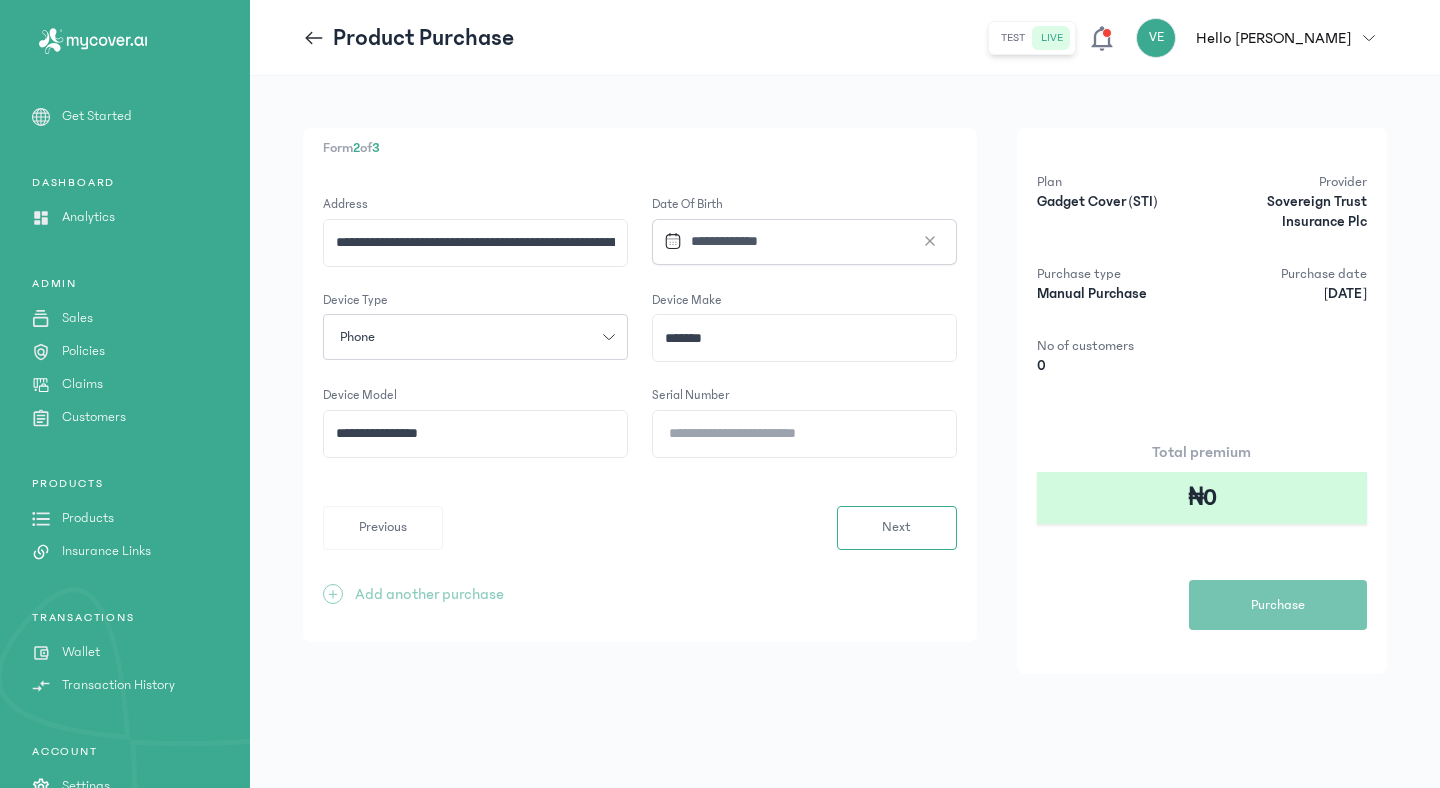 click on "**********" 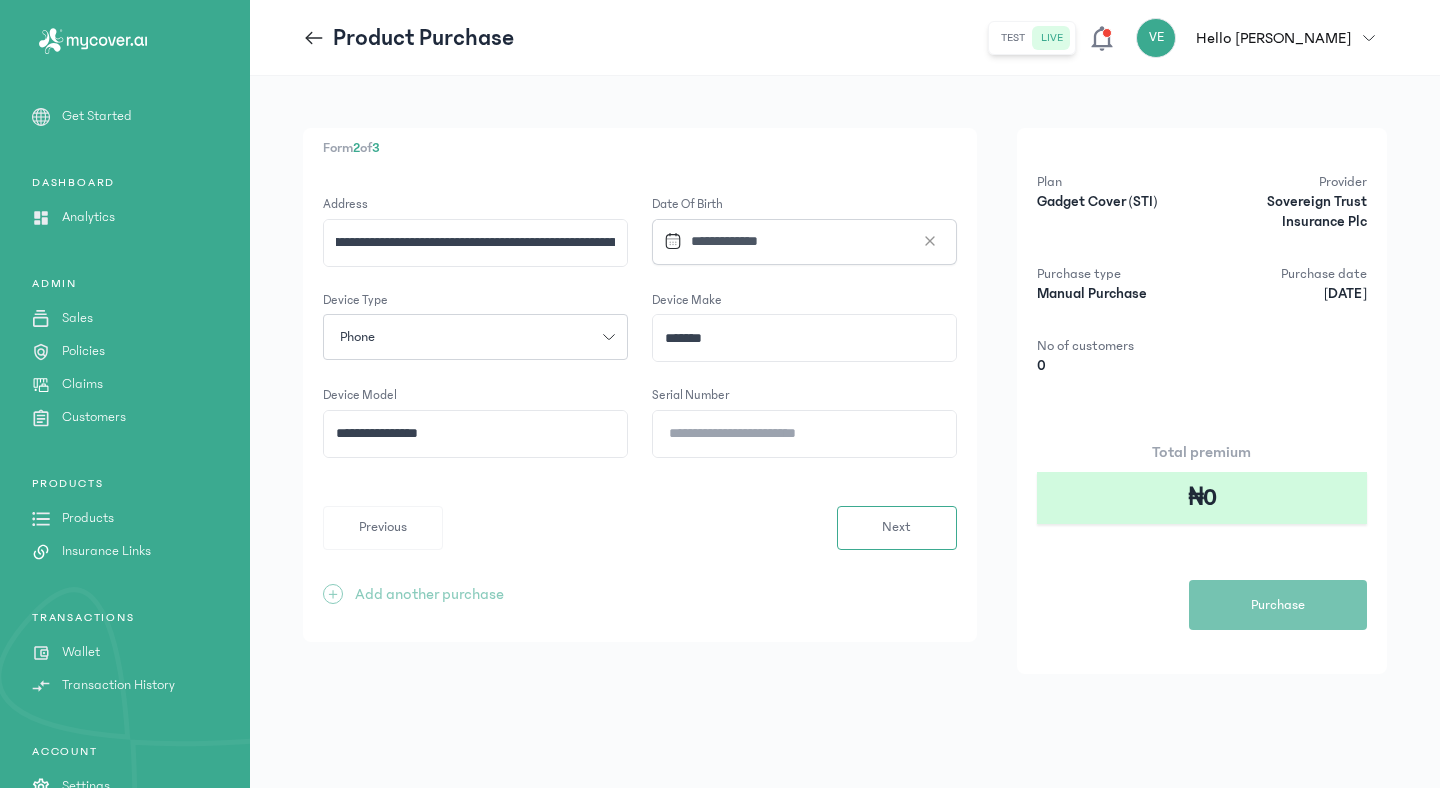 scroll, scrollTop: 0, scrollLeft: 63, axis: horizontal 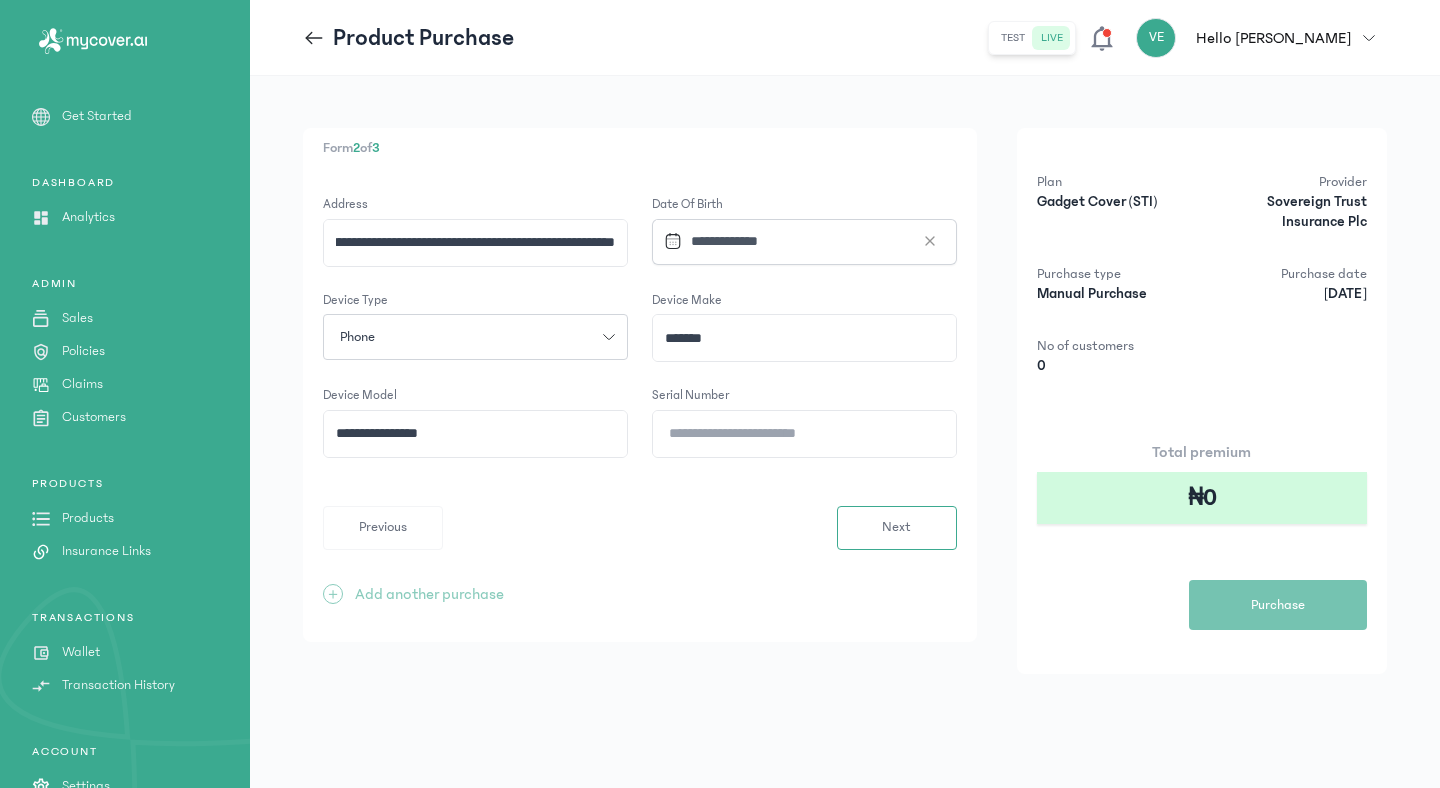 drag, startPoint x: 414, startPoint y: 246, endPoint x: 749, endPoint y: 283, distance: 337.03708 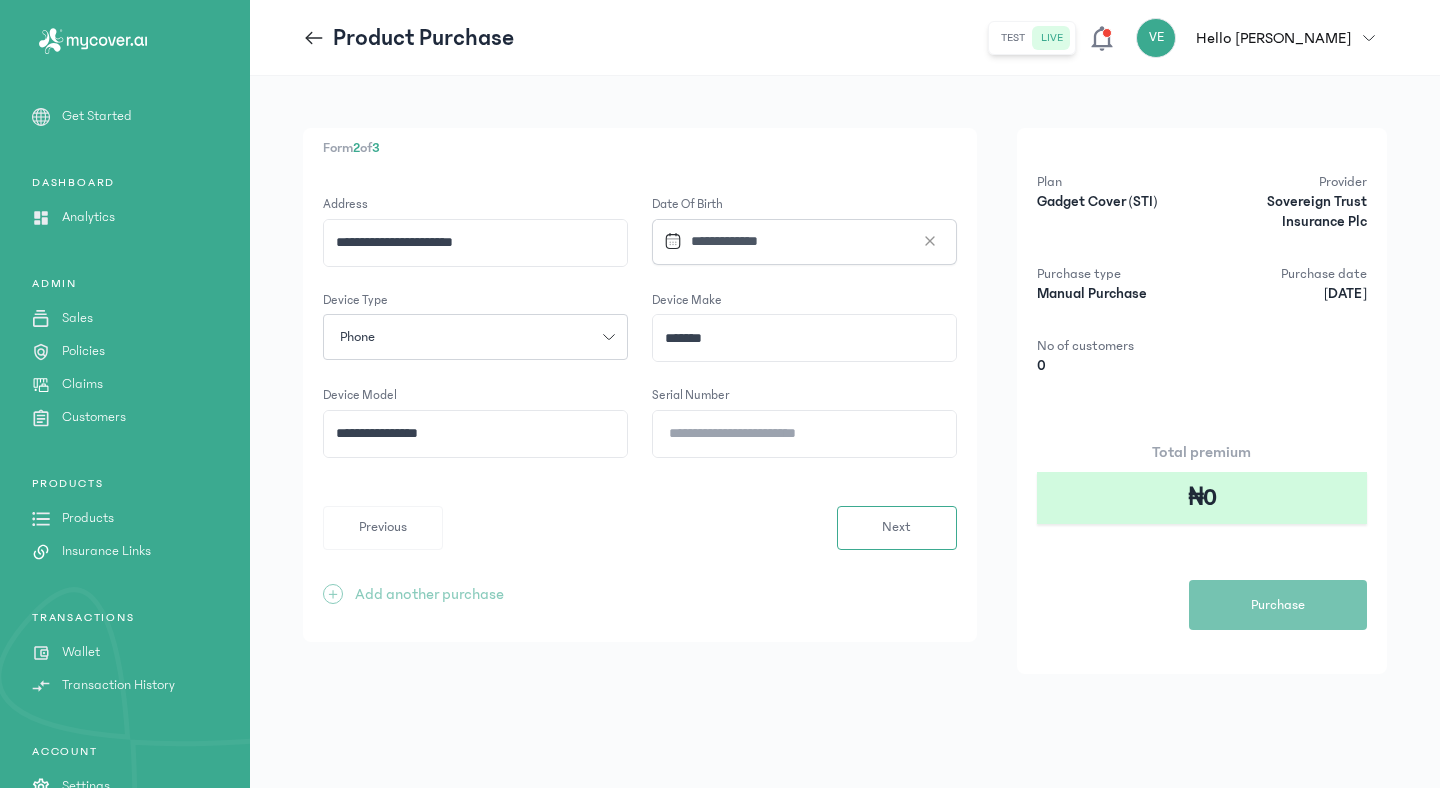 scroll, scrollTop: 0, scrollLeft: 0, axis: both 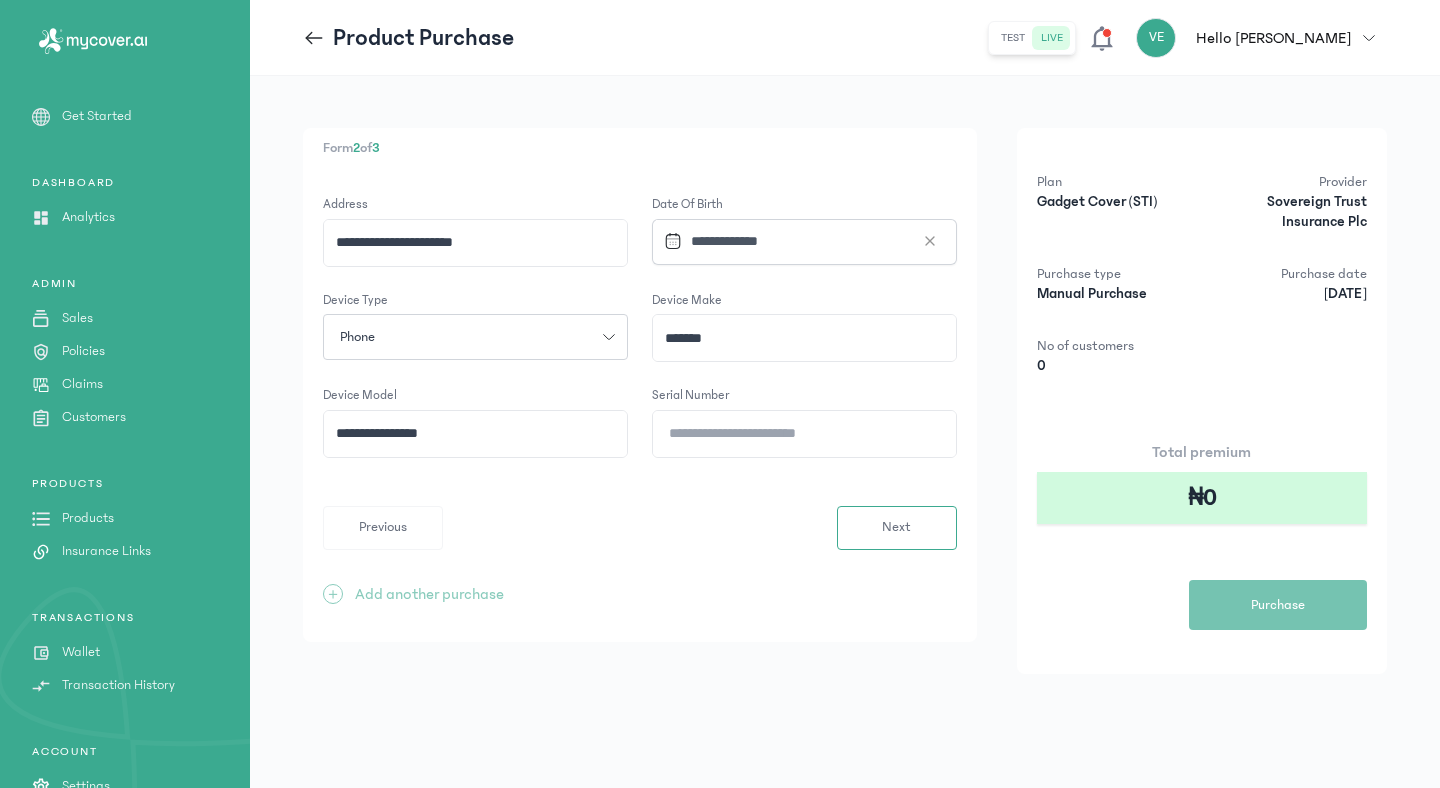 click on "Serial Number" 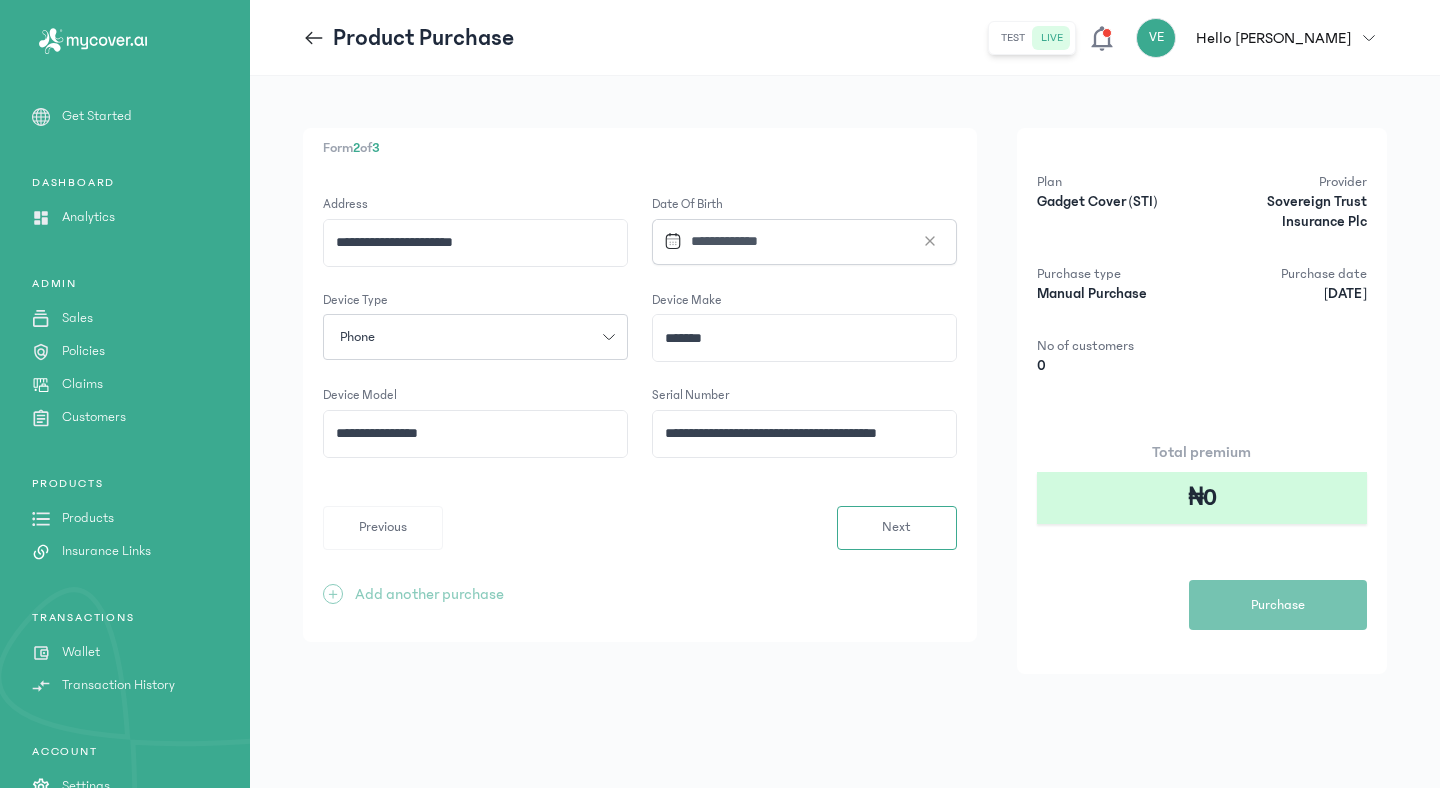 drag, startPoint x: 753, startPoint y: 434, endPoint x: 860, endPoint y: 434, distance: 107 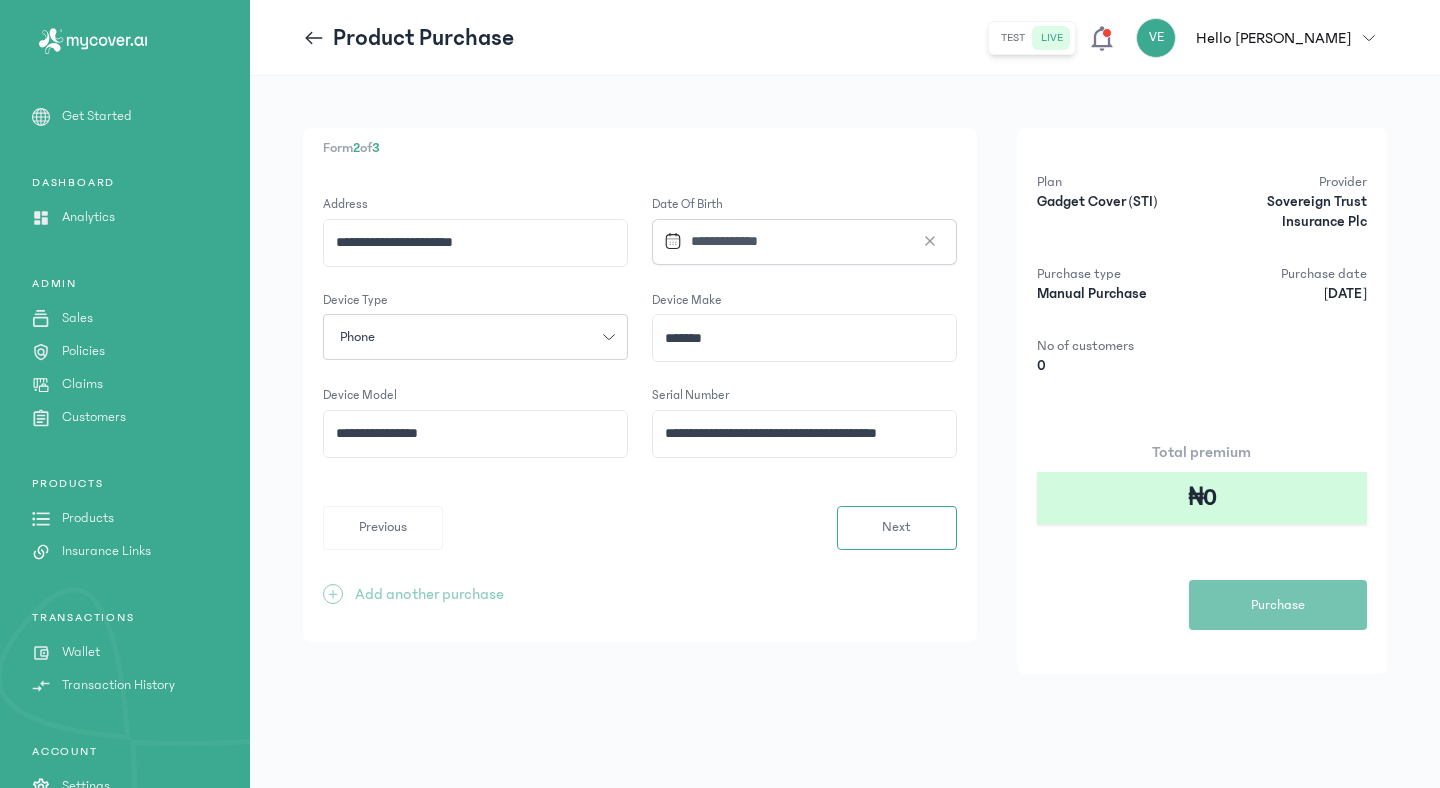 click on "**********" 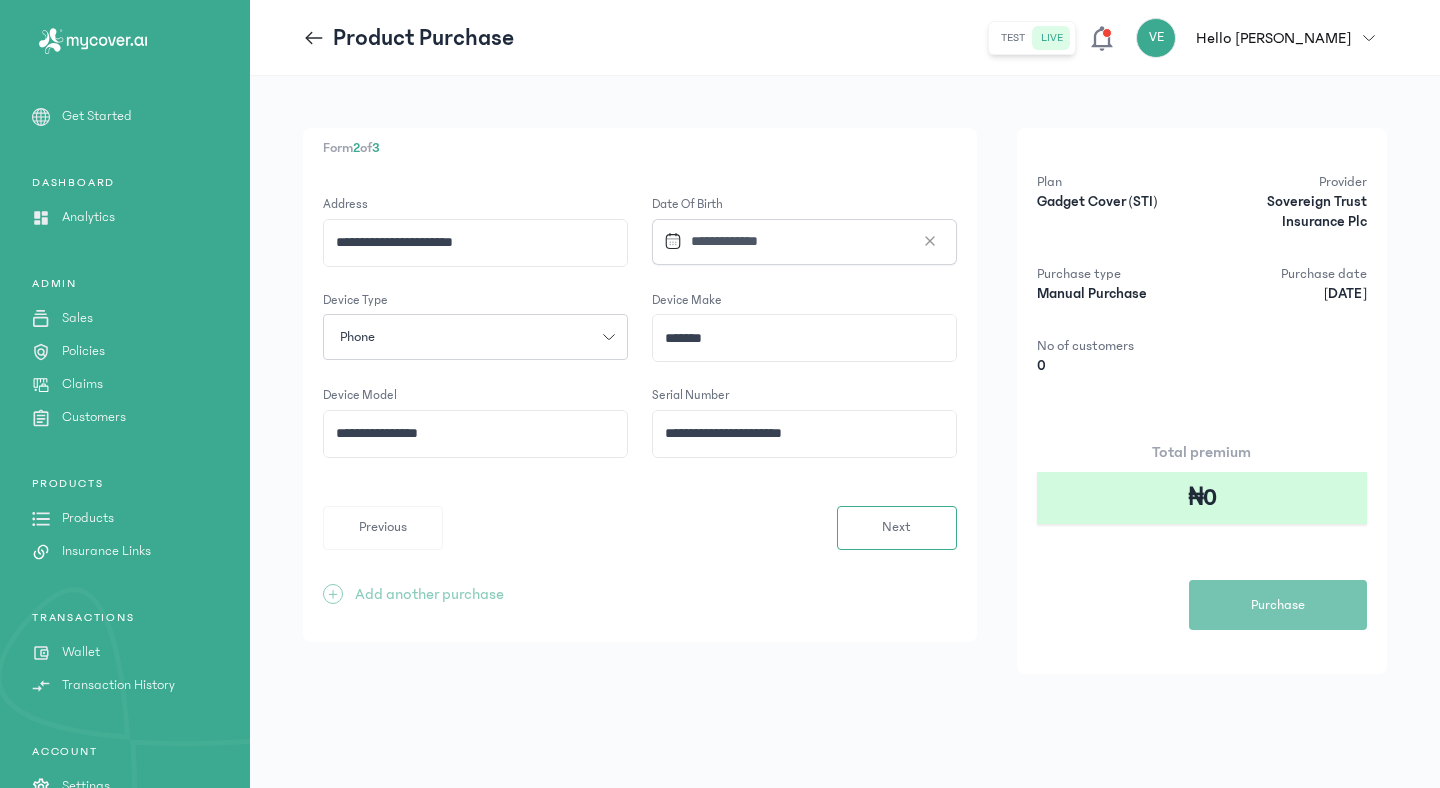 drag, startPoint x: 753, startPoint y: 437, endPoint x: 882, endPoint y: 436, distance: 129.00388 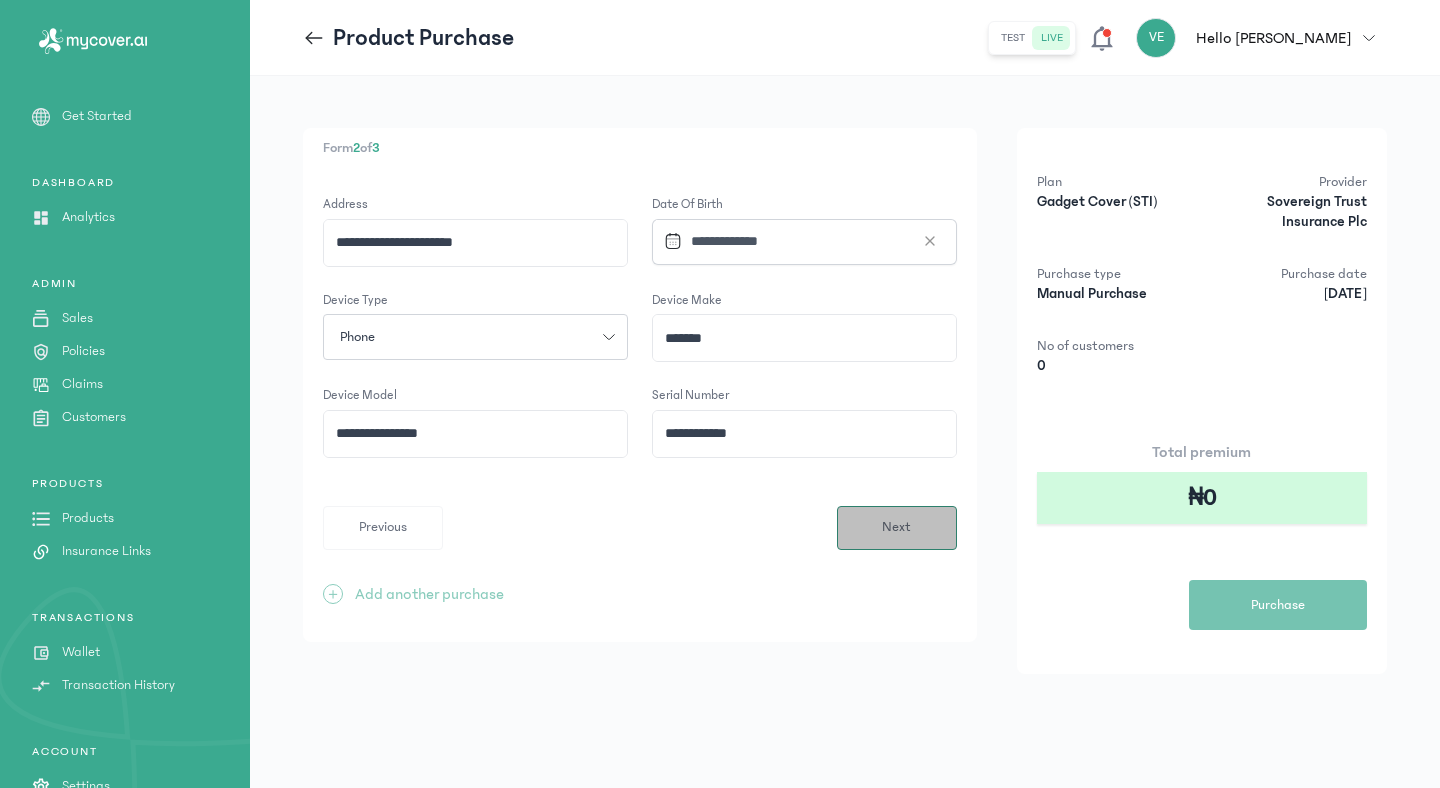 type on "**********" 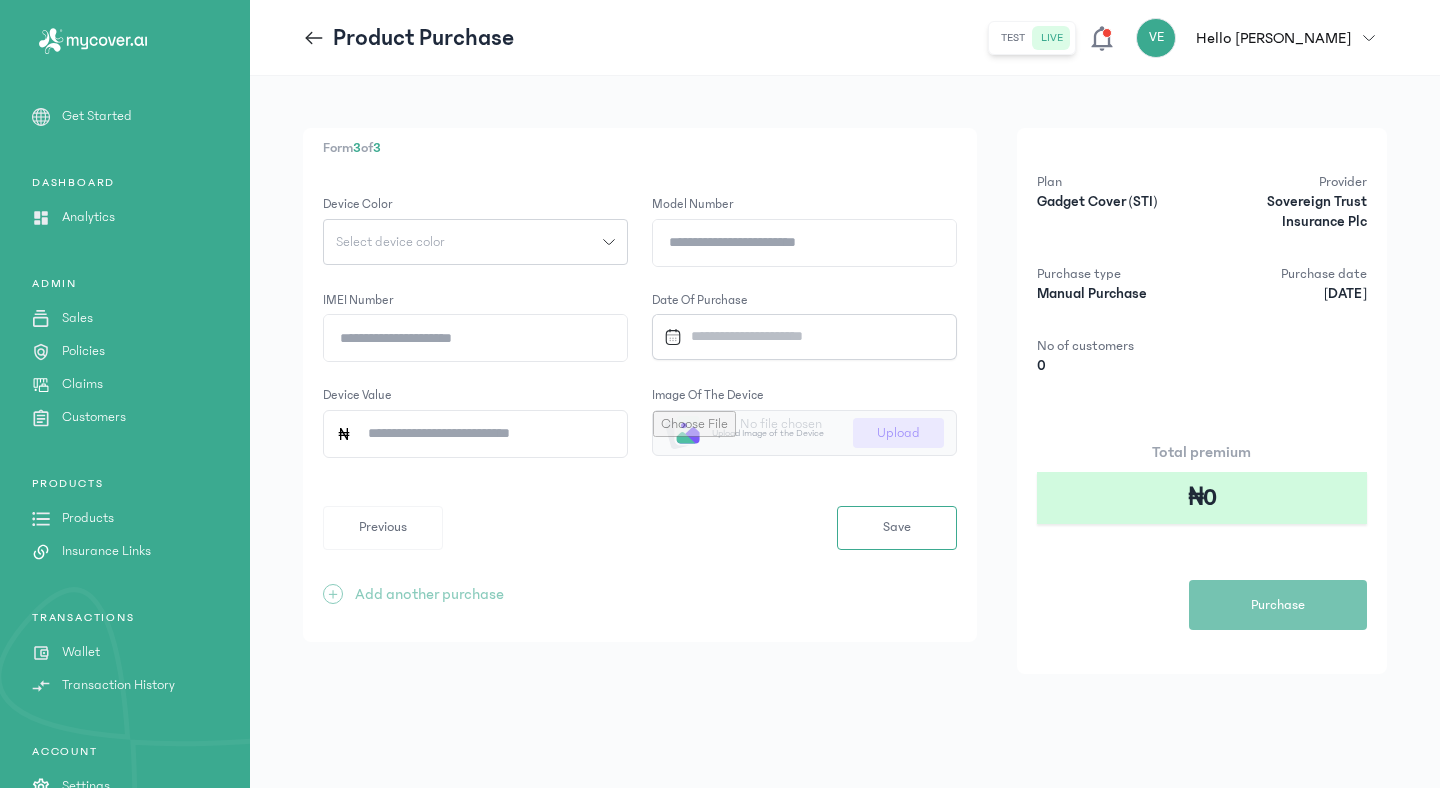 click 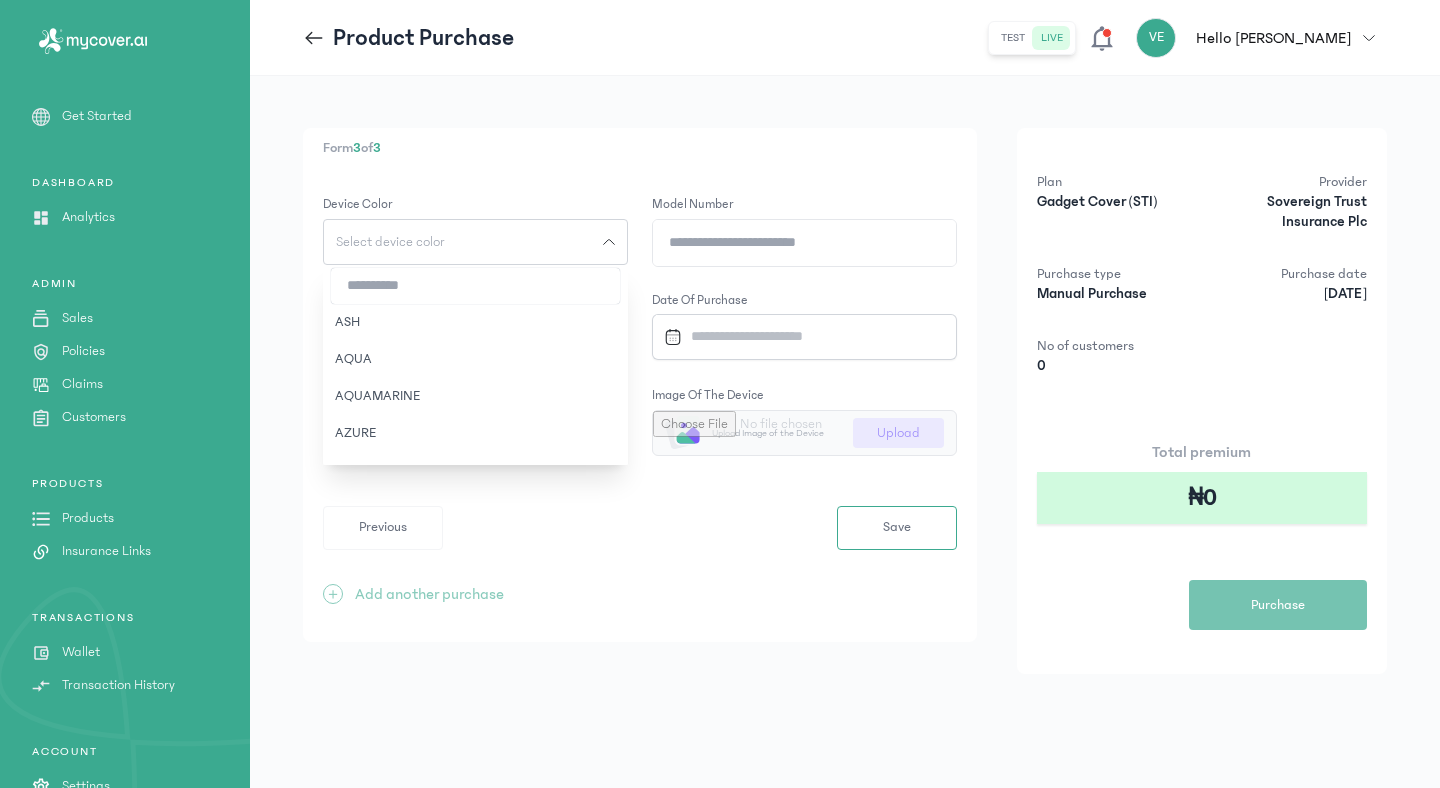 click at bounding box center (475, 286) 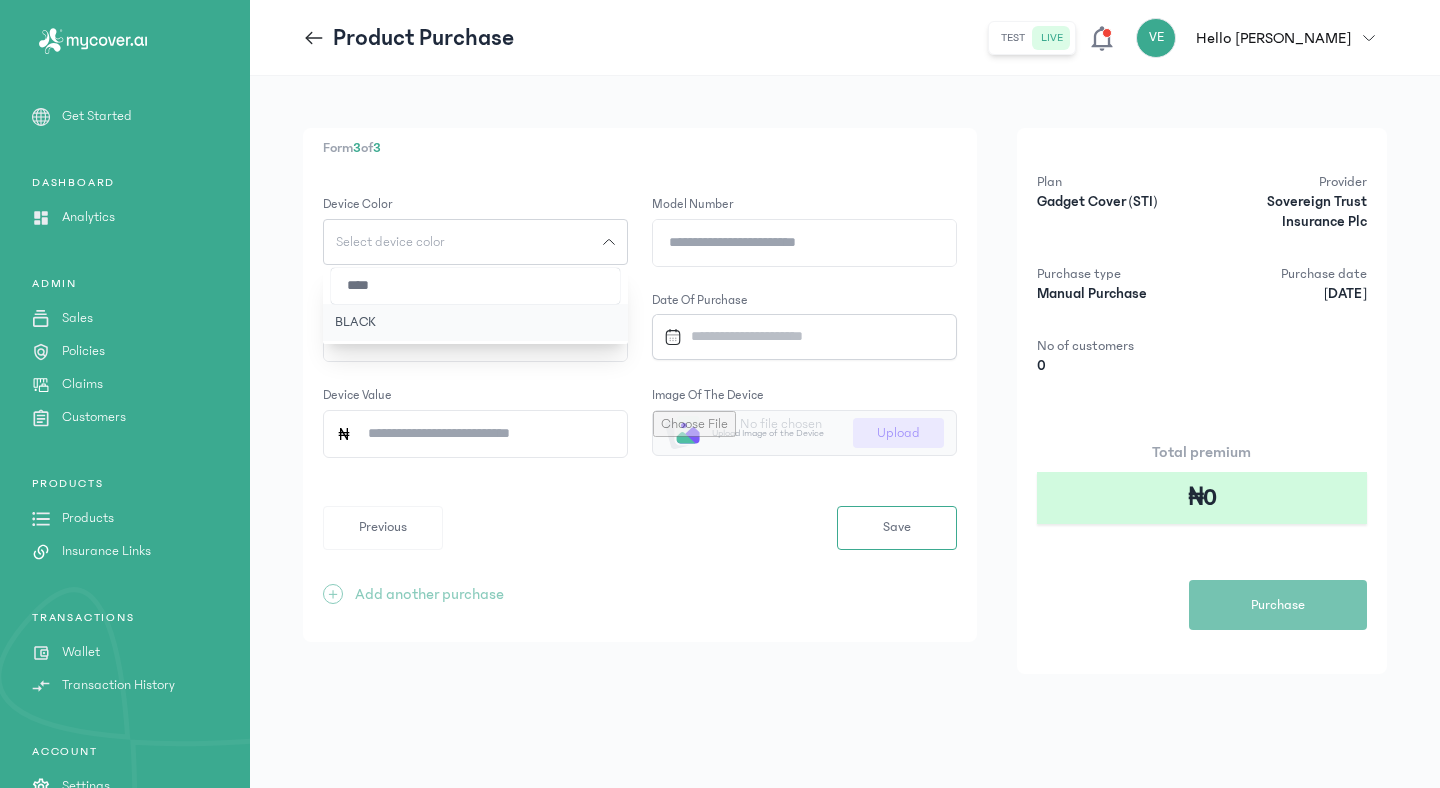 type on "****" 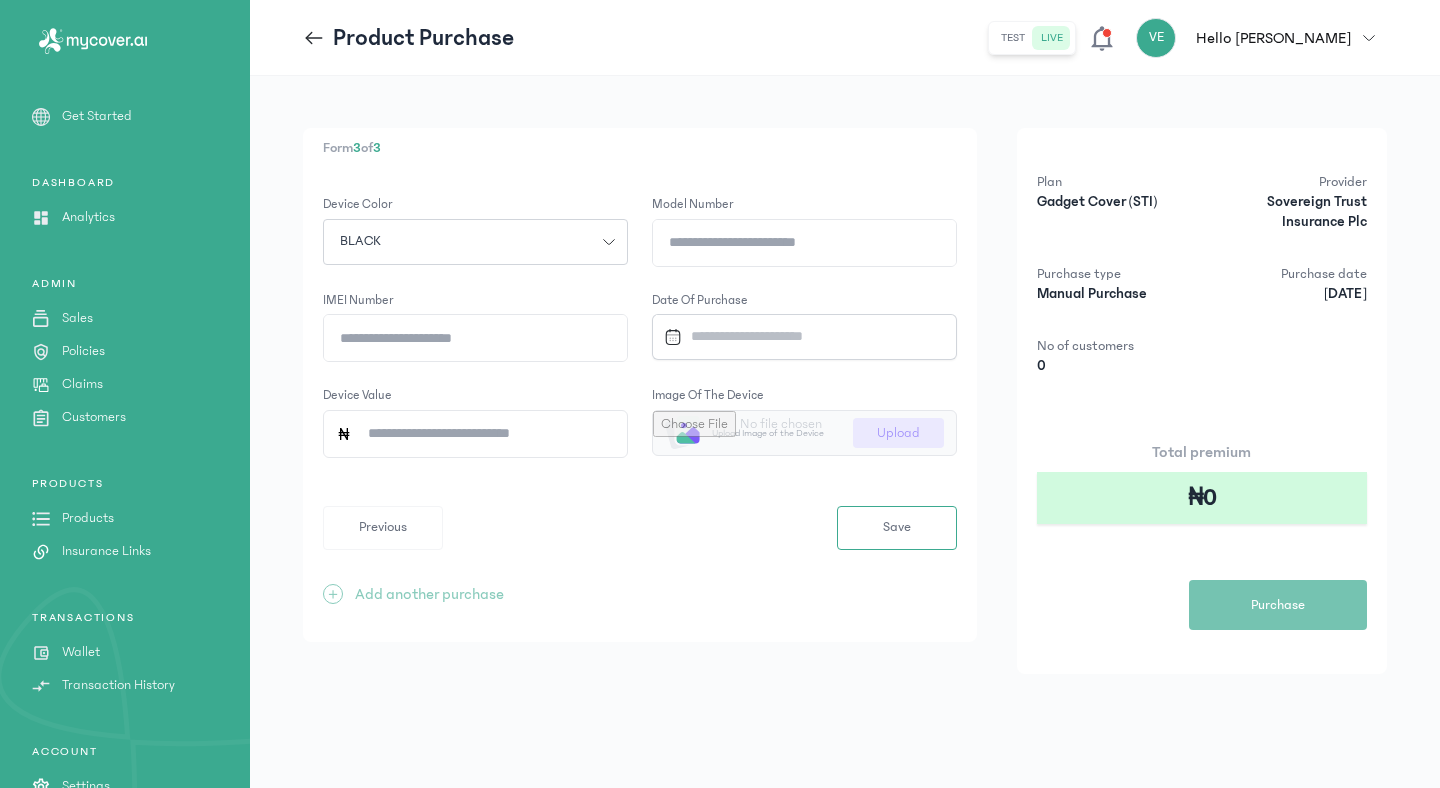 click on "Model Number" 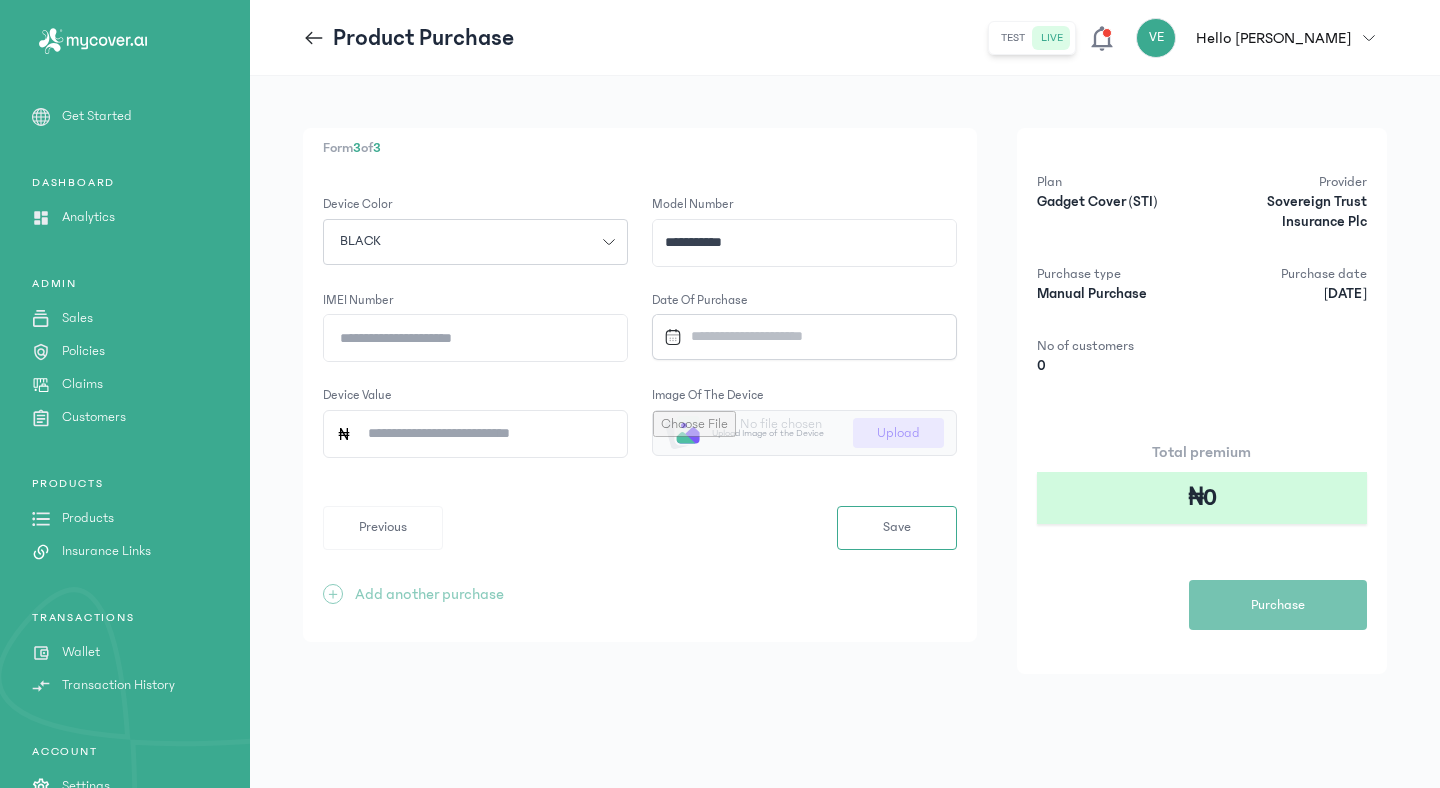 type on "**********" 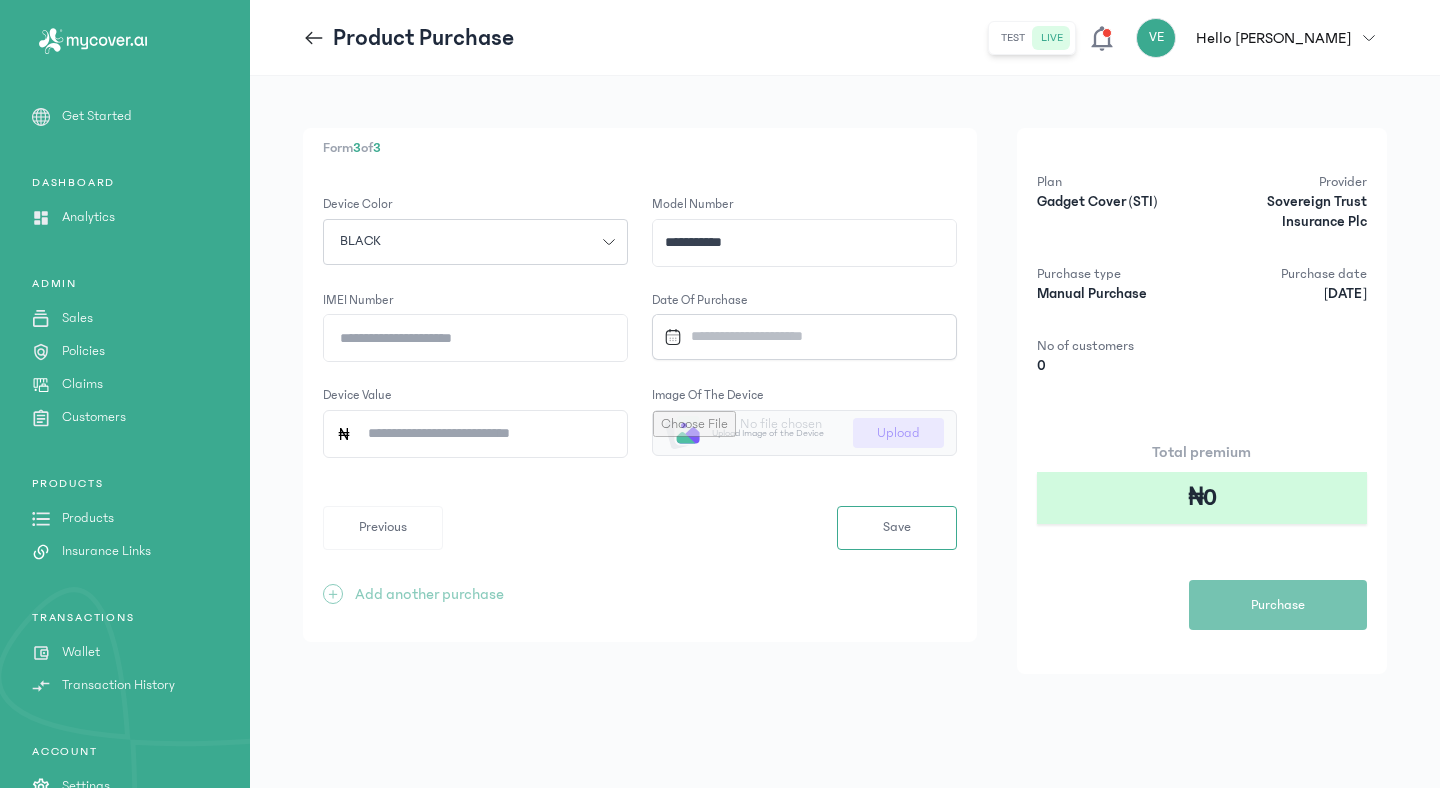click on "IMEI number" 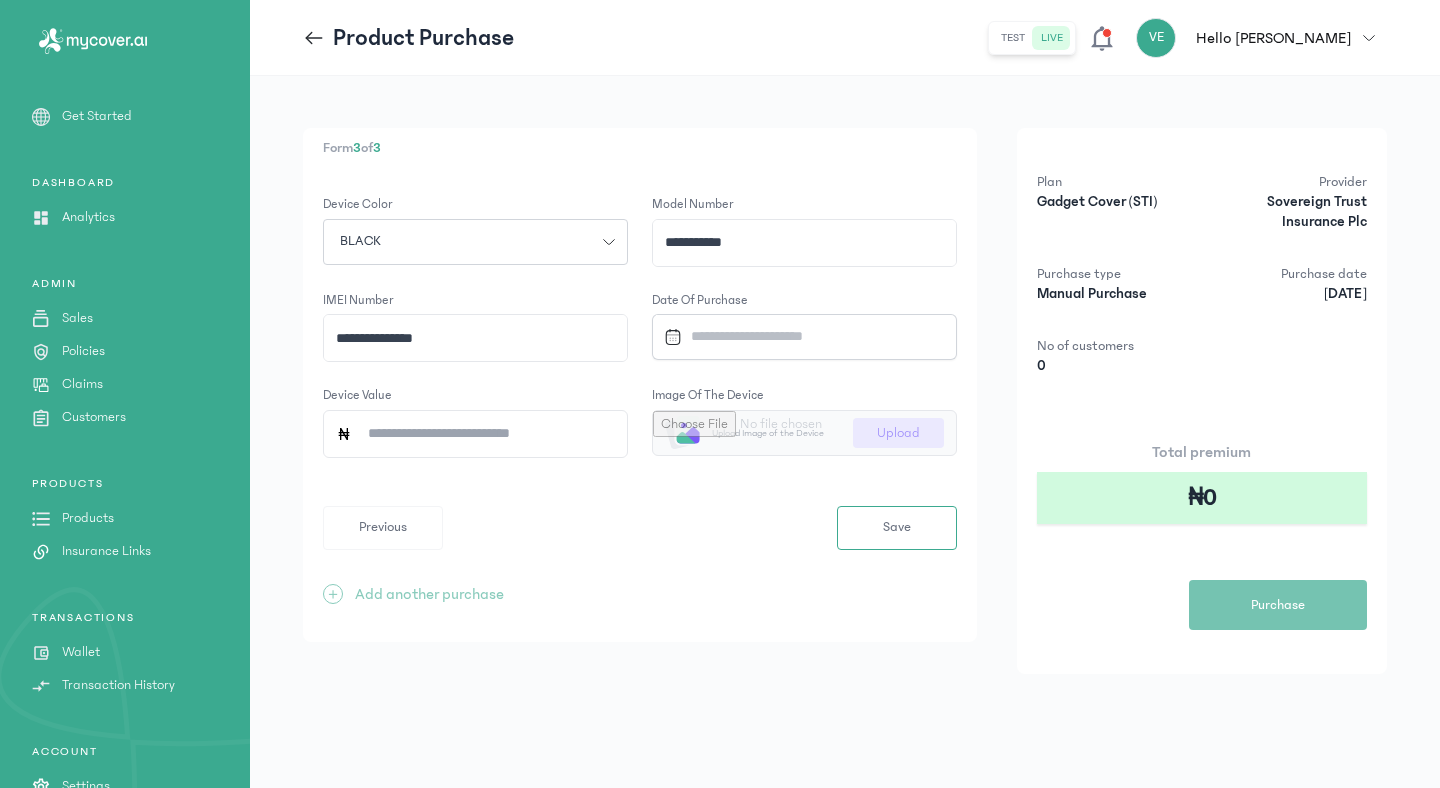 type on "**********" 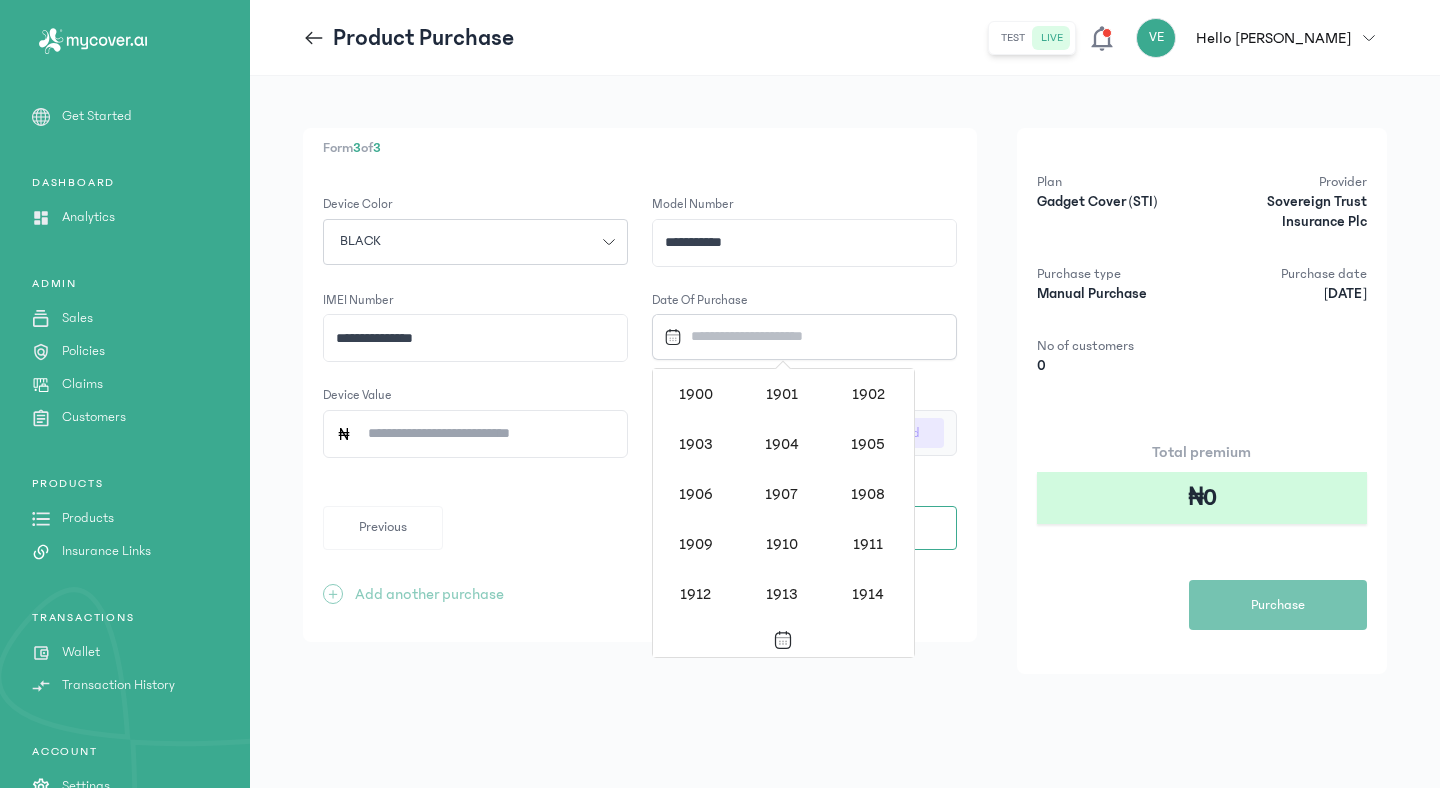 scroll, scrollTop: 1938, scrollLeft: 0, axis: vertical 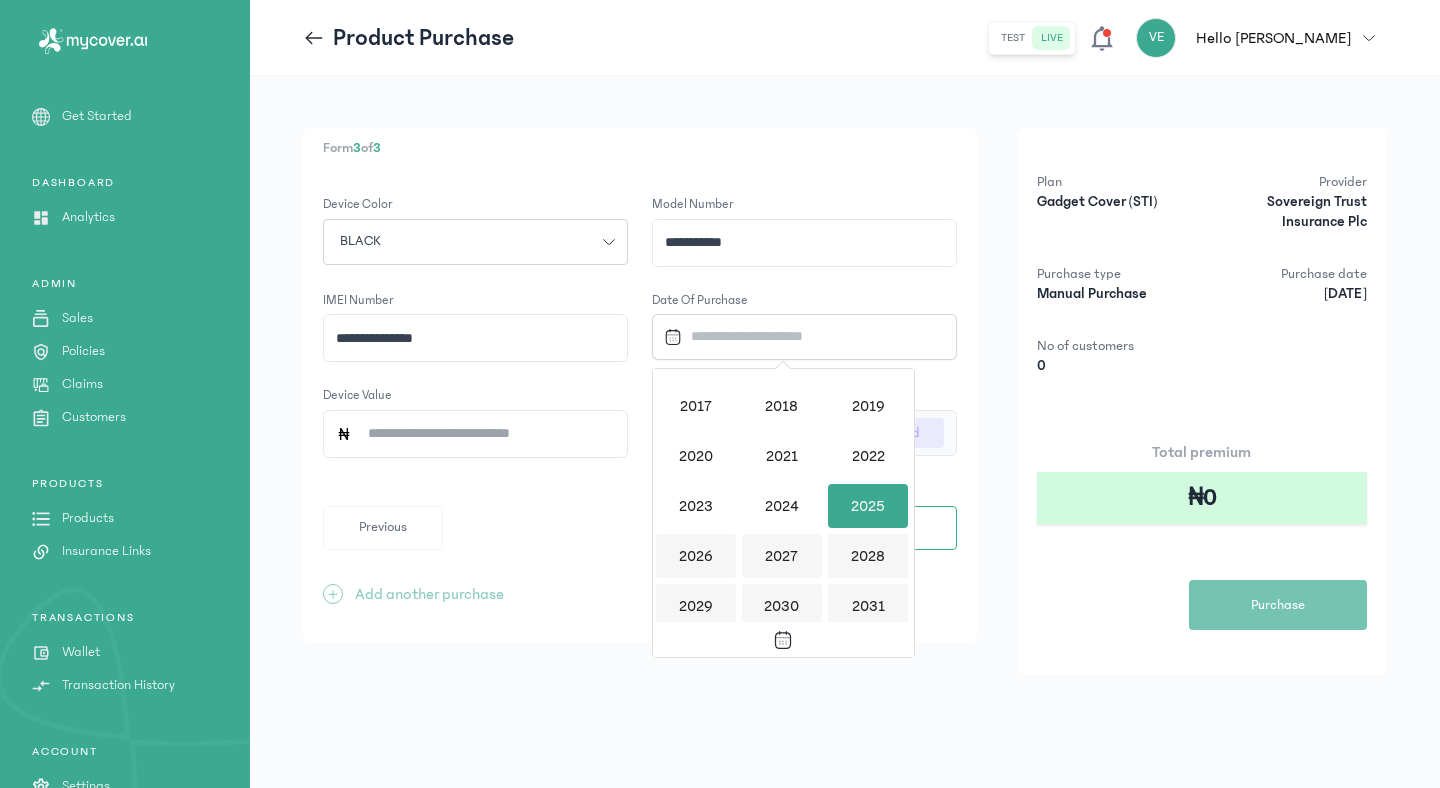 click on "2025" at bounding box center (868, 506) 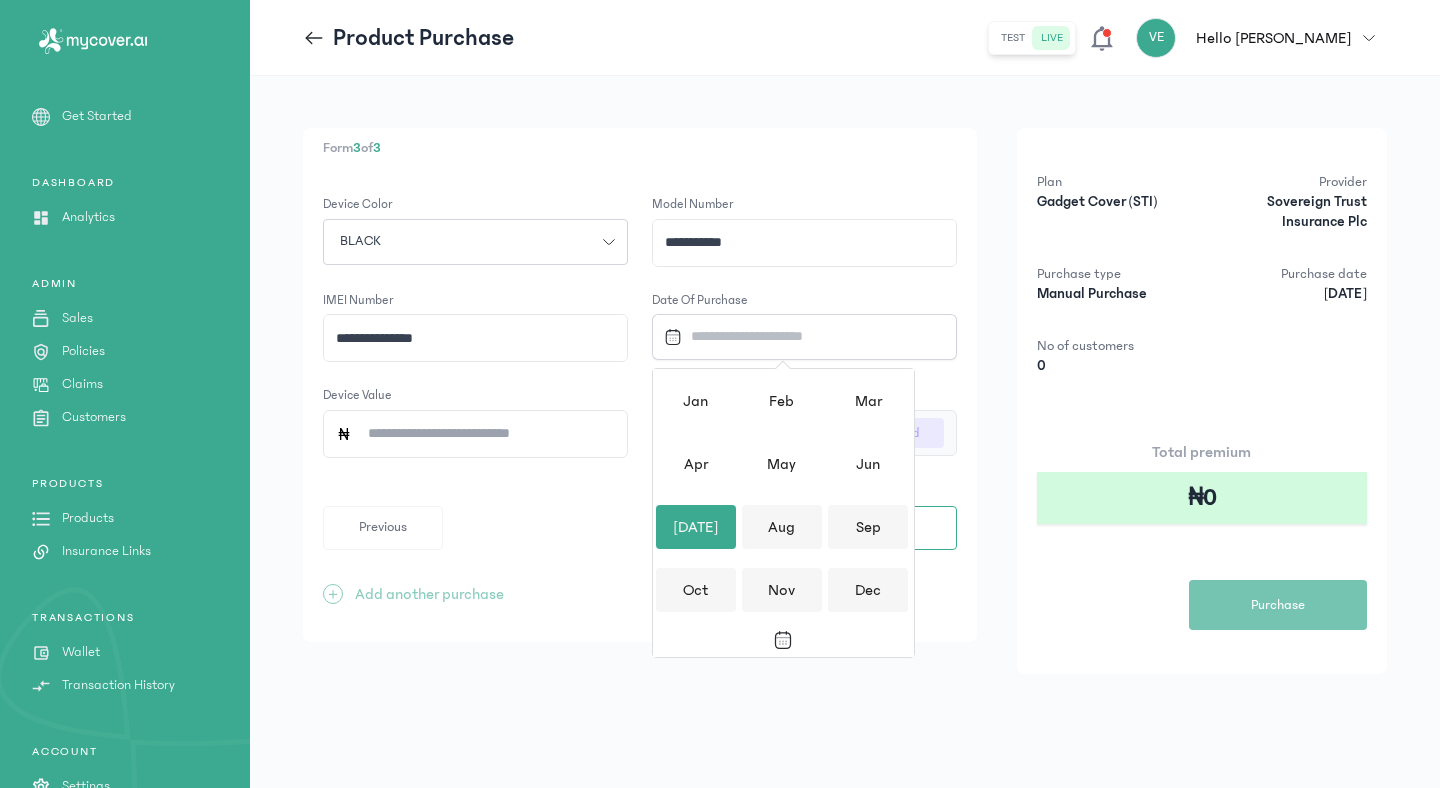 click on "[DATE]" at bounding box center [696, 527] 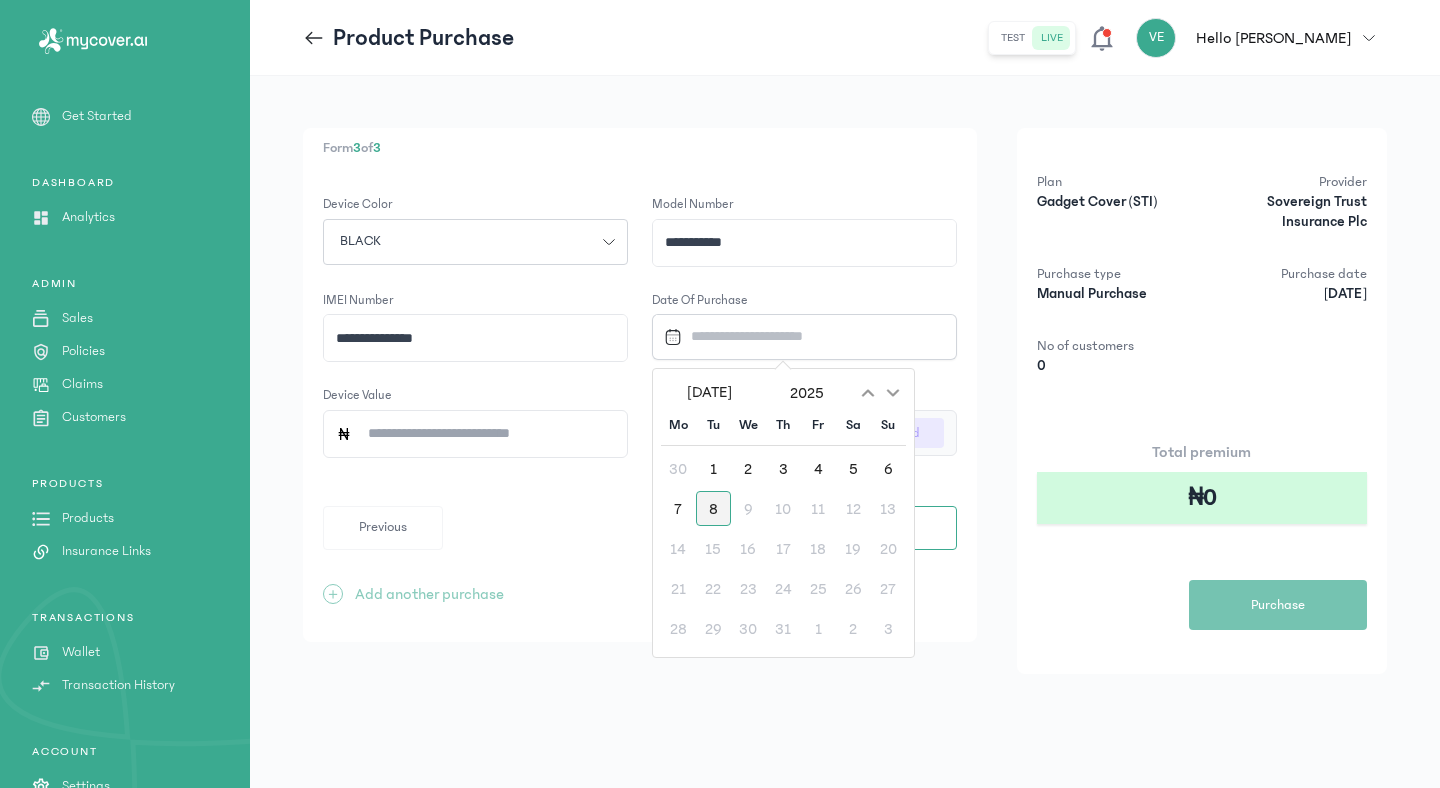 click on "8" at bounding box center [713, 508] 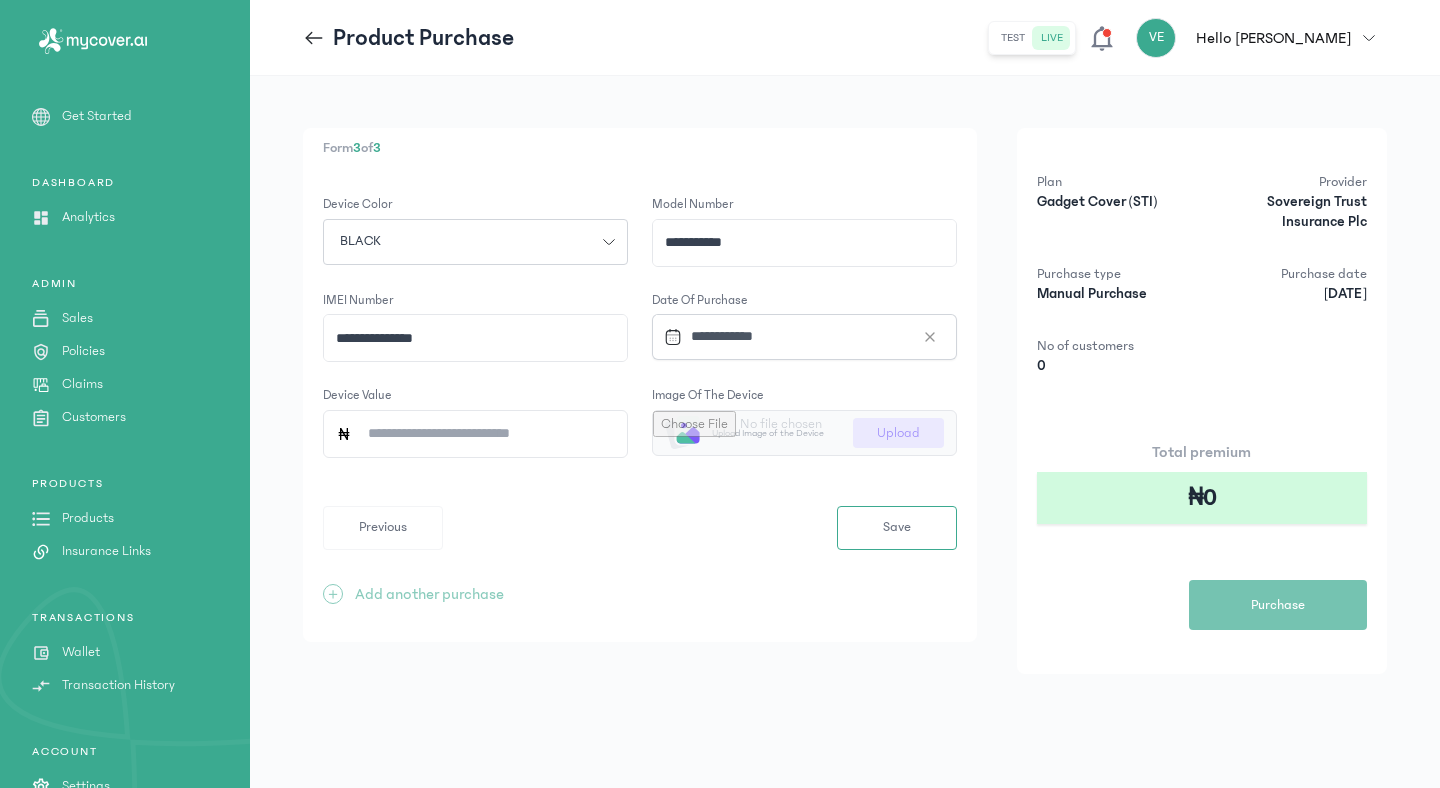 click on "Device Value" 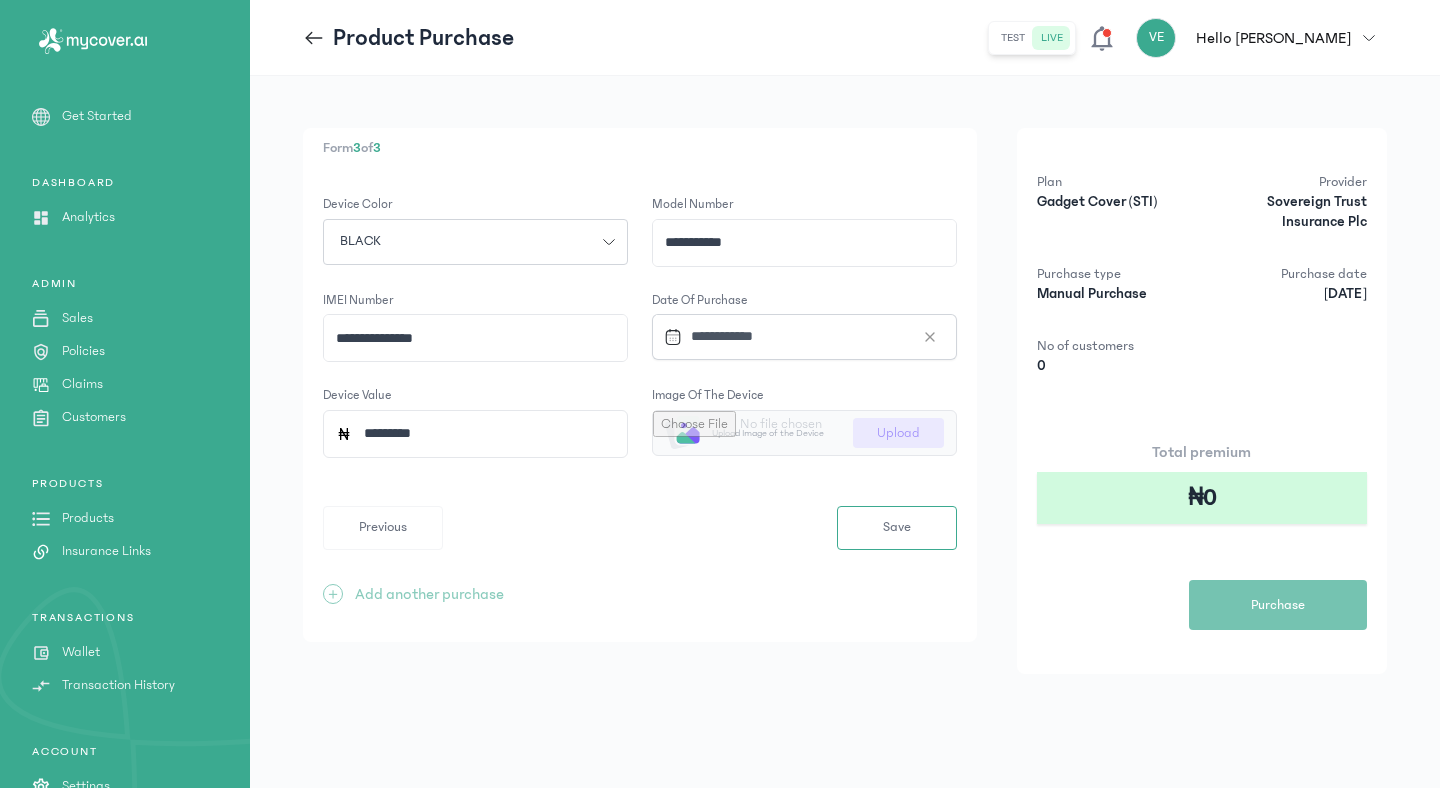 type on "*********" 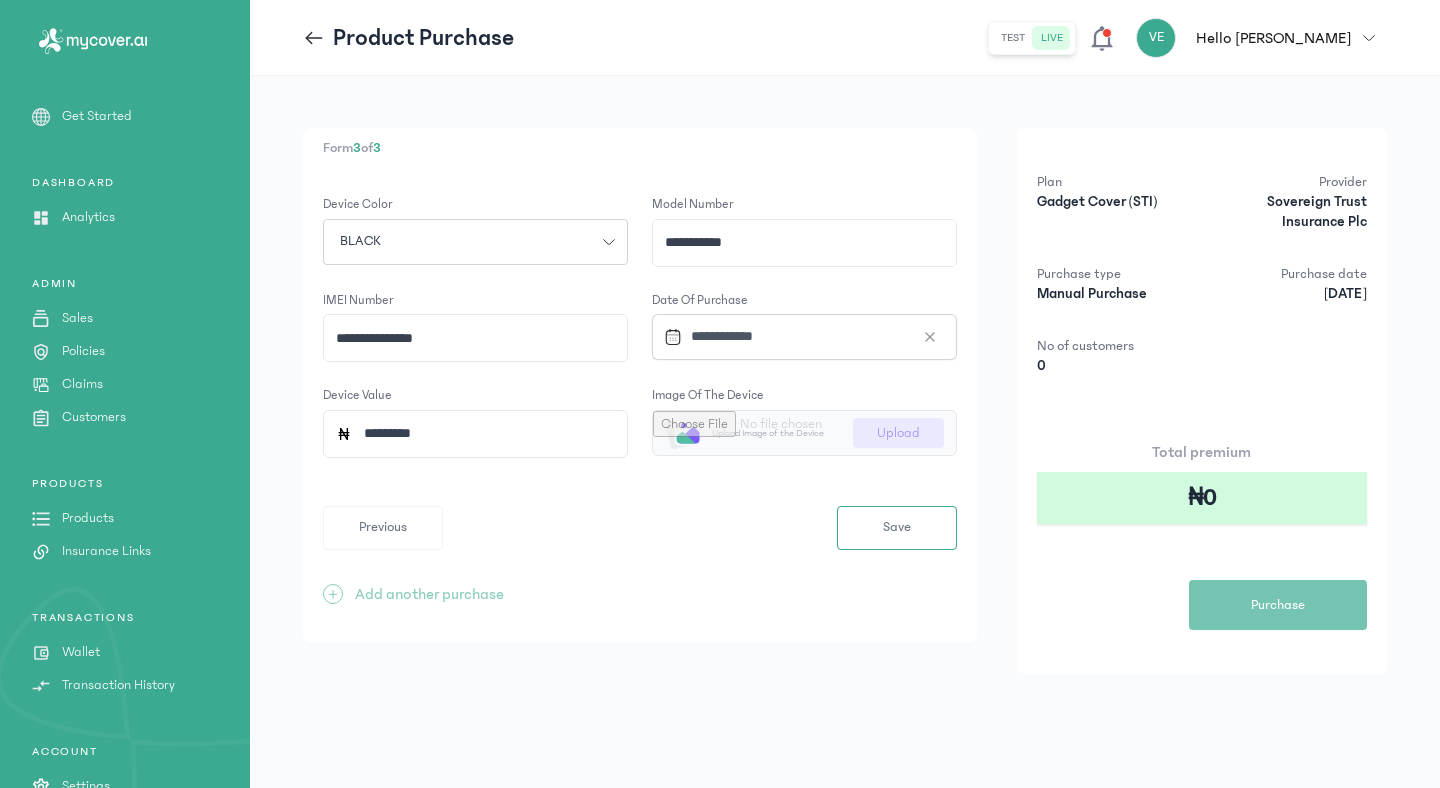 click at bounding box center (804, 433) 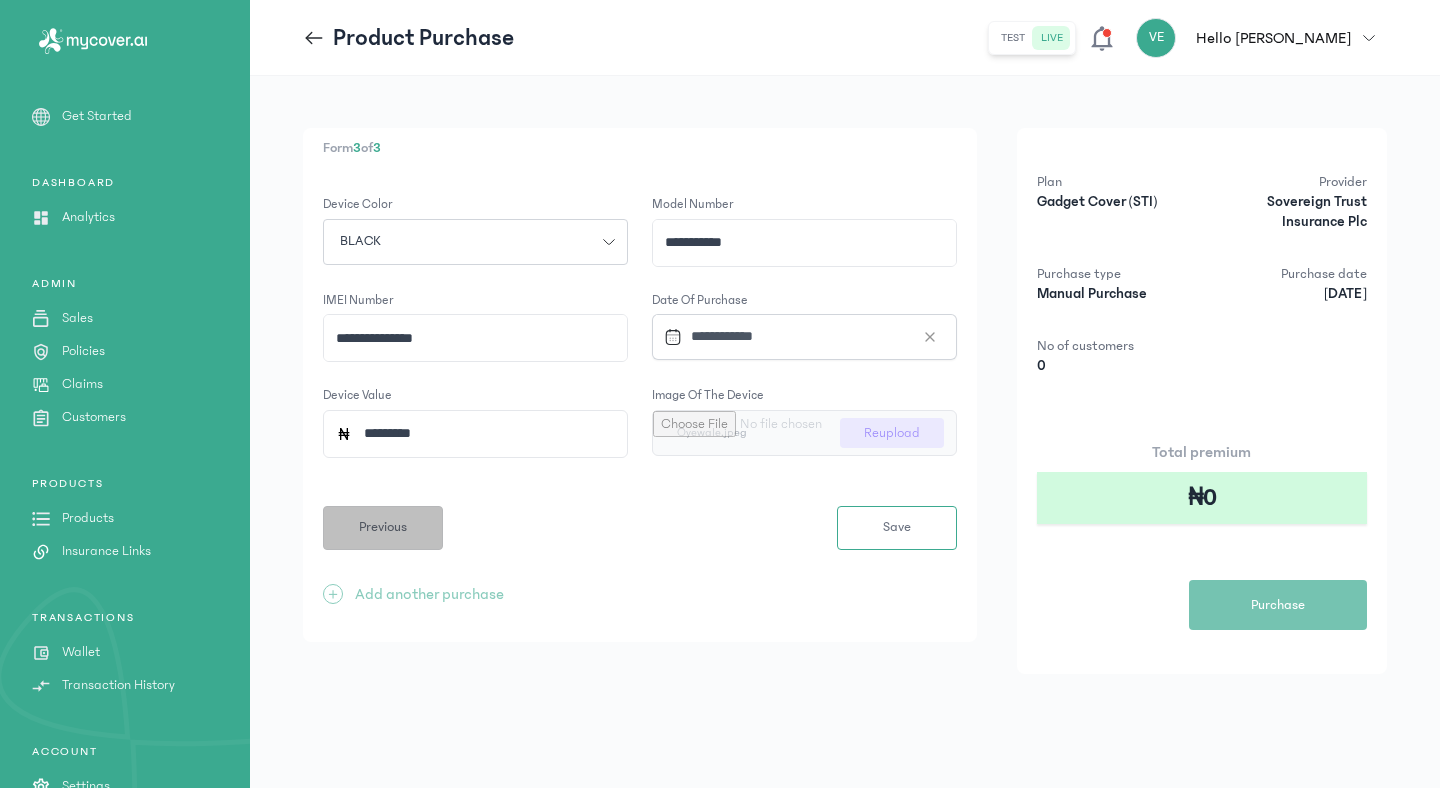 click on "Previous" at bounding box center (383, 527) 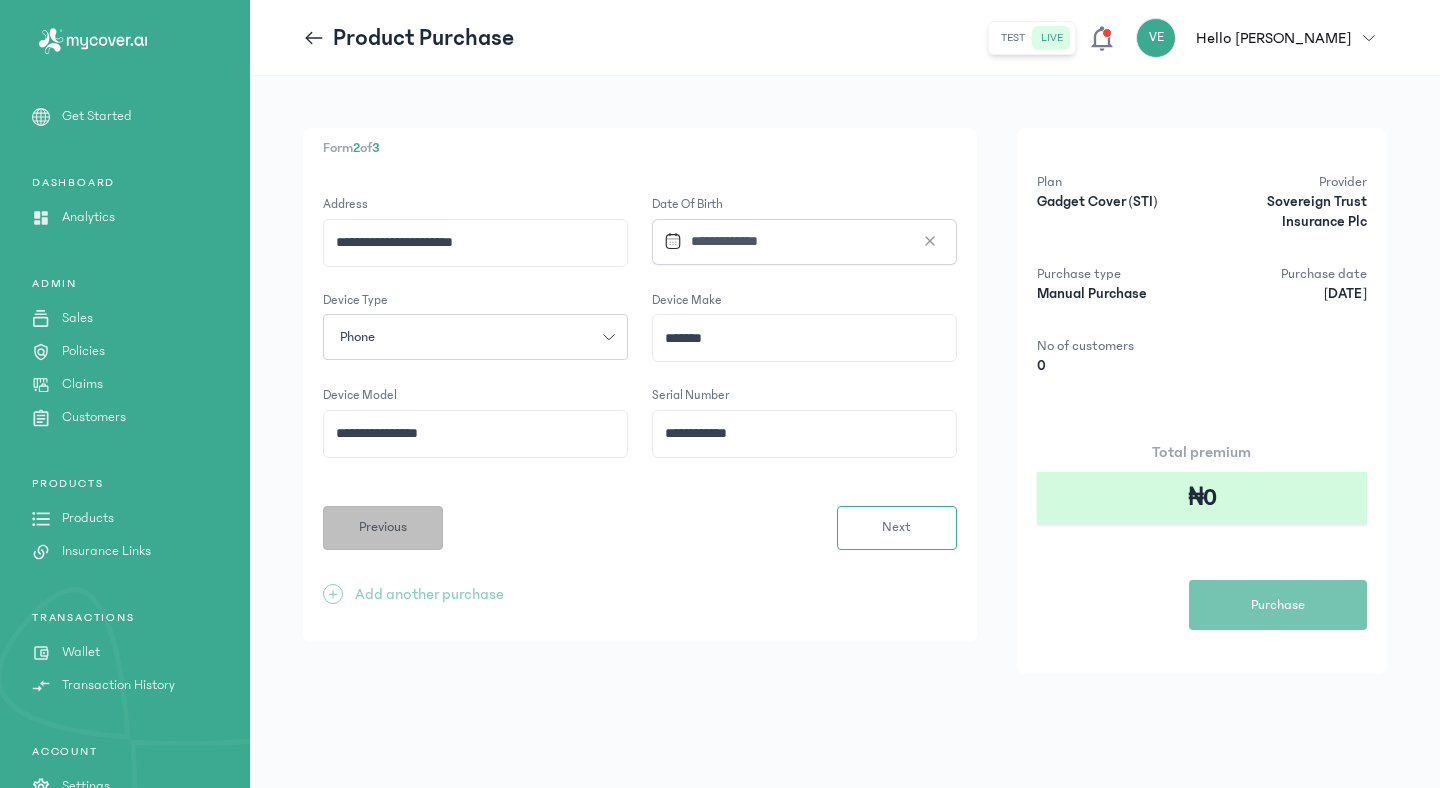 click on "Previous" at bounding box center [383, 527] 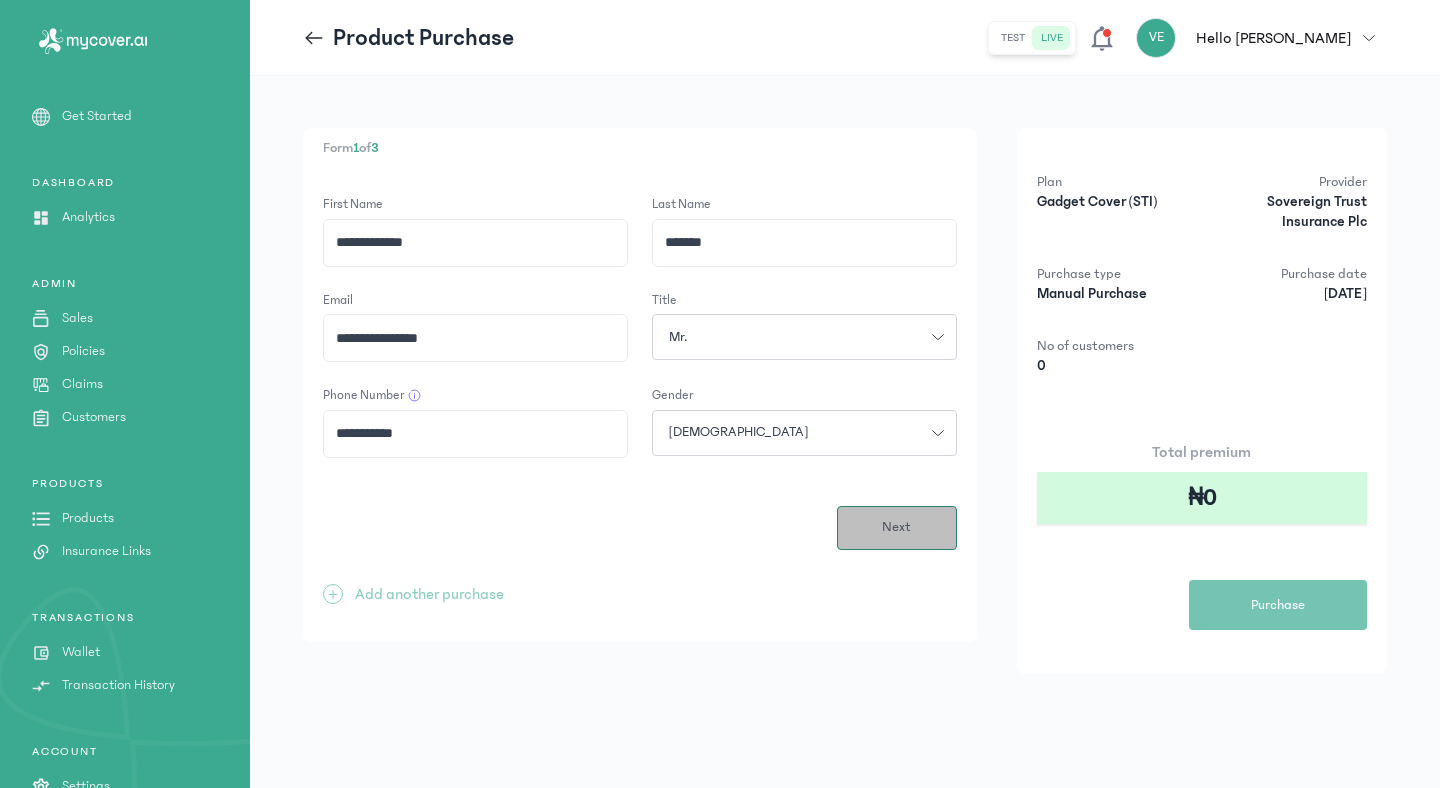click on "Next" at bounding box center [897, 528] 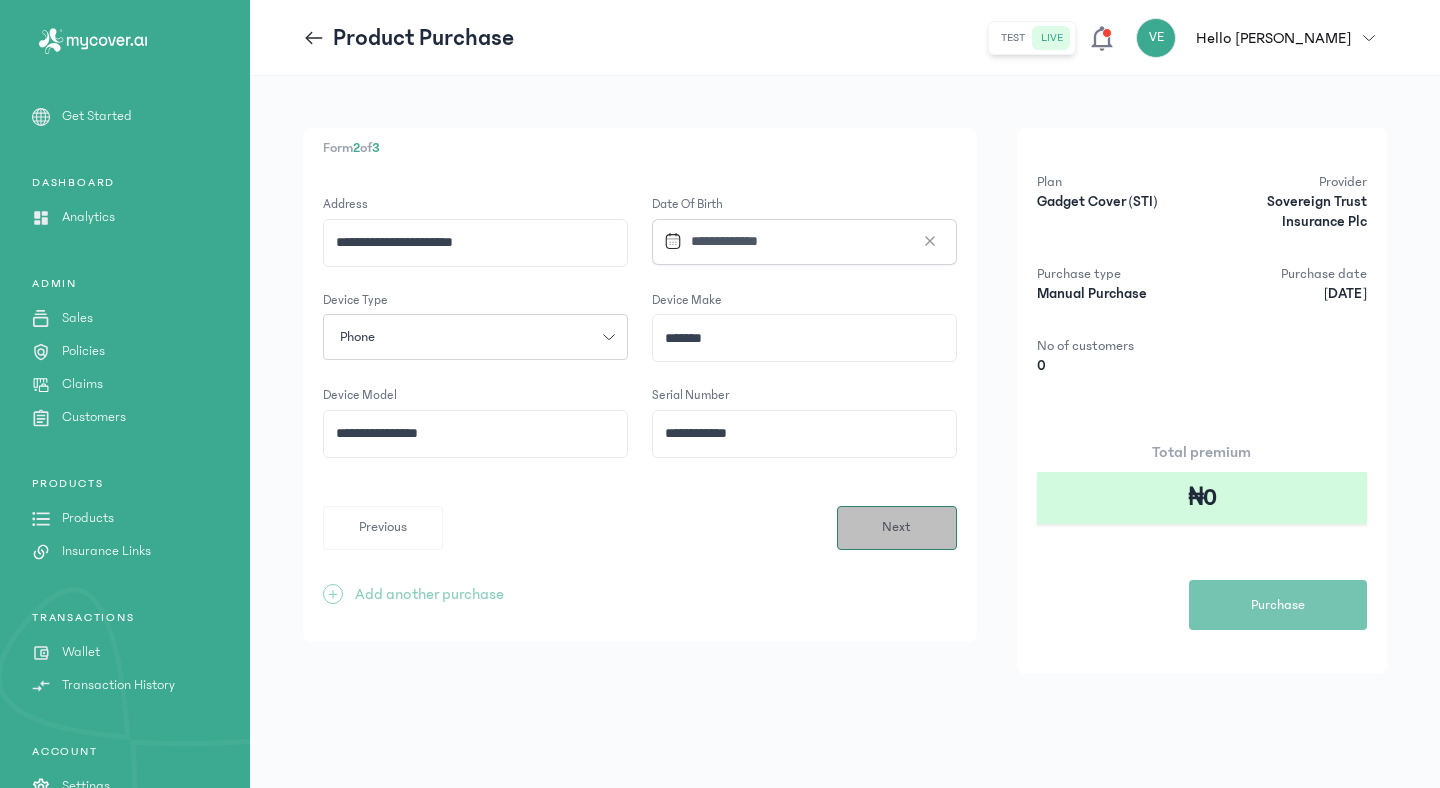 click on "Next" at bounding box center [897, 528] 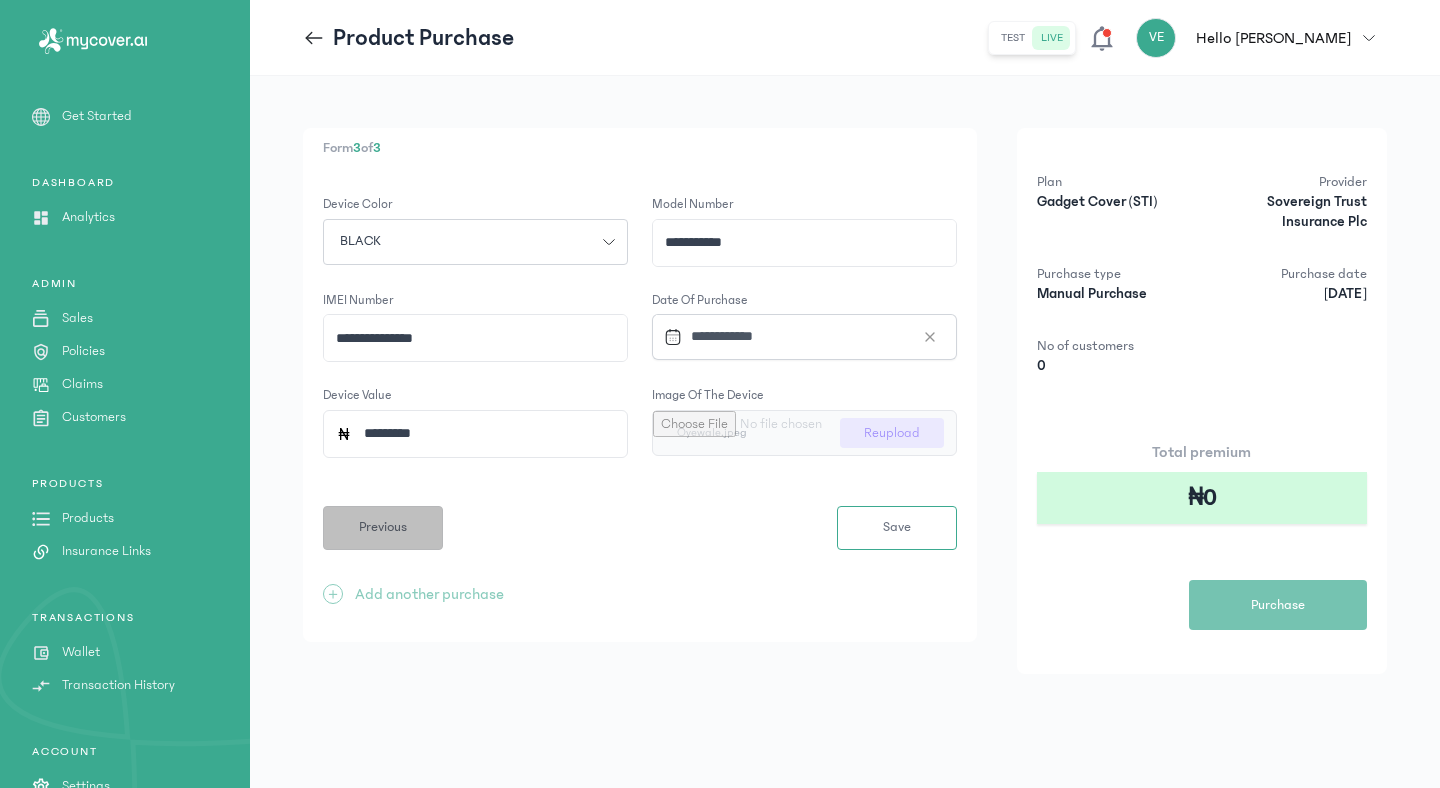click on "Previous" at bounding box center (383, 527) 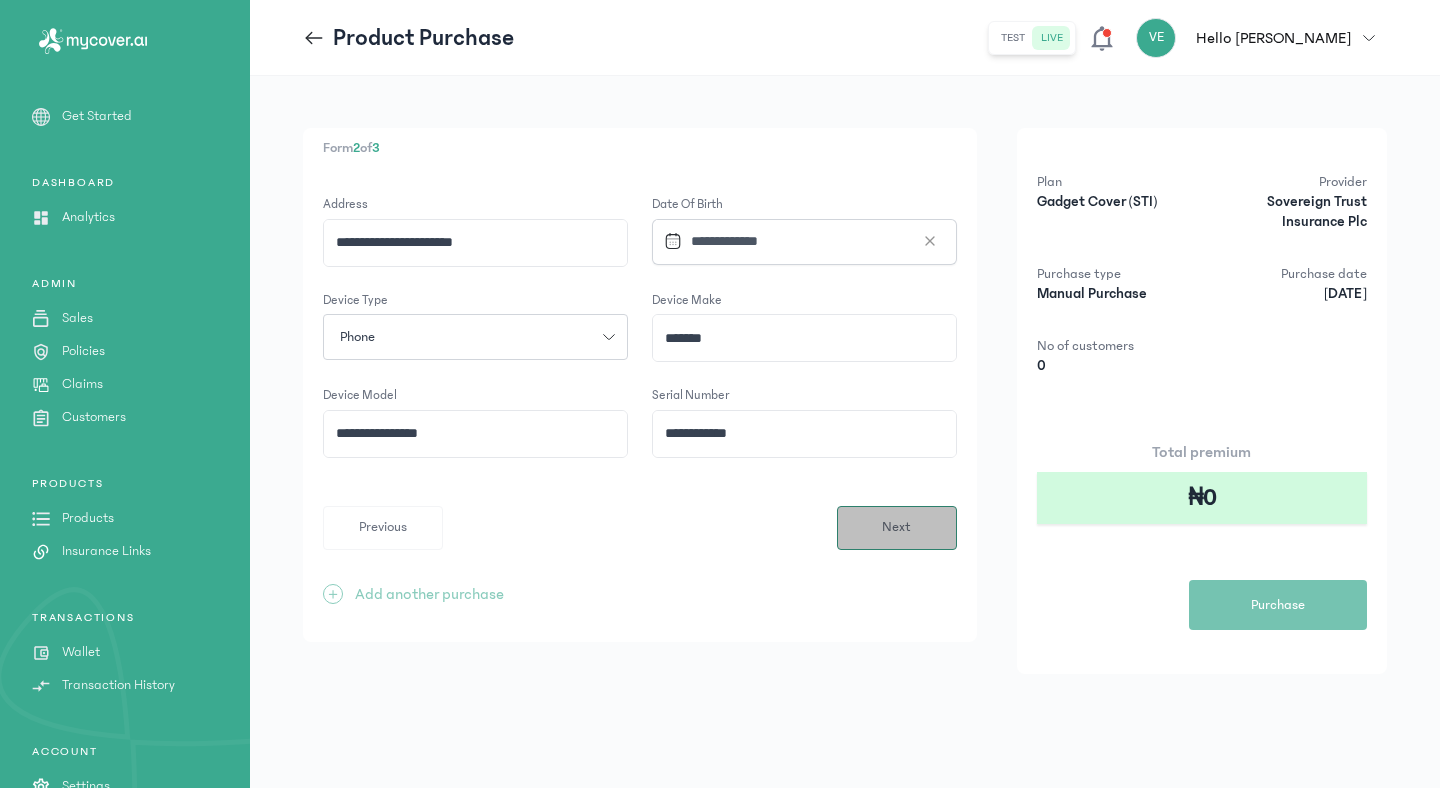 click on "Next" at bounding box center [897, 528] 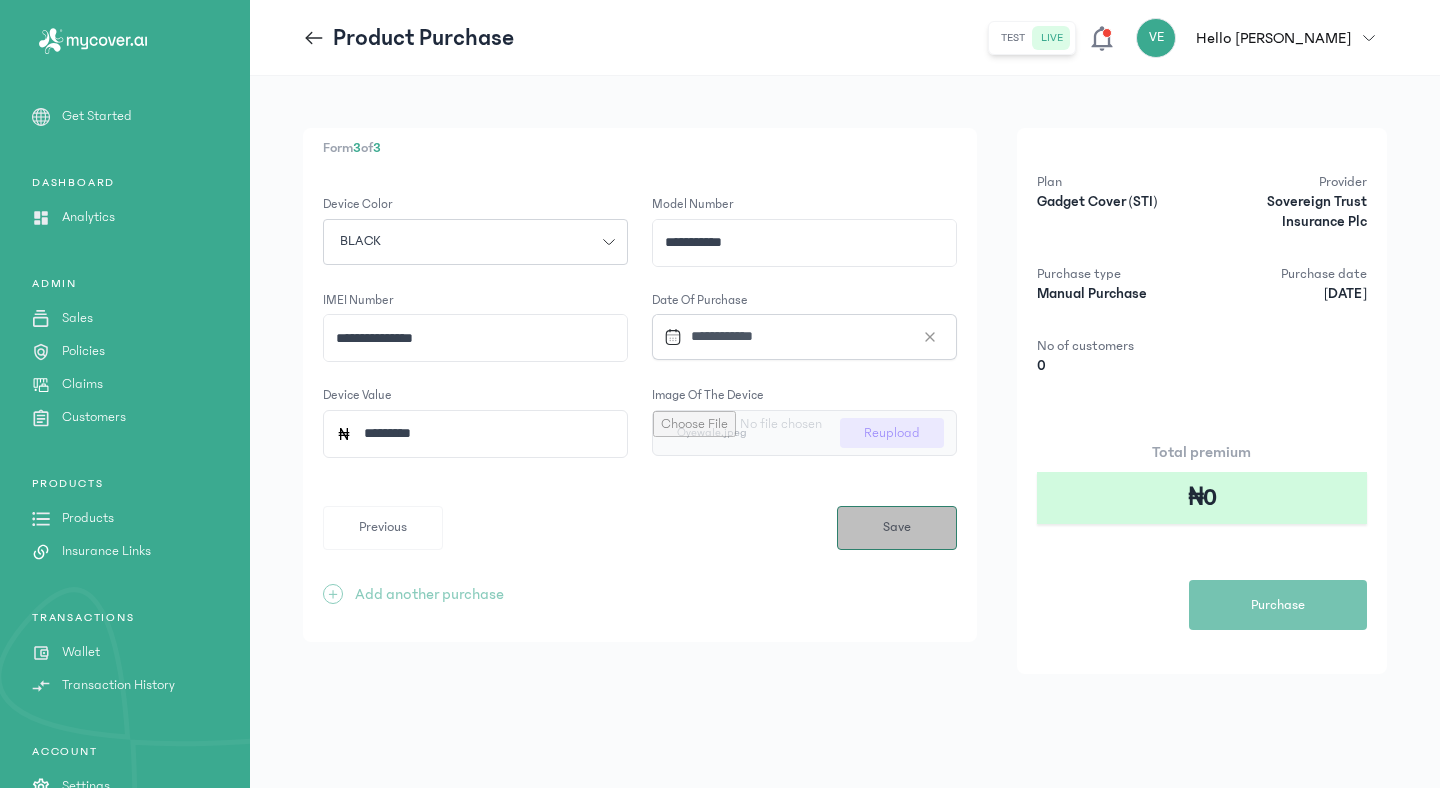 click on "Save" at bounding box center [897, 527] 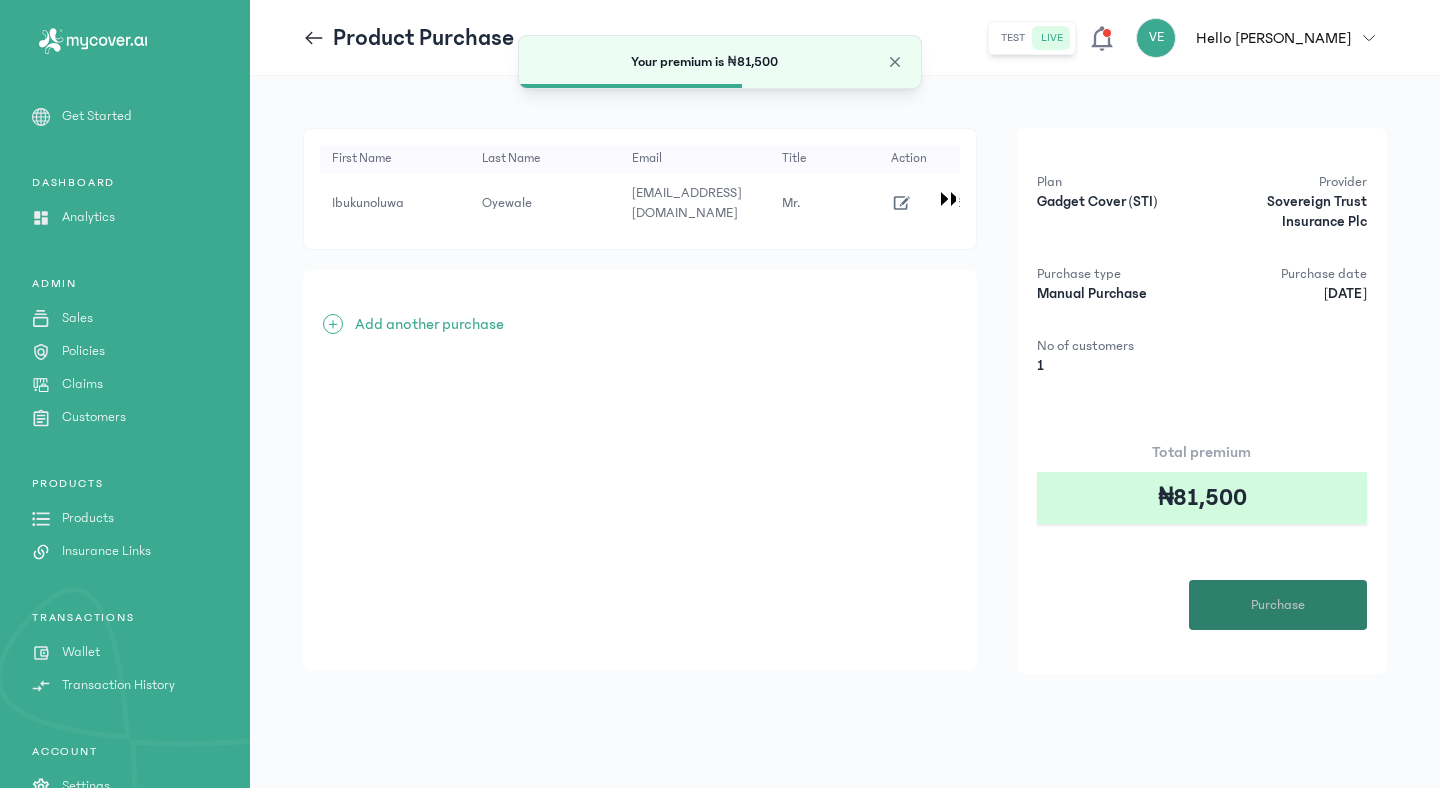 click on "Purchase" at bounding box center [1278, 605] 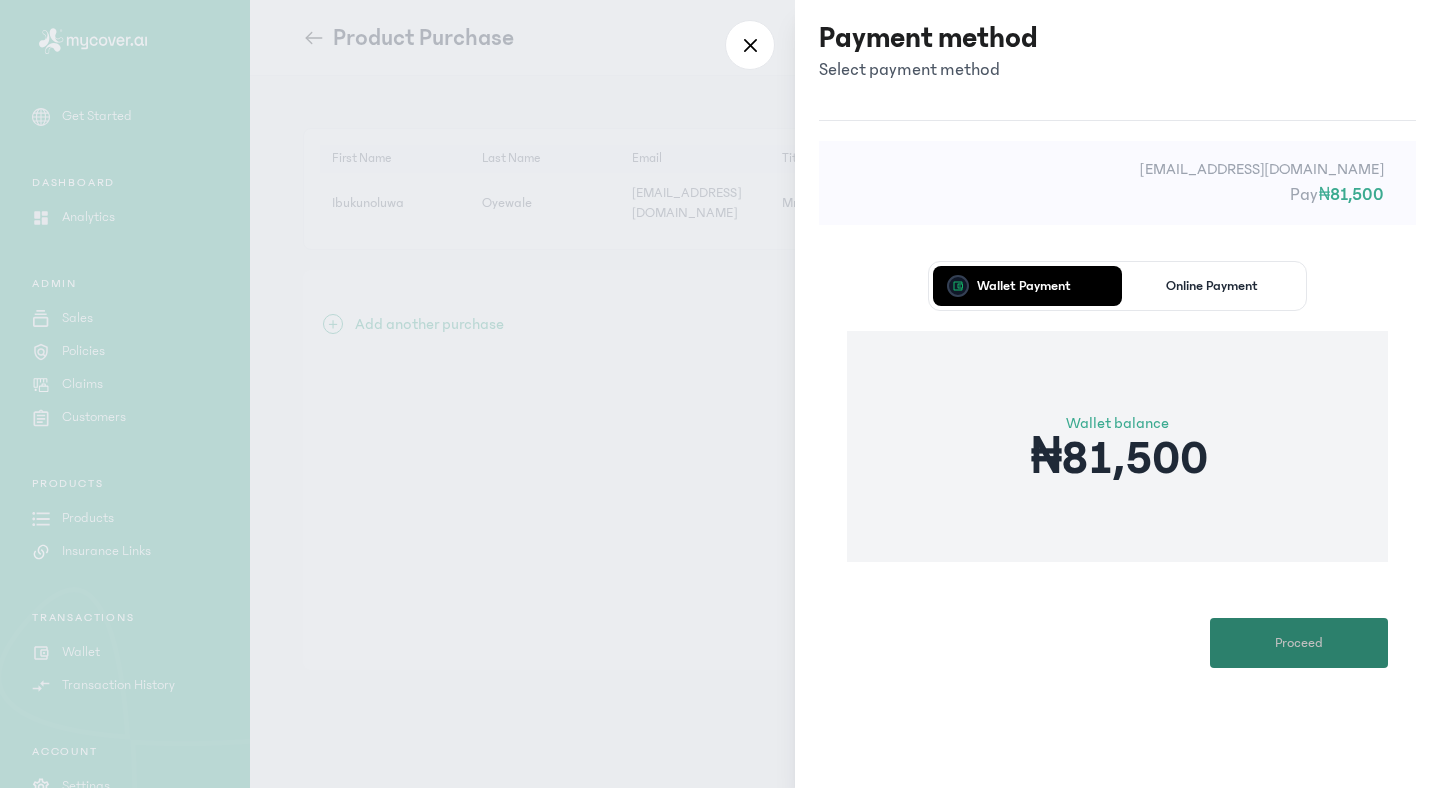 click on "Proceed" at bounding box center (1299, 643) 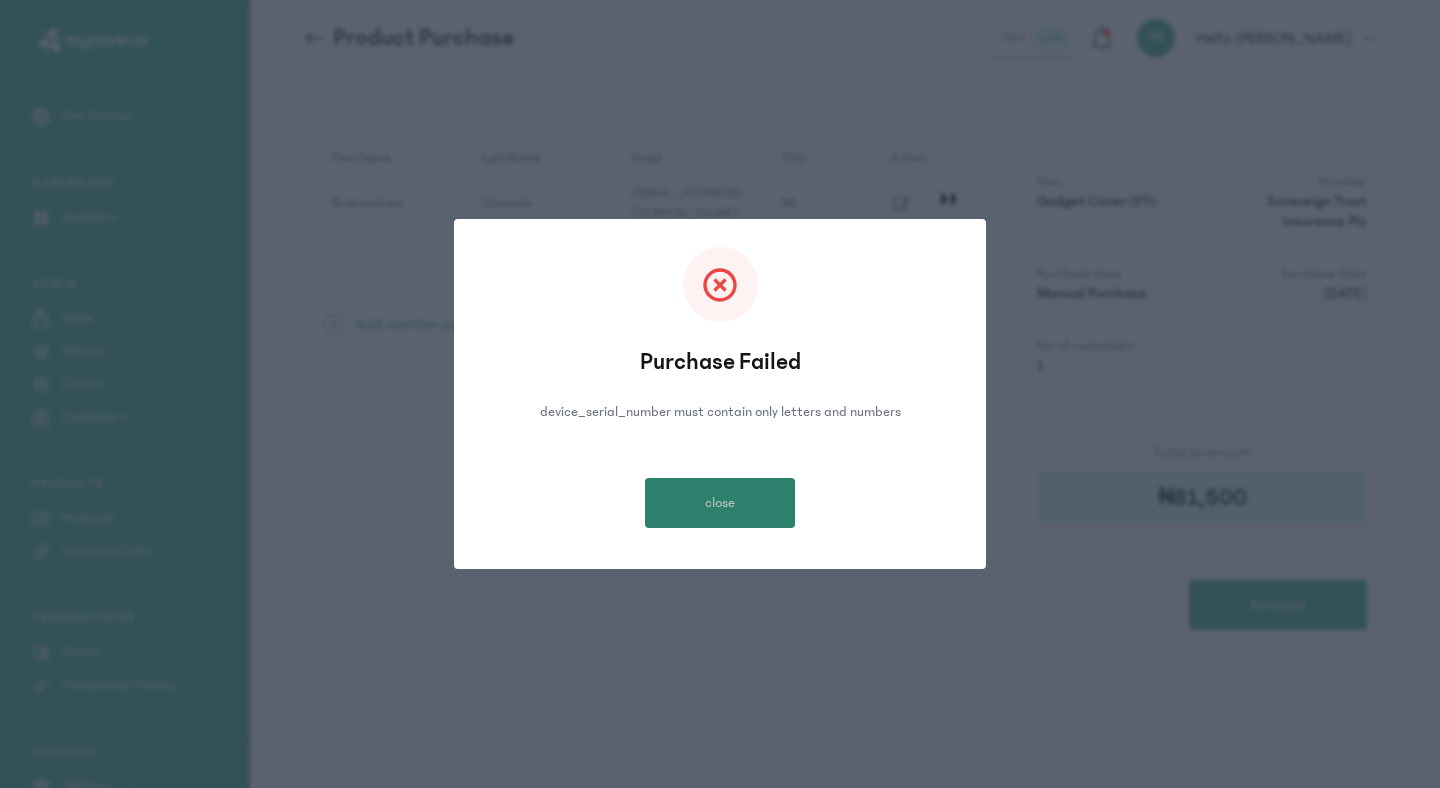 click on "close" at bounding box center [720, 503] 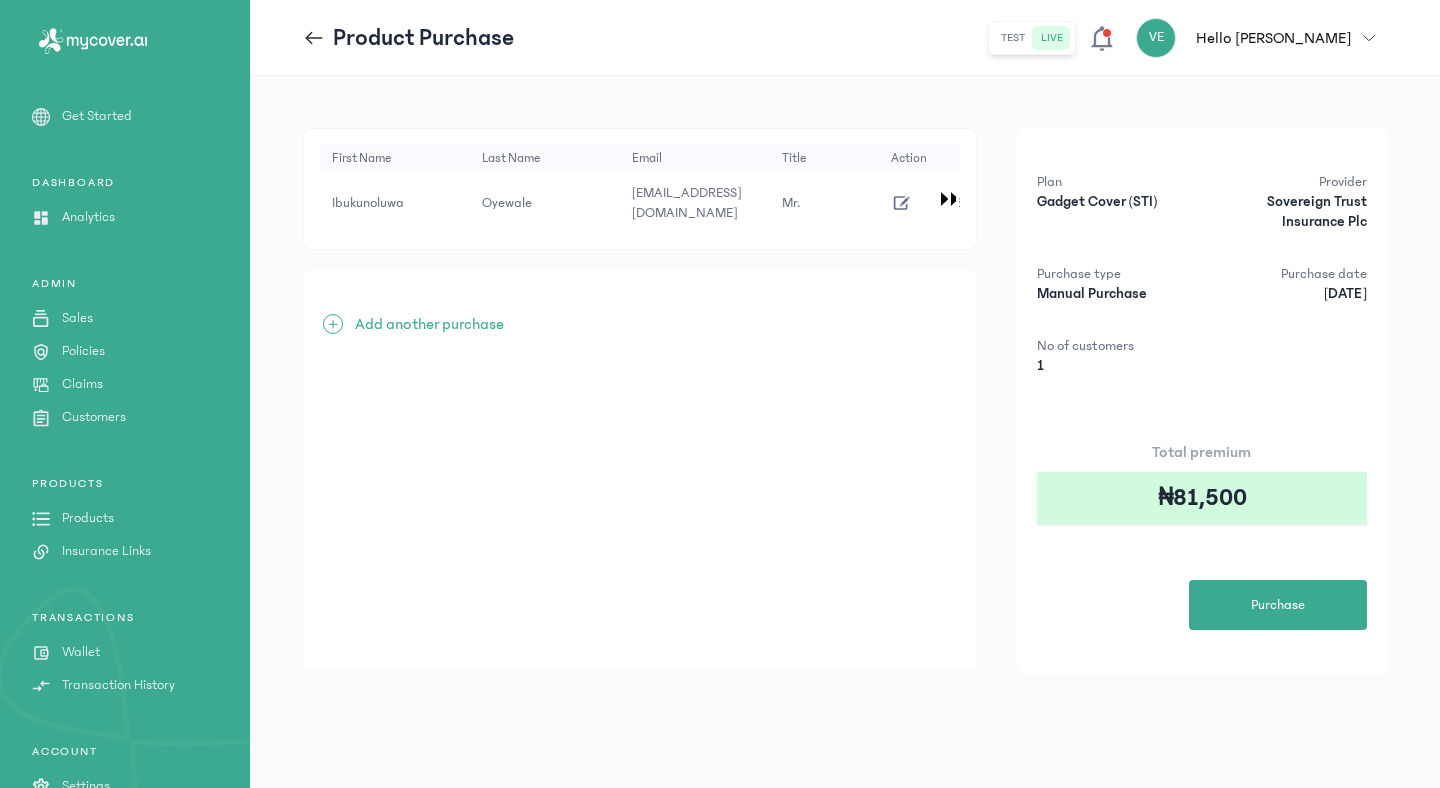 click on "Wallet" at bounding box center [81, 652] 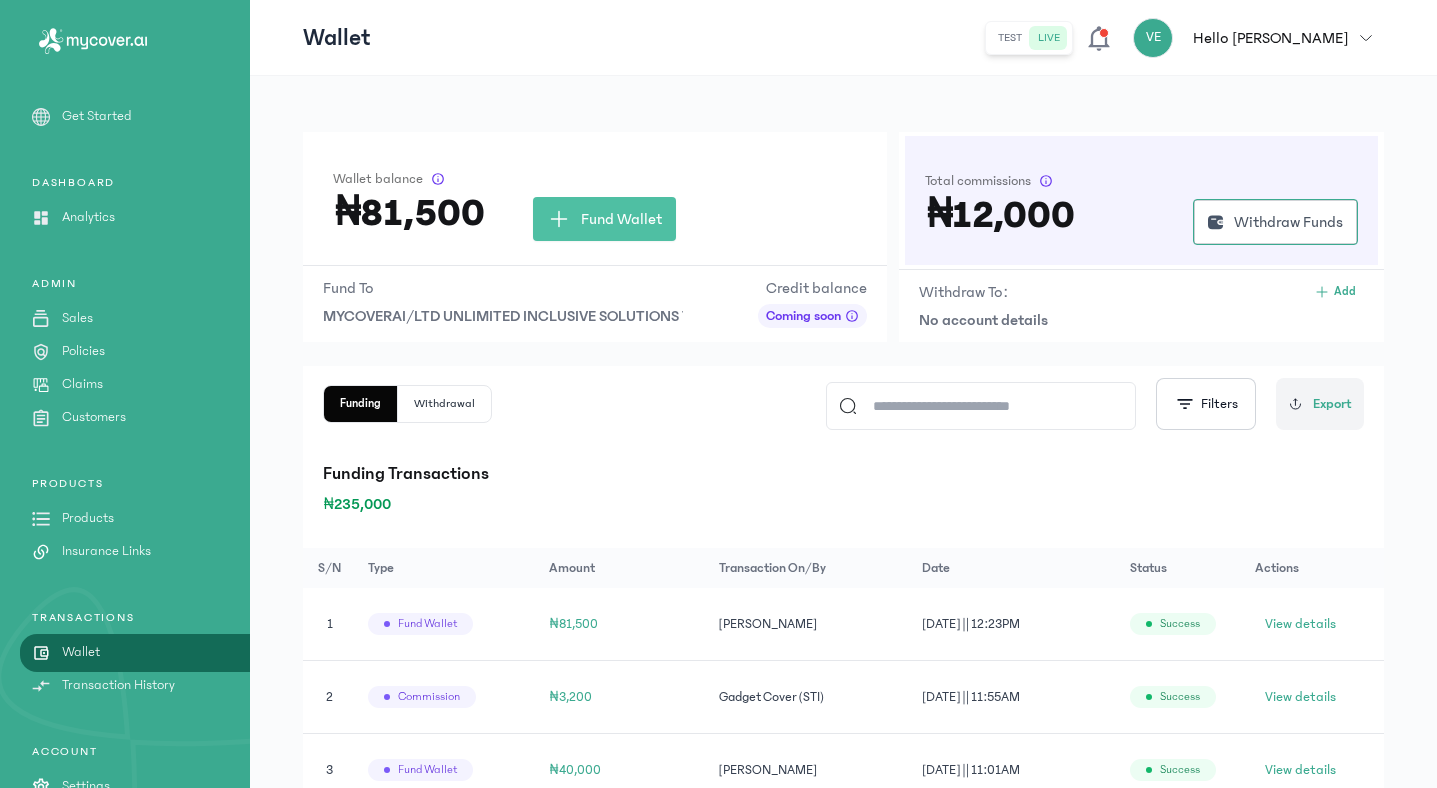 click on "Products" at bounding box center [88, 518] 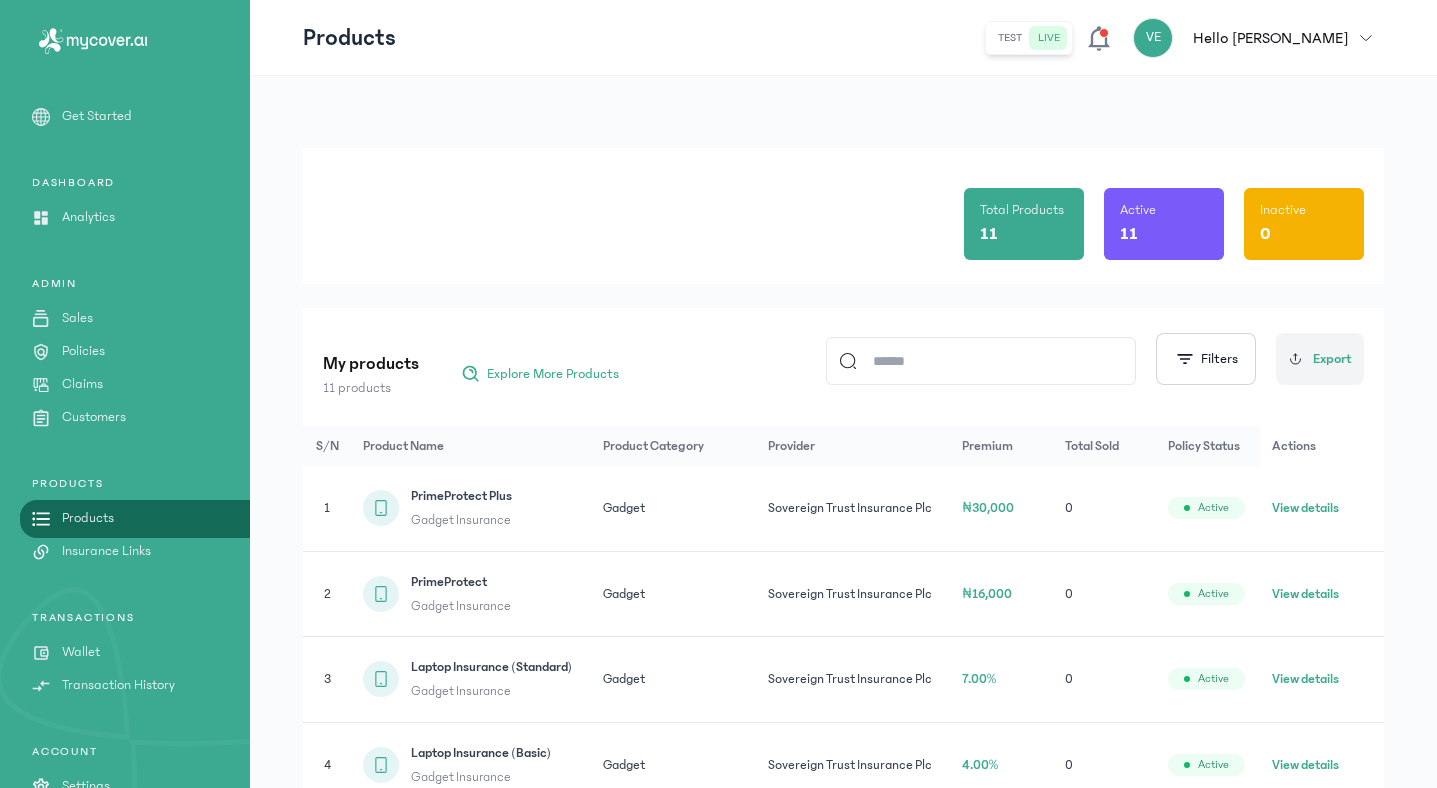 click 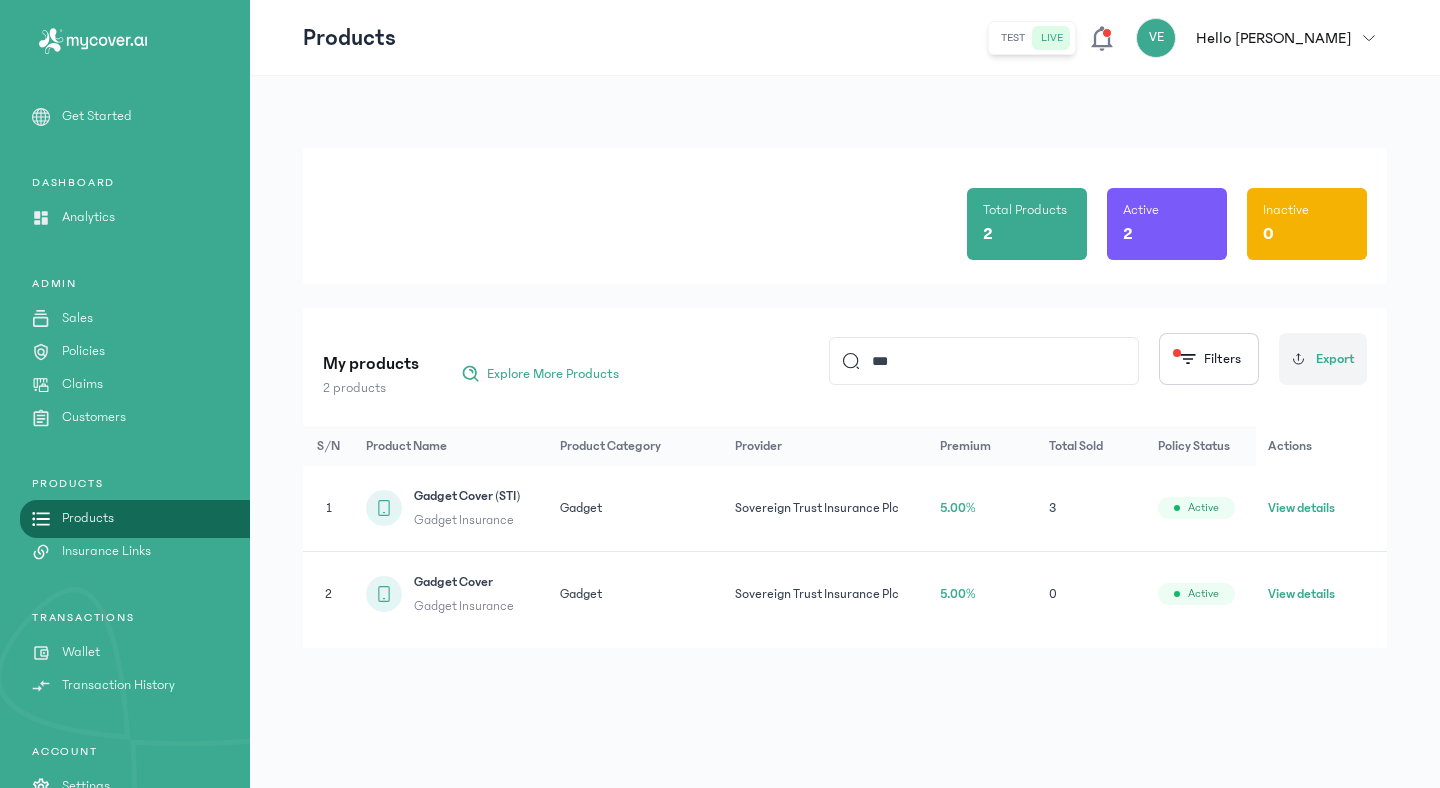 type on "***" 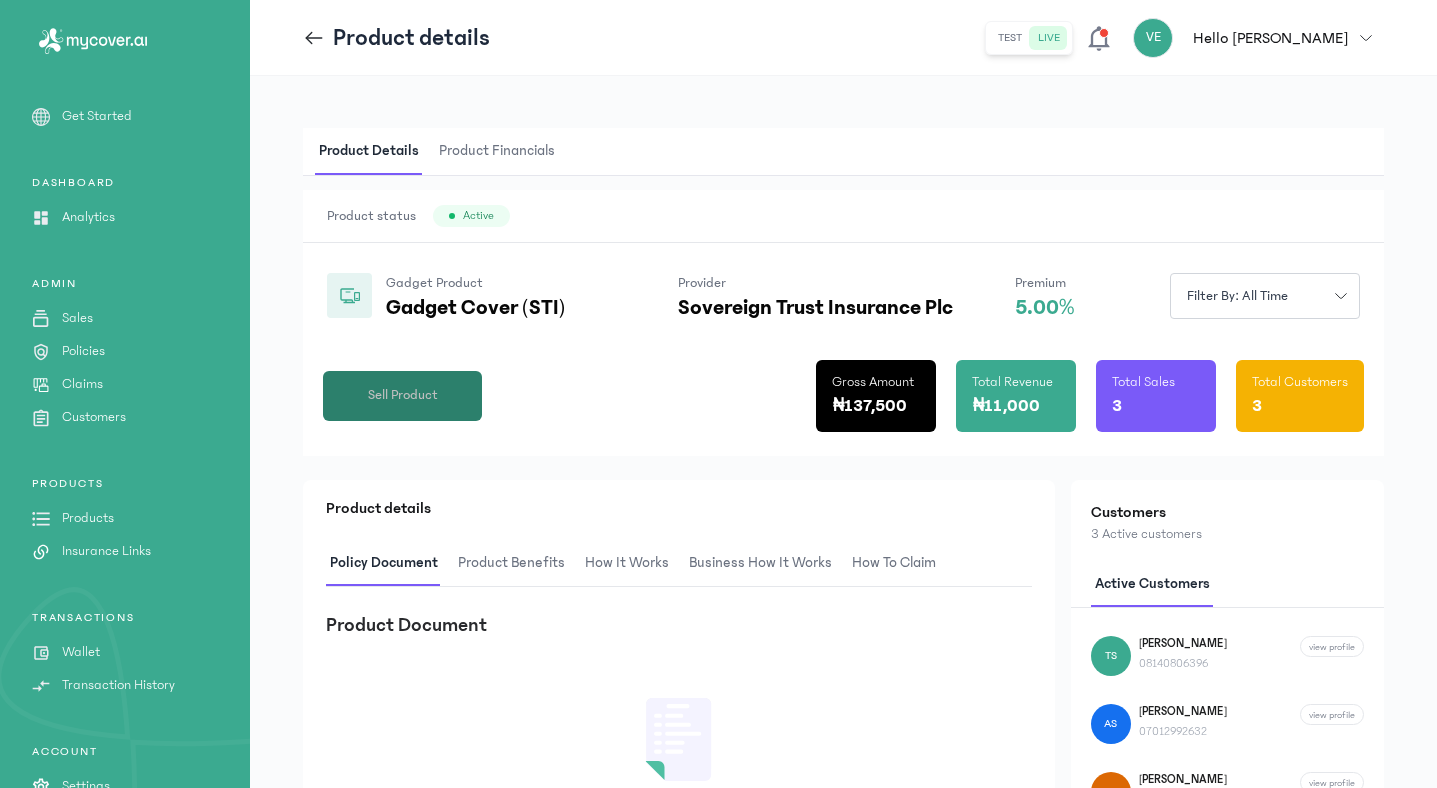 click on "Sell Product" 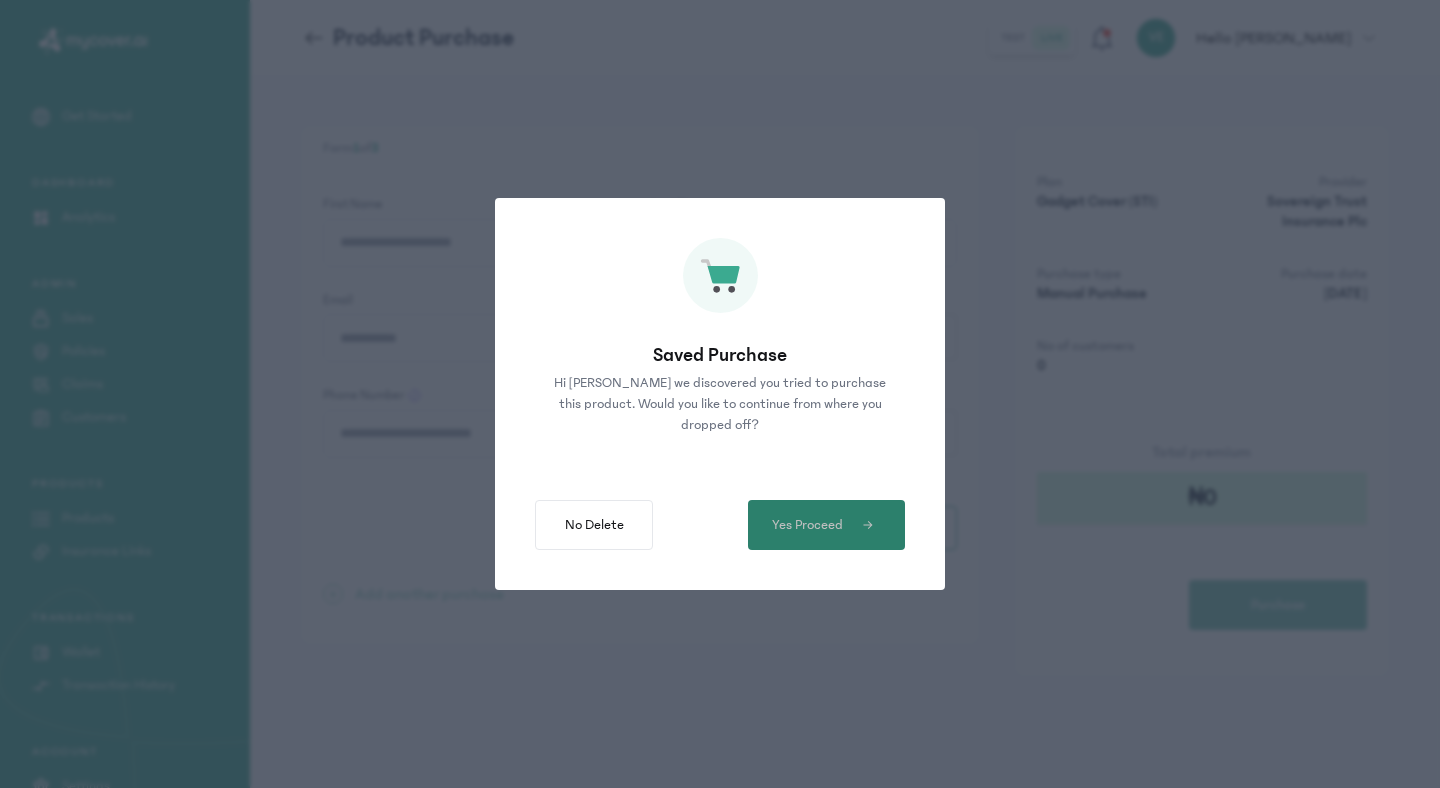 click on "Yes Proceed" at bounding box center (807, 525) 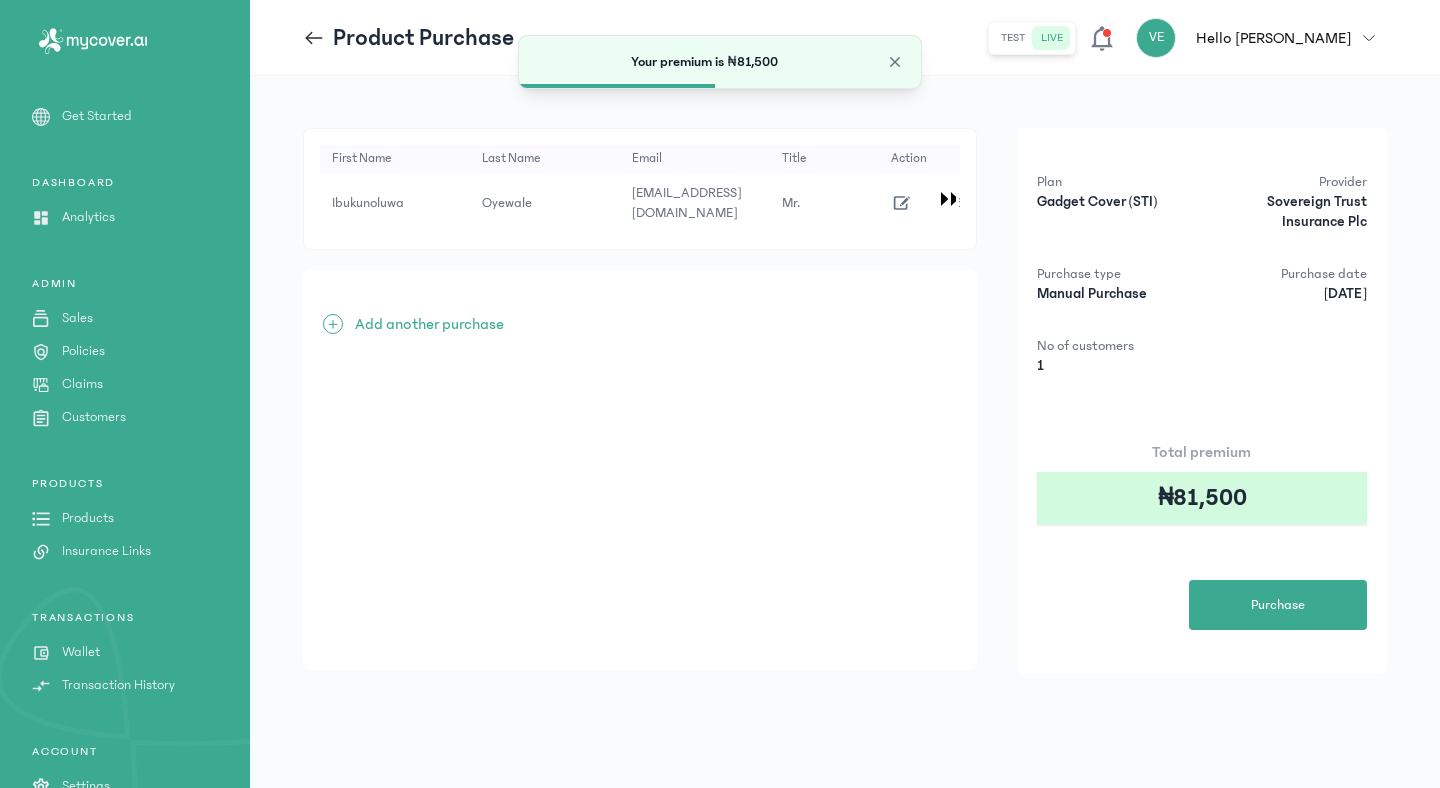 click 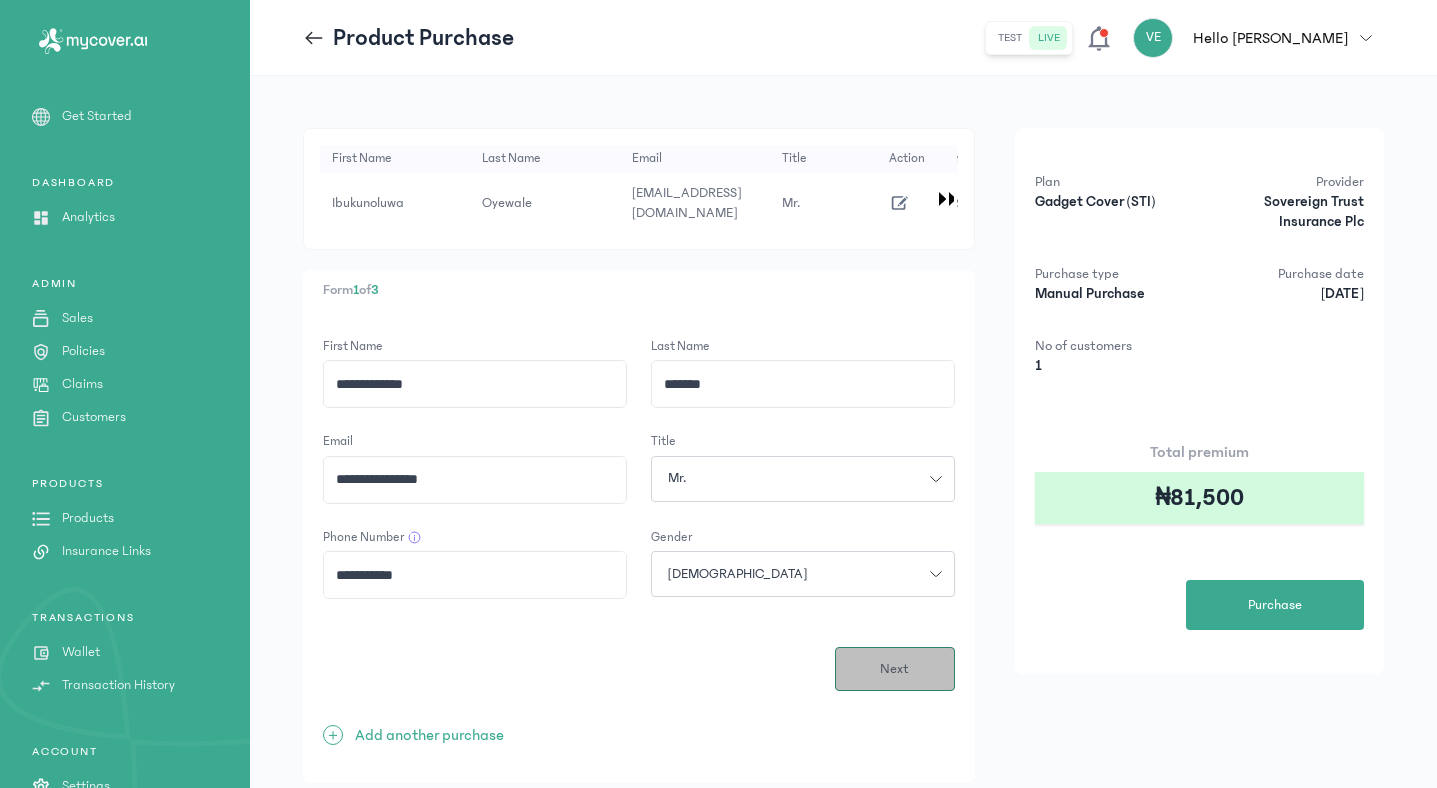 click on "Next" at bounding box center (894, 669) 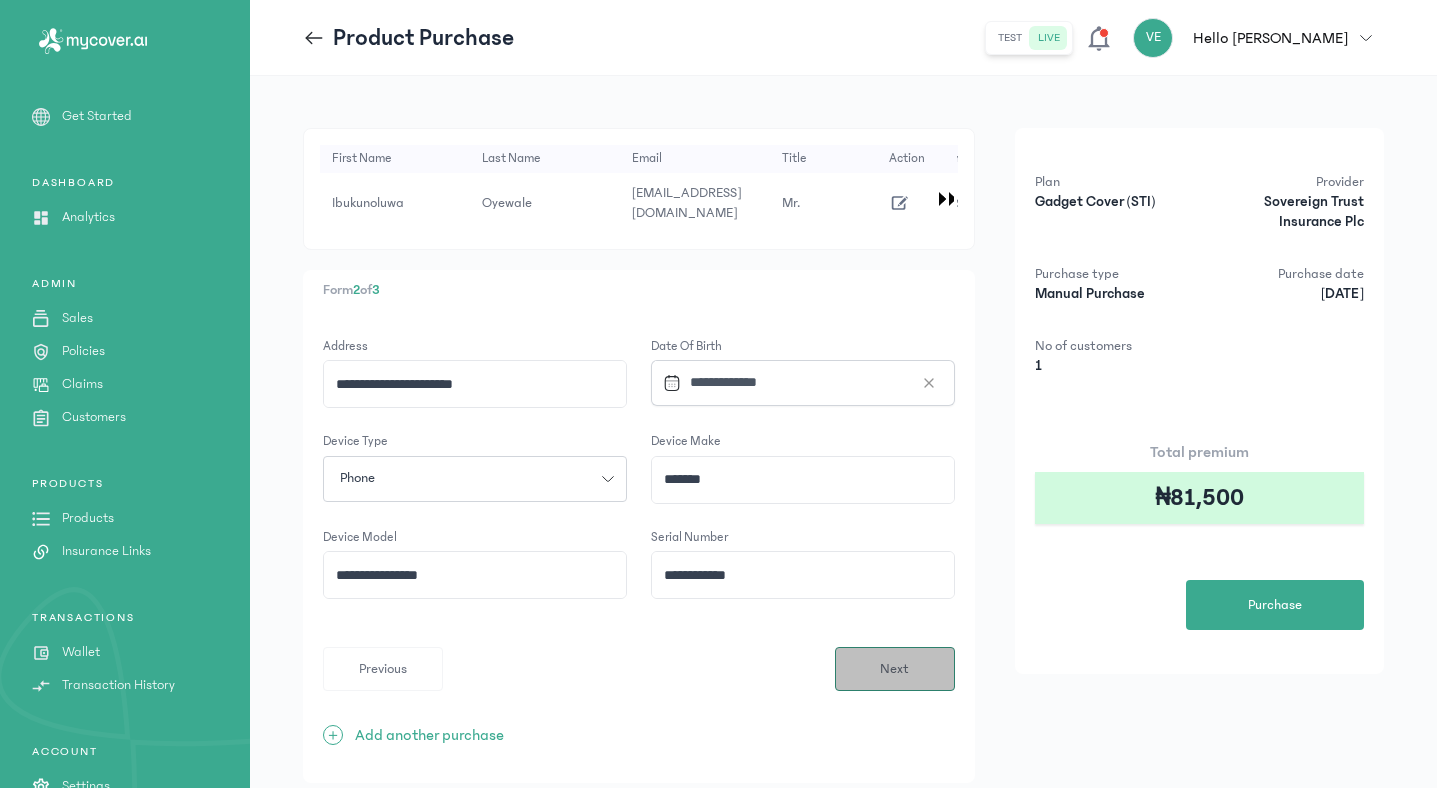 click on "Next" at bounding box center (894, 669) 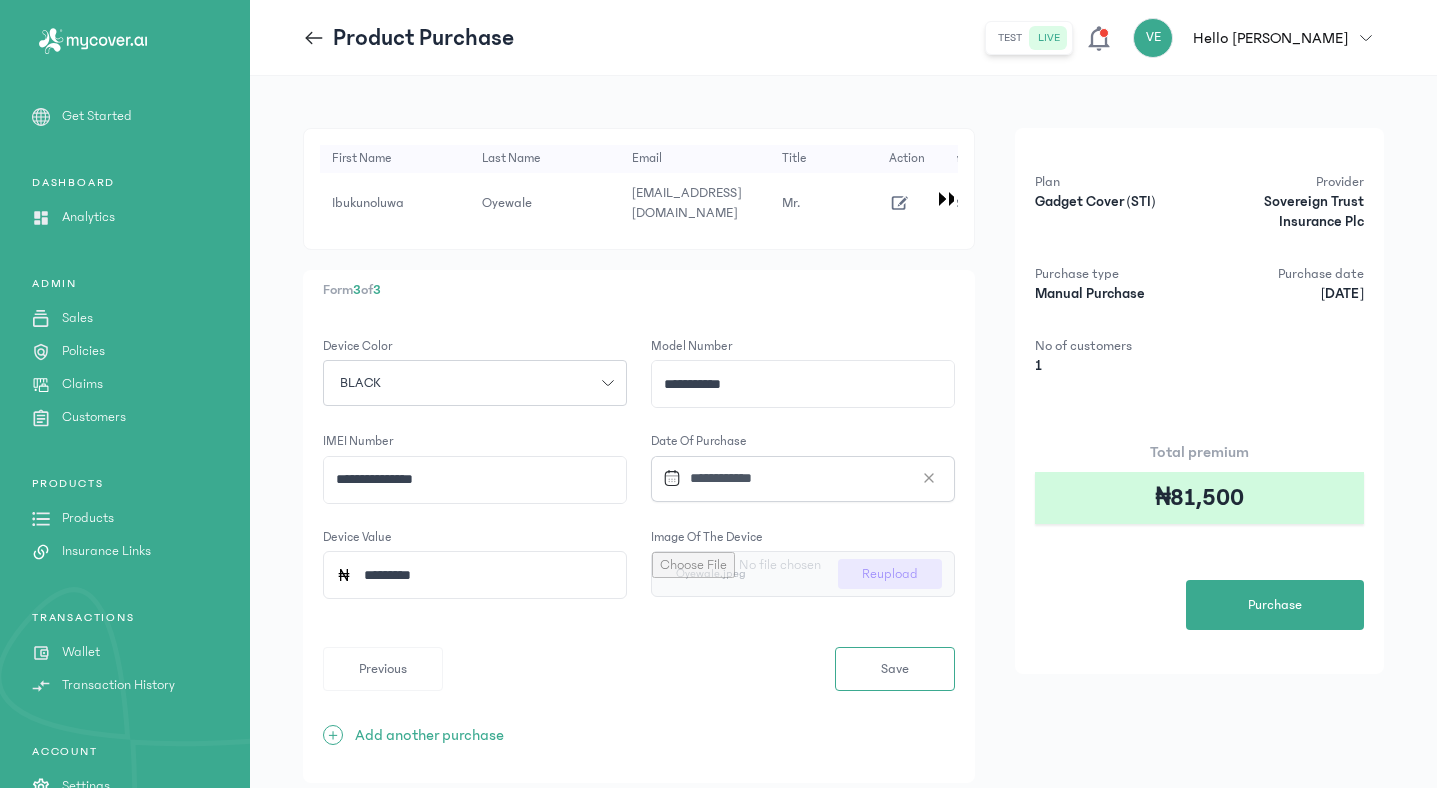 click on "**********" 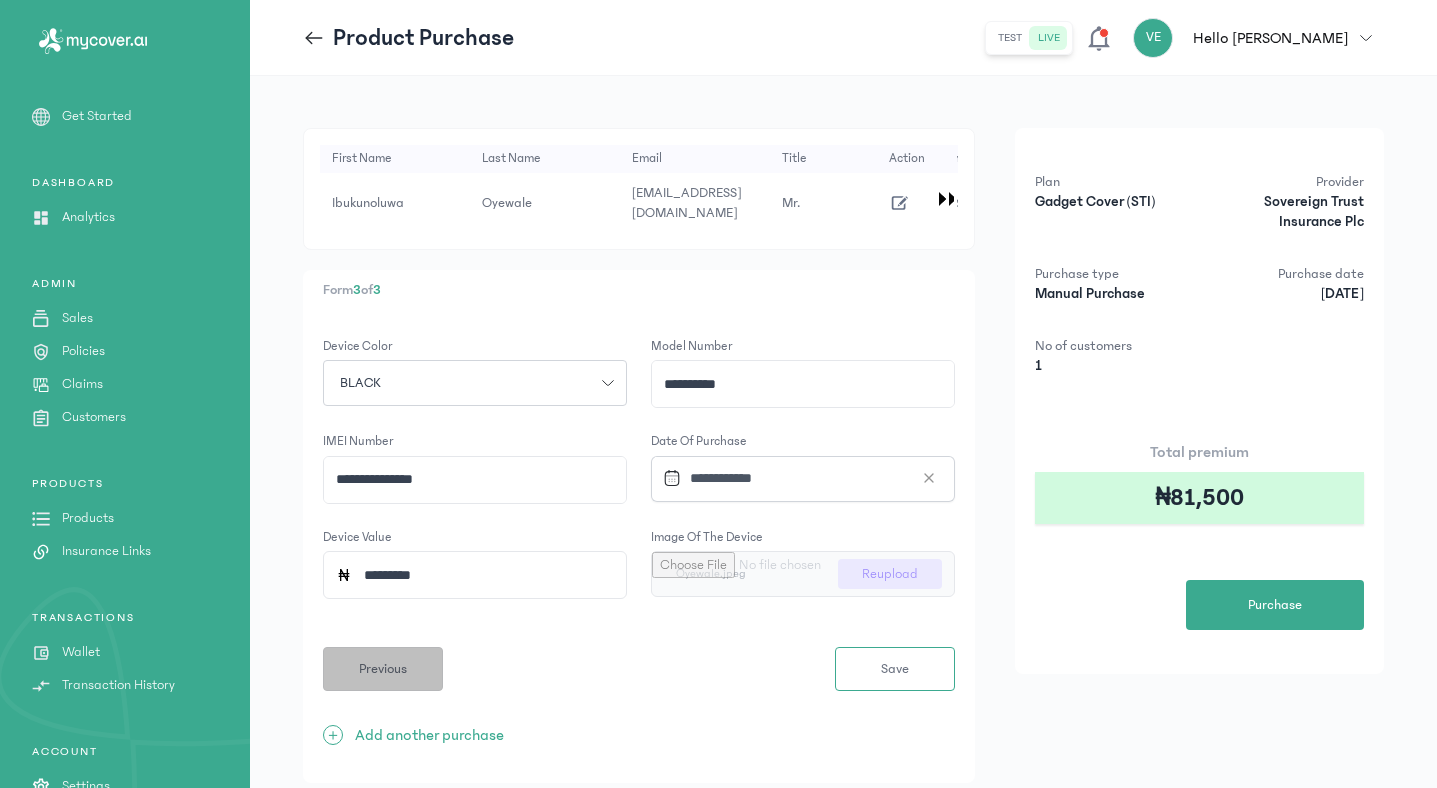 type on "**********" 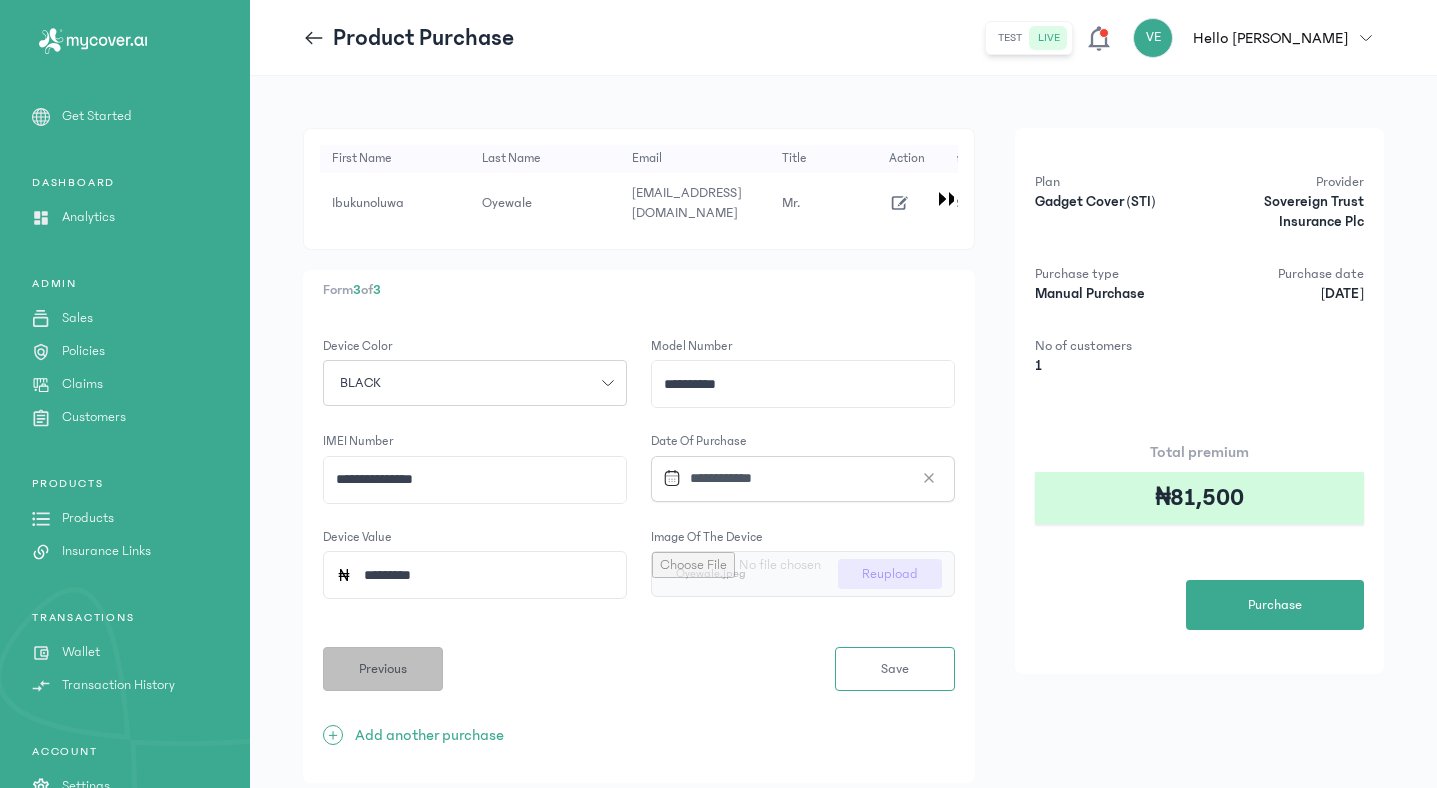 click on "Previous" at bounding box center [383, 669] 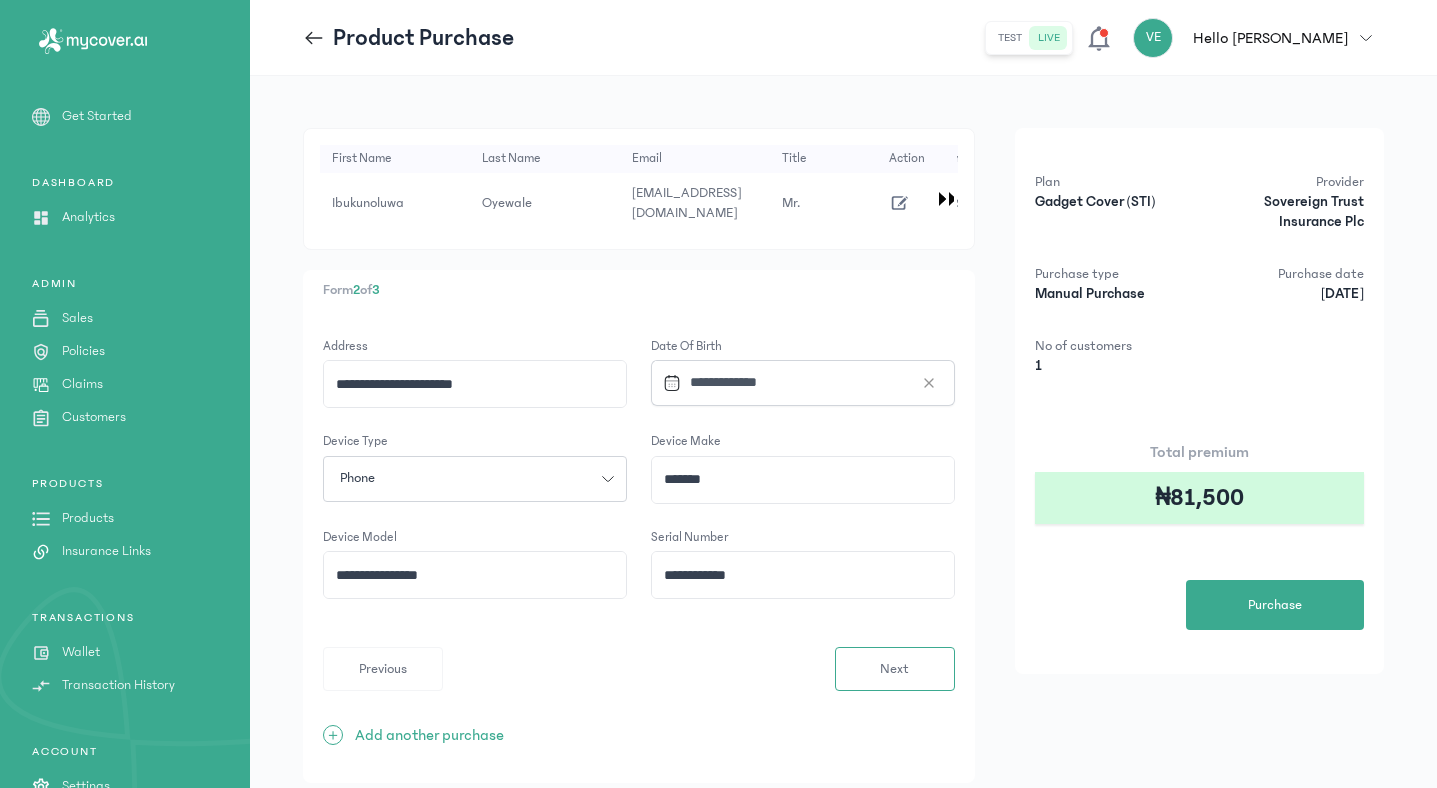 click on "**********" 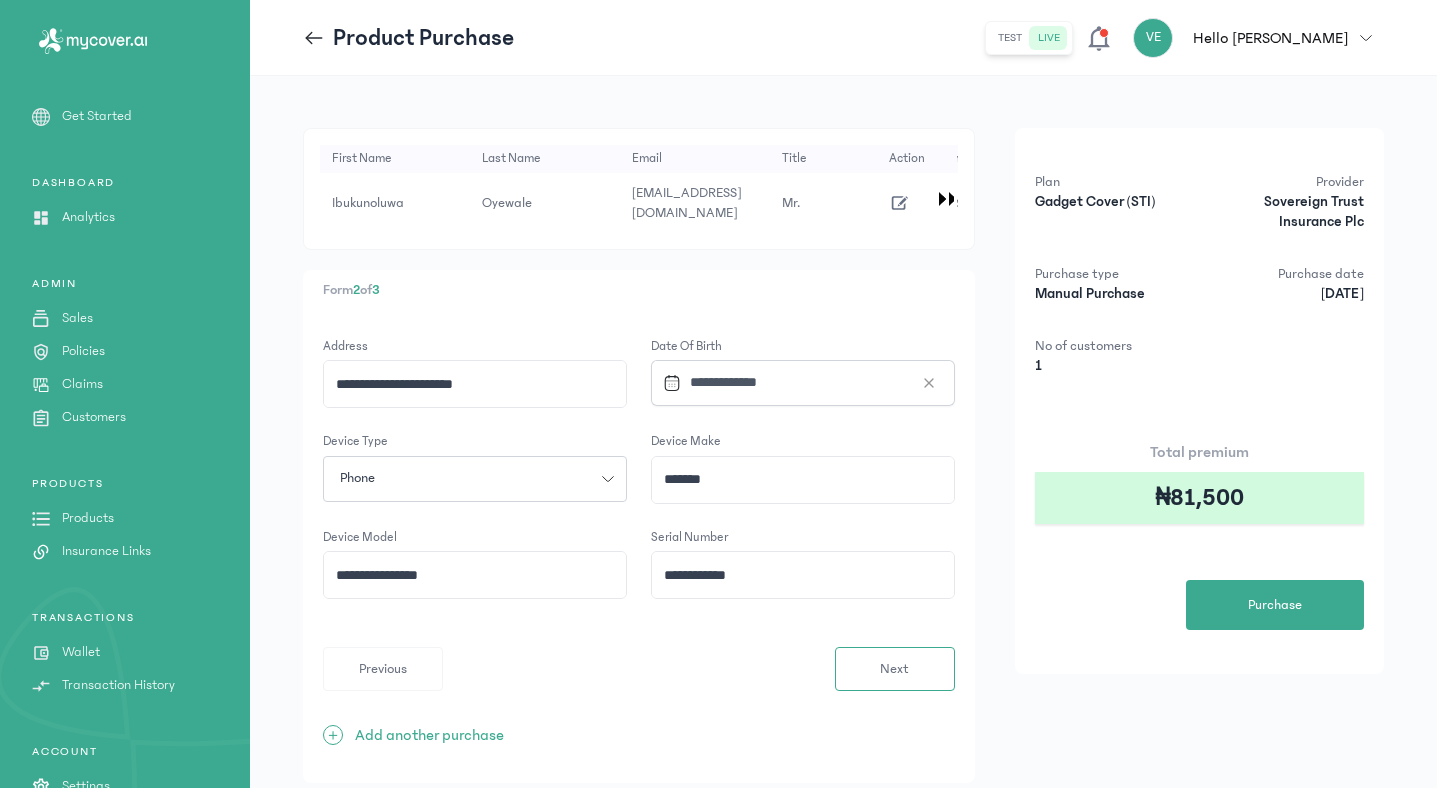 click on "**********" 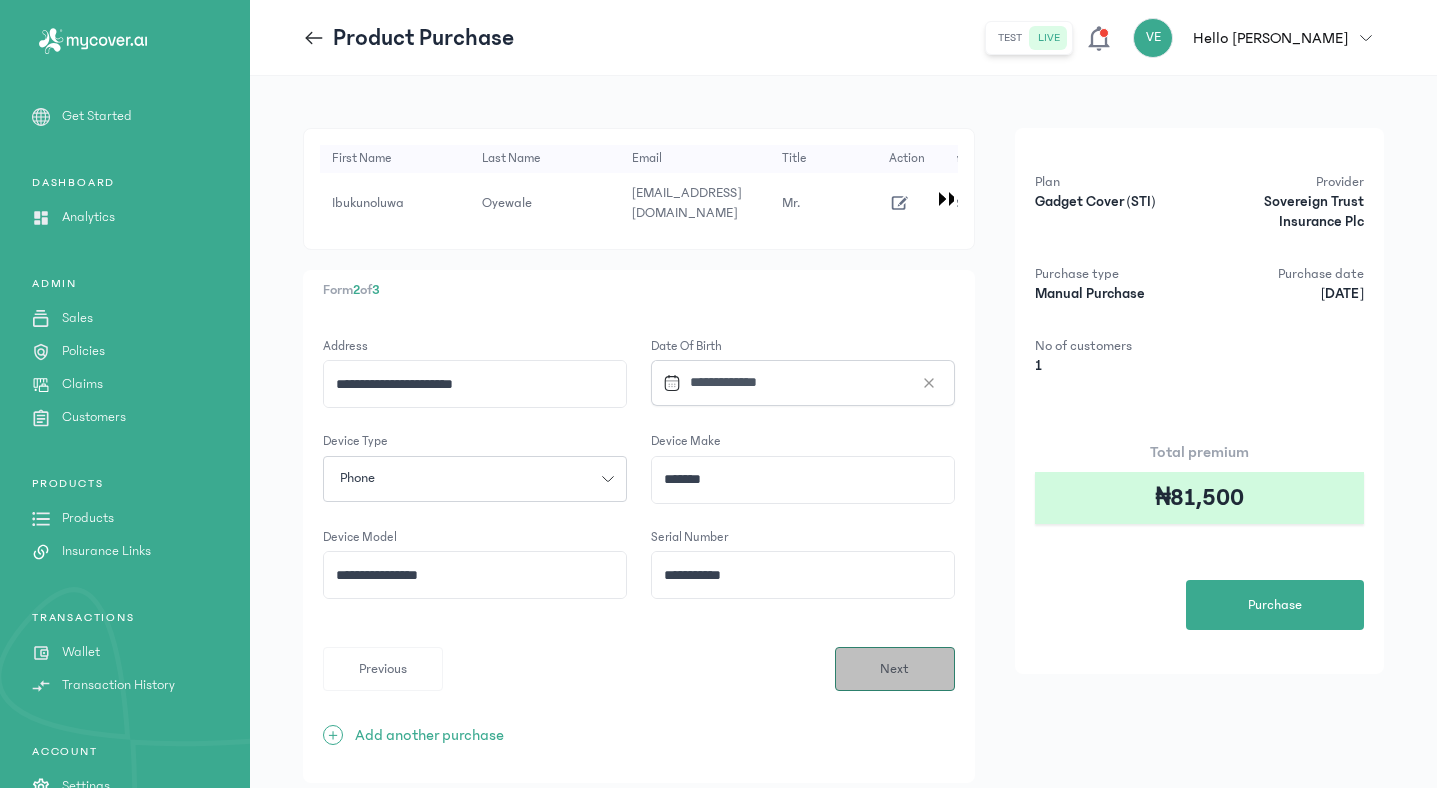 type on "**********" 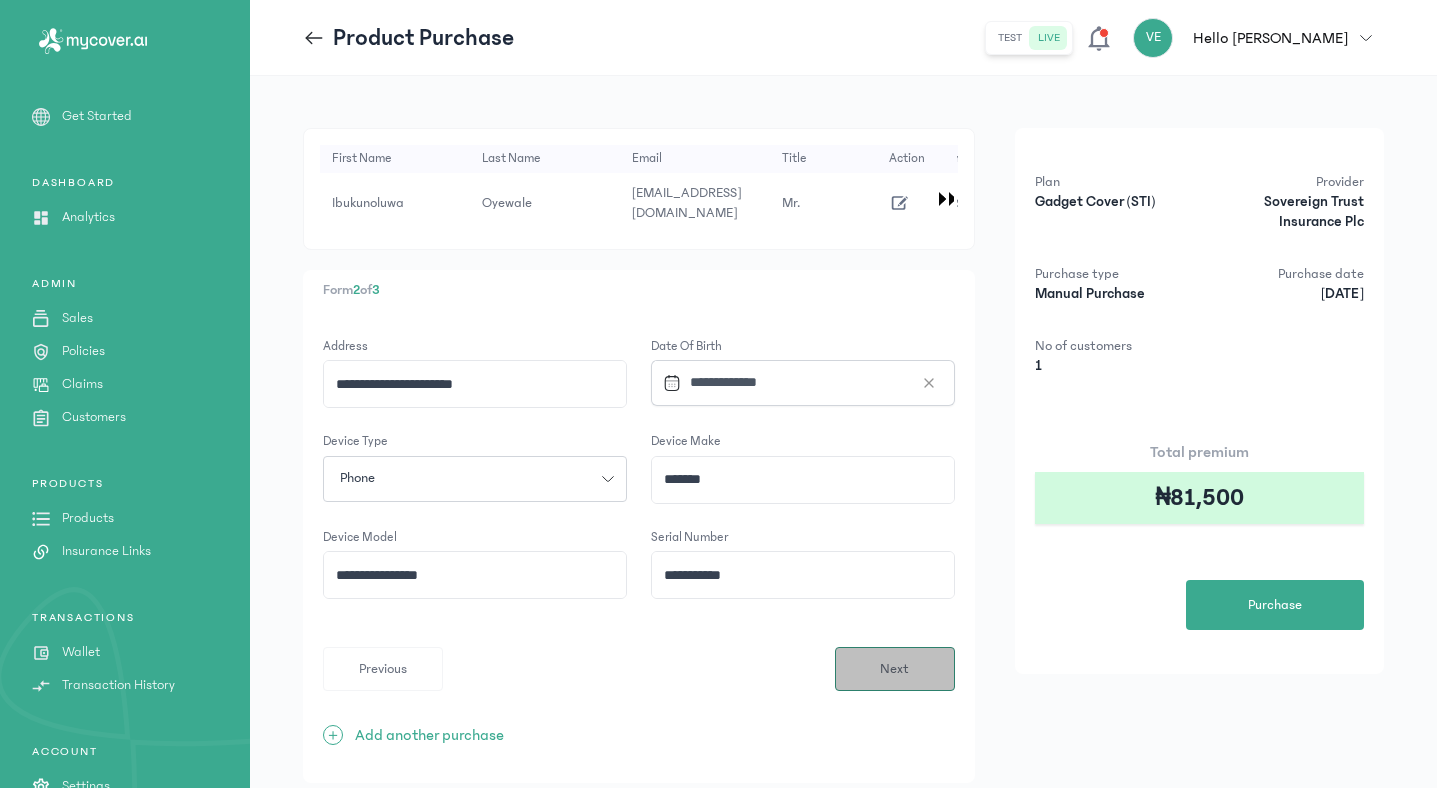 click on "Next" at bounding box center [894, 669] 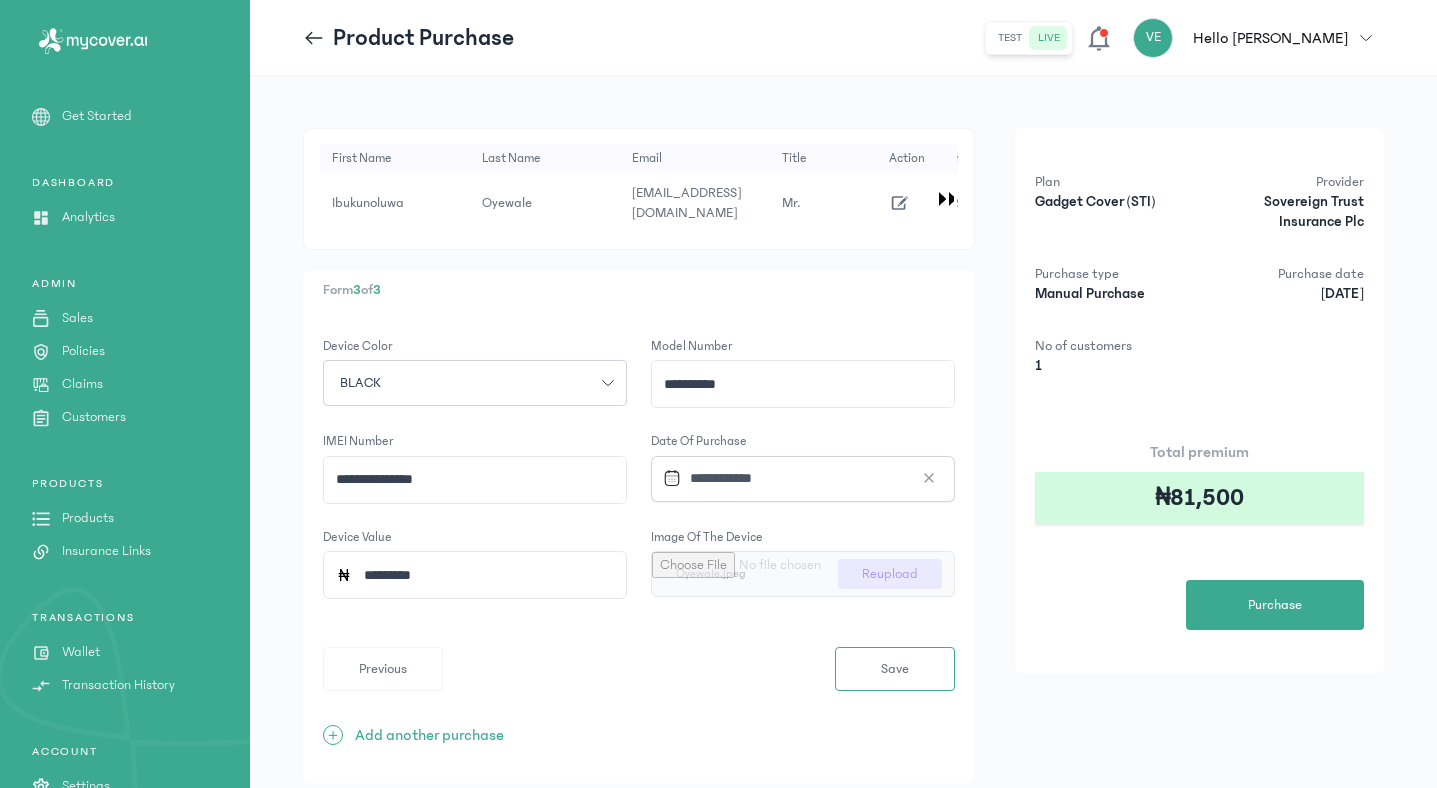 click on "**********" 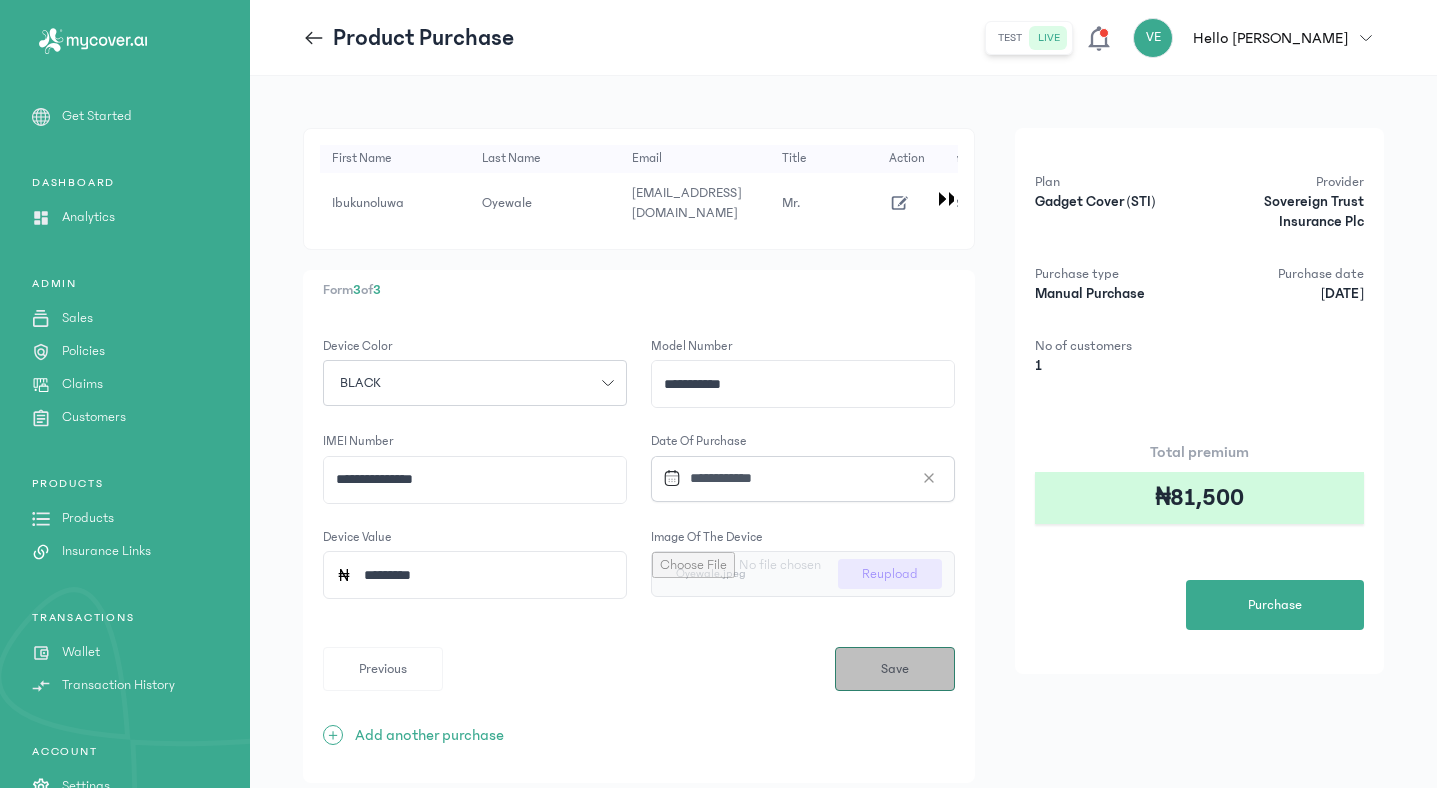 type on "**********" 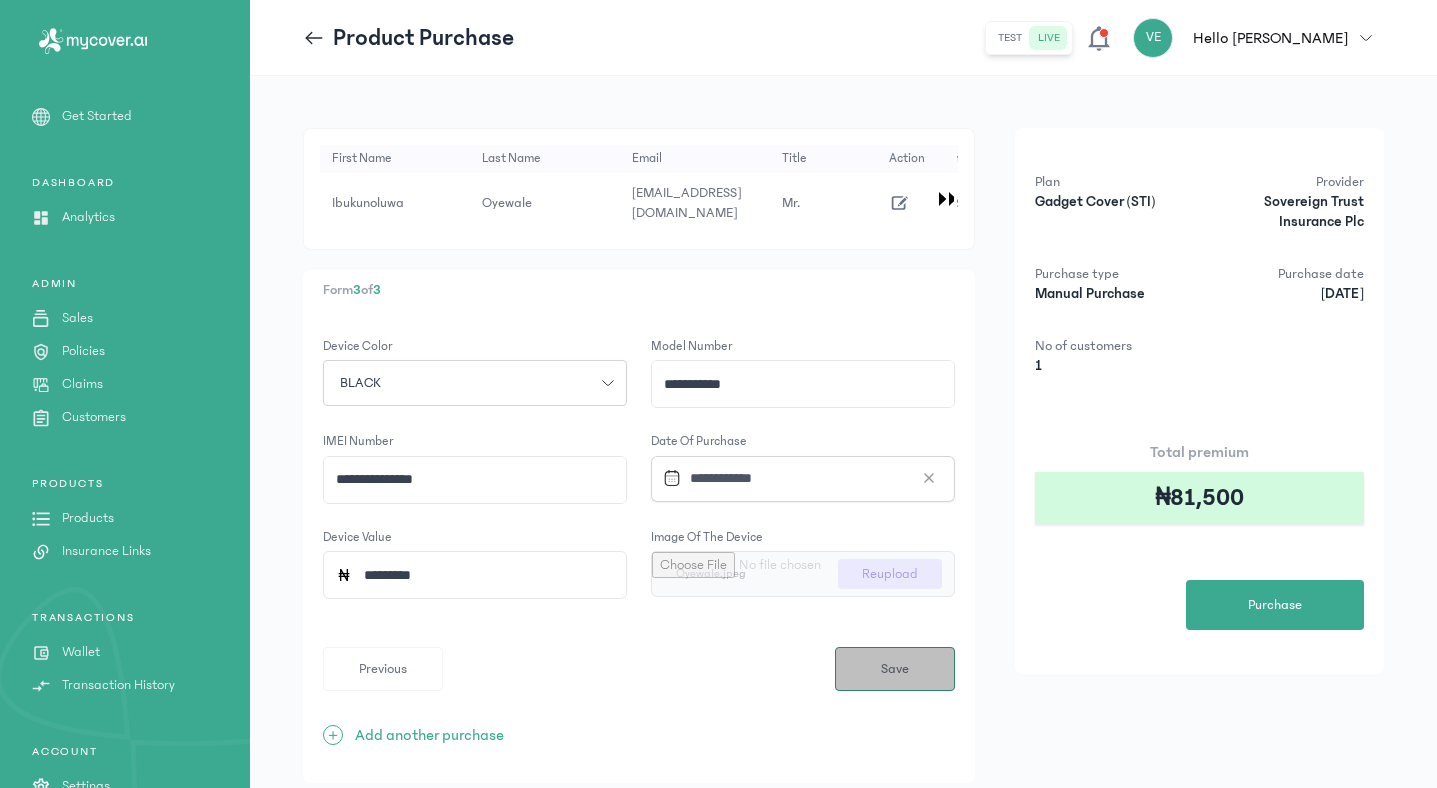 click on "Save" at bounding box center (895, 669) 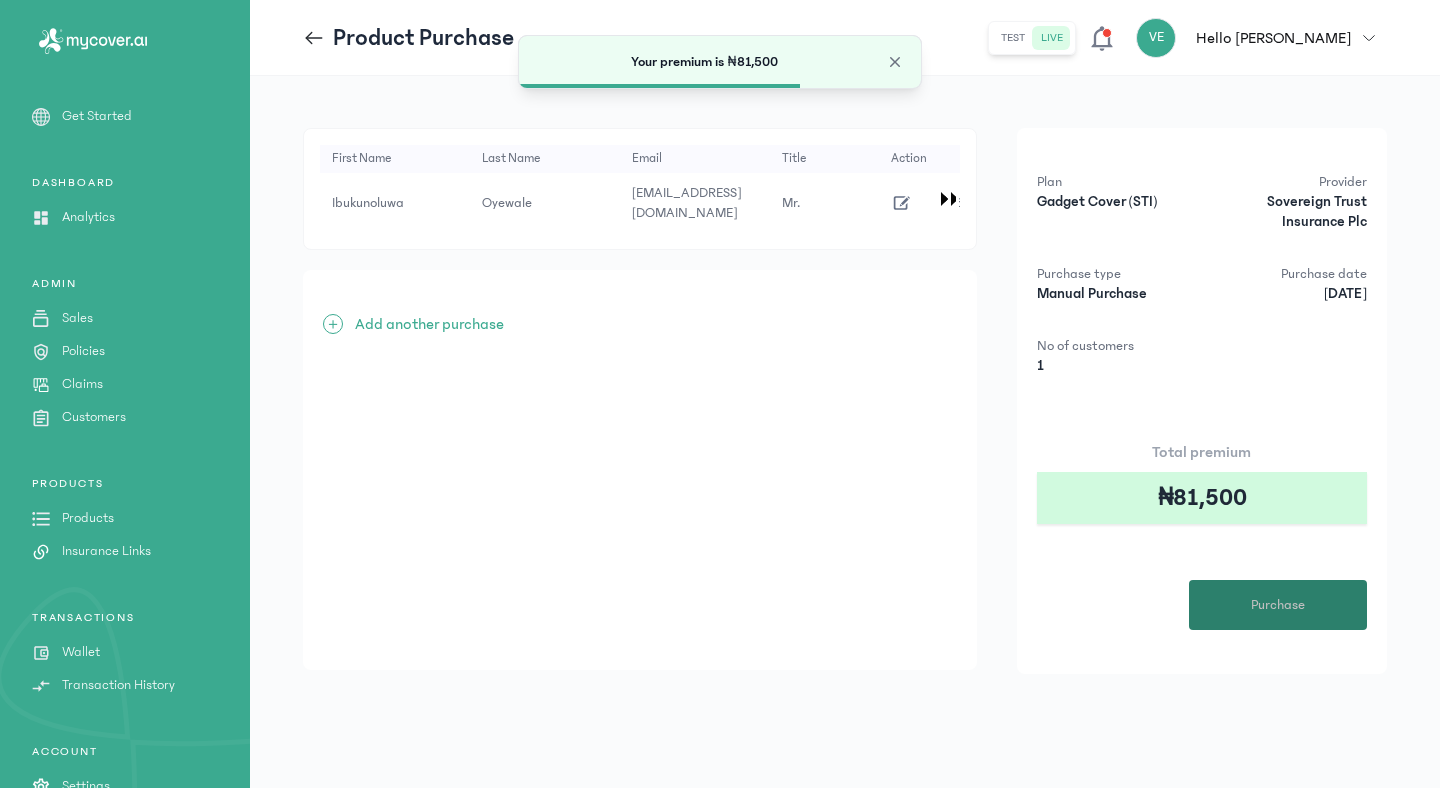 click on "Purchase" at bounding box center [1278, 605] 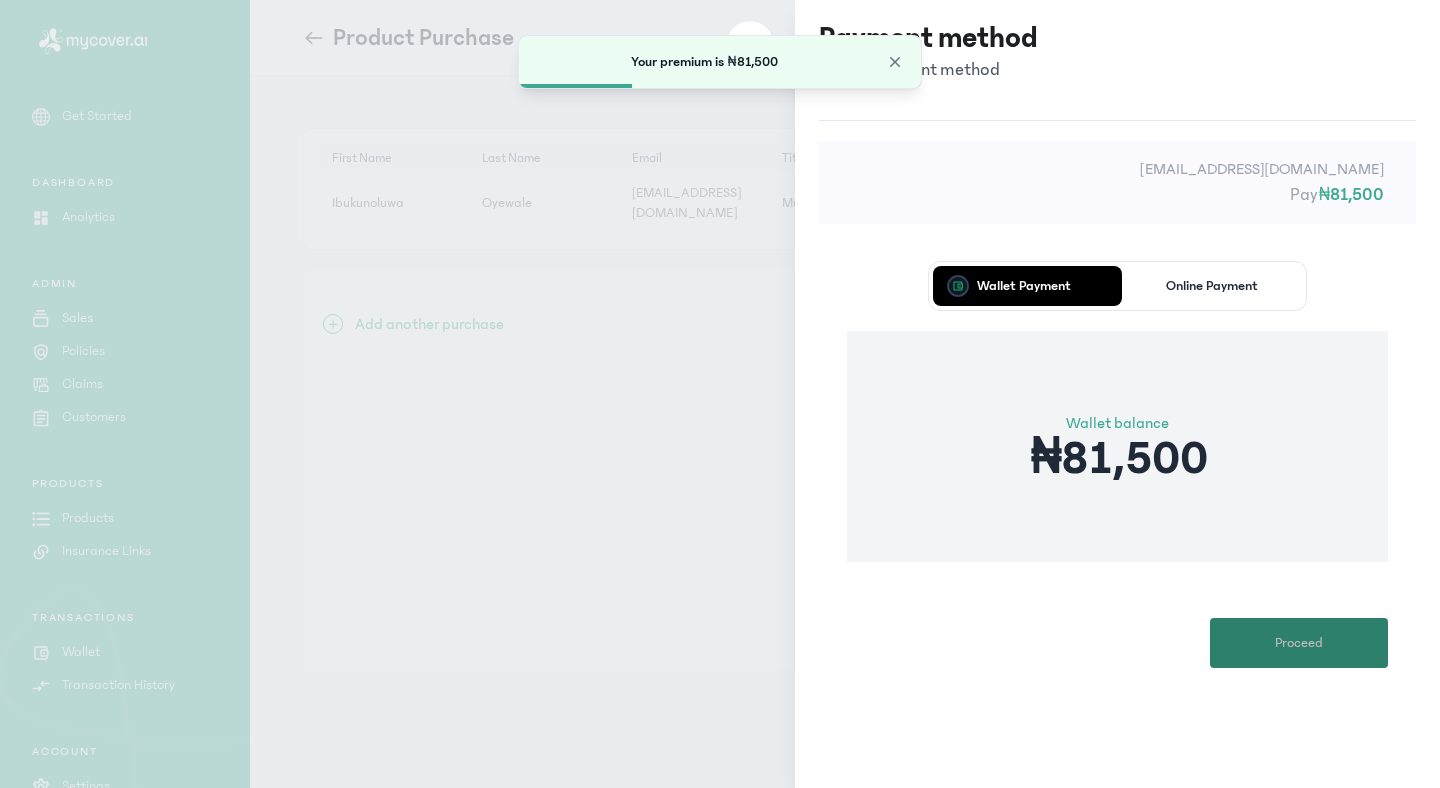 click on "Proceed" at bounding box center (1299, 643) 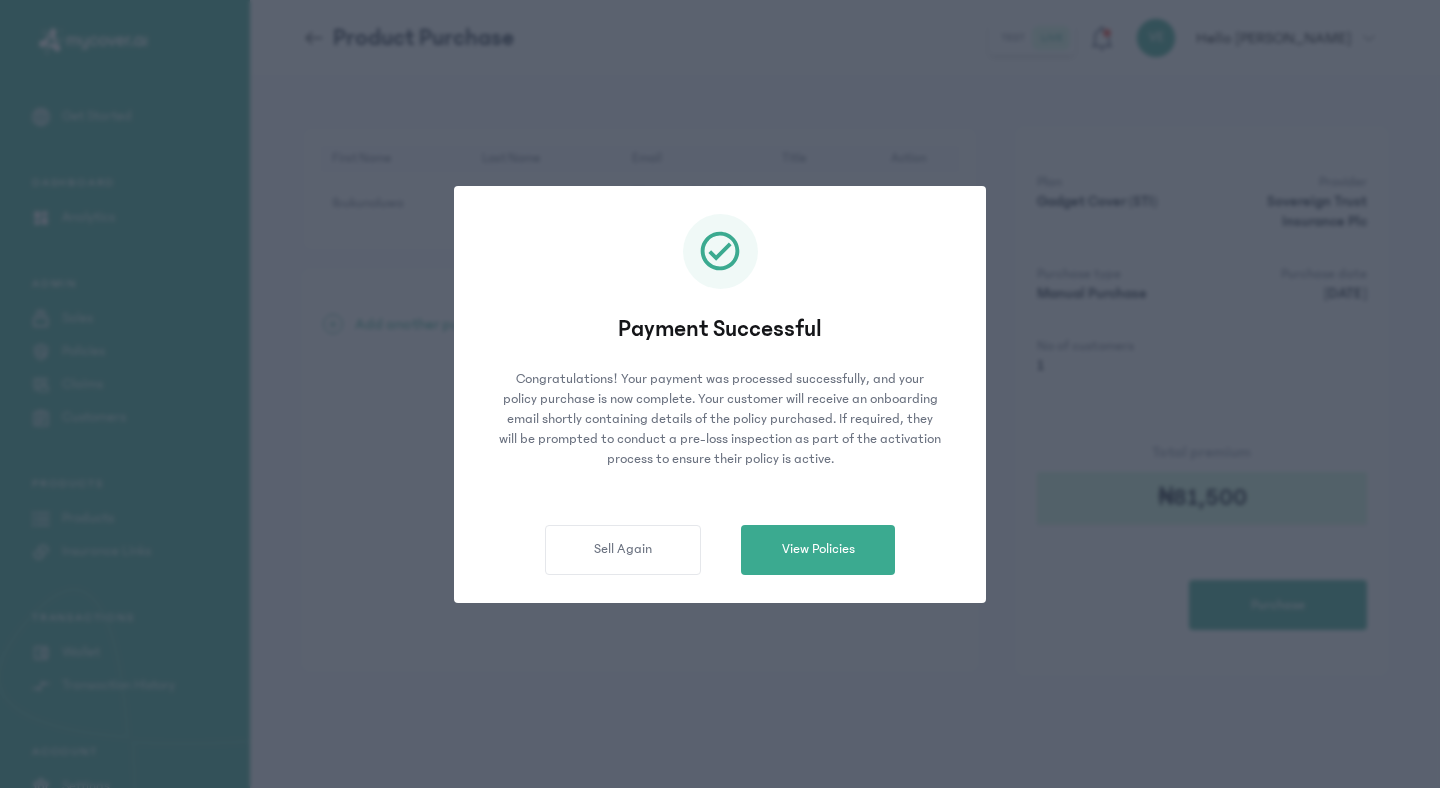 click on "Payment Successful Congratulations! Your payment was processed successfully, and your policy purchase is now complete.
Your customer will receive an onboarding email shortly containing details of the policy purchased. If required, they will be prompted to conduct a pre-loss inspection as part of the activation process to ensure their policy is active.  Sell Again   View Policies" 